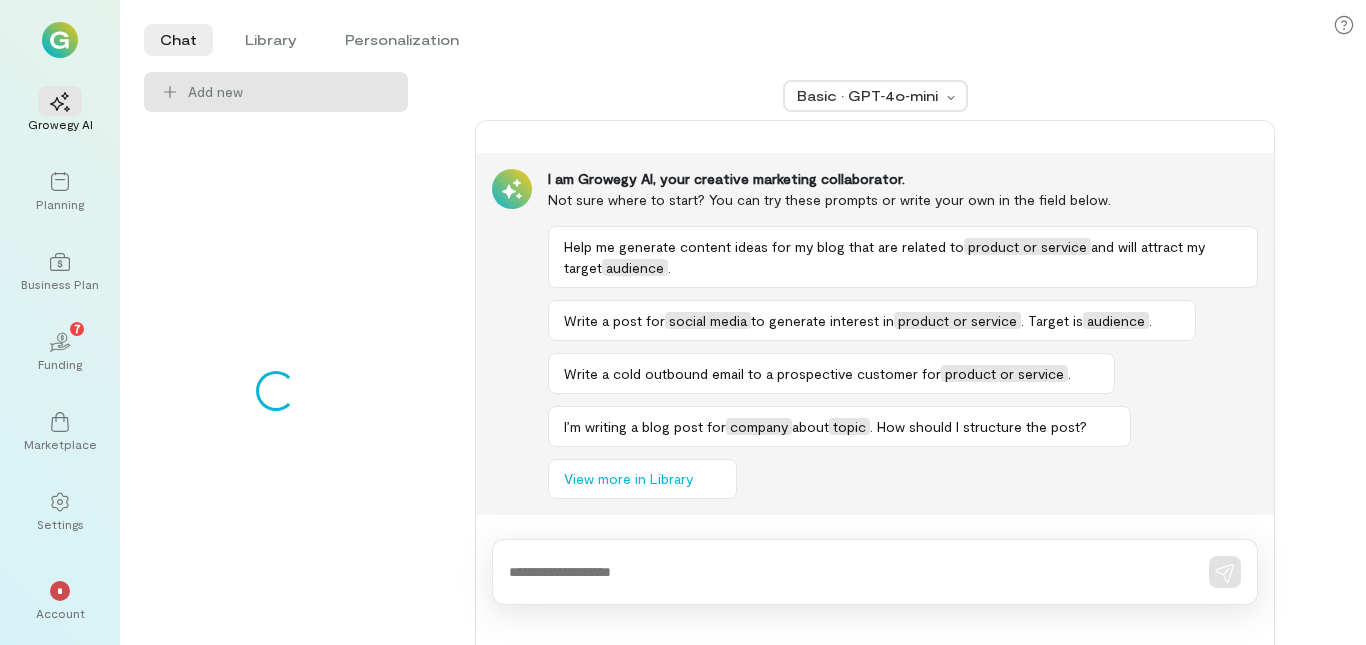 scroll, scrollTop: 0, scrollLeft: 0, axis: both 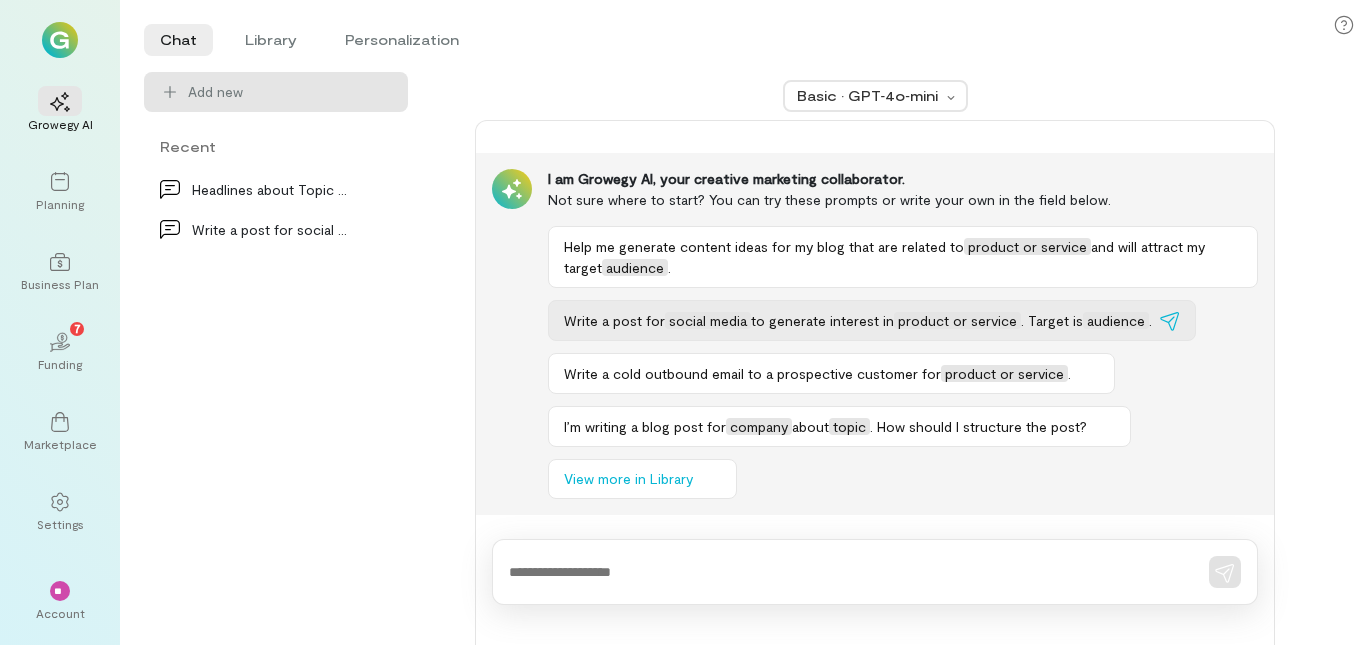 click on "Write a post for" at bounding box center [614, 320] 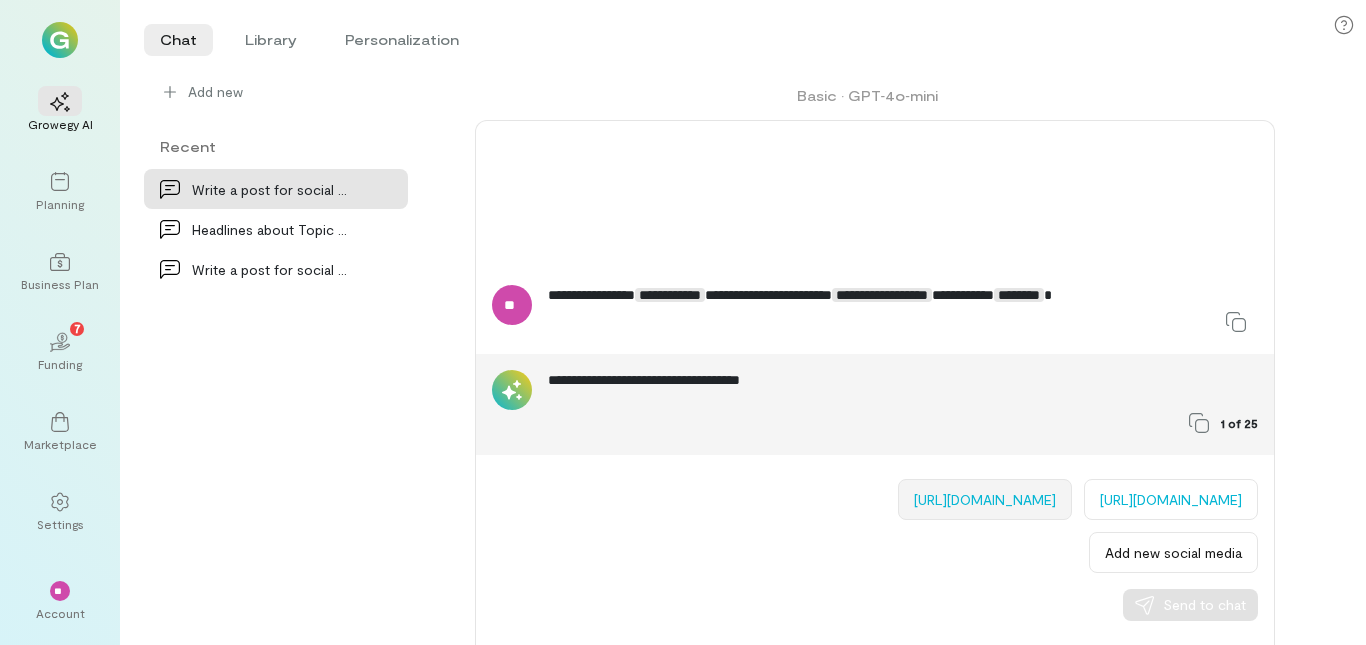 click on "[URL][DOMAIN_NAME]" at bounding box center (985, 499) 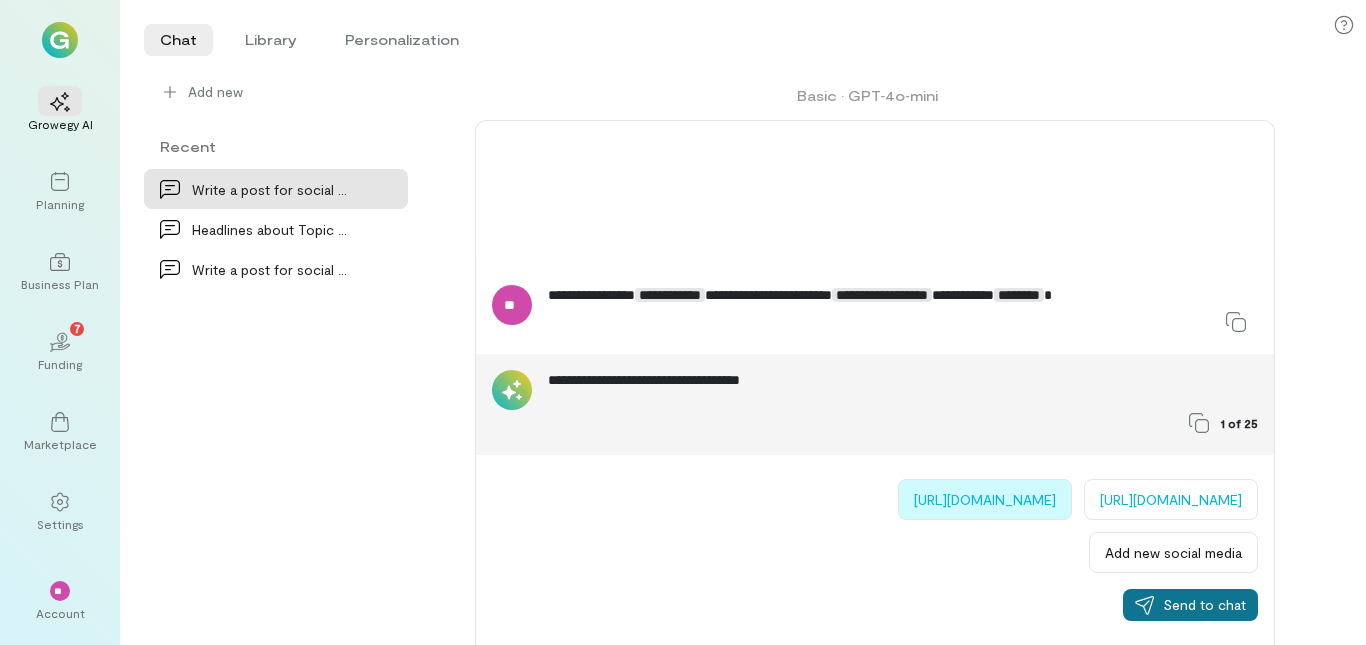 click on "Send to chat" at bounding box center (1204, 605) 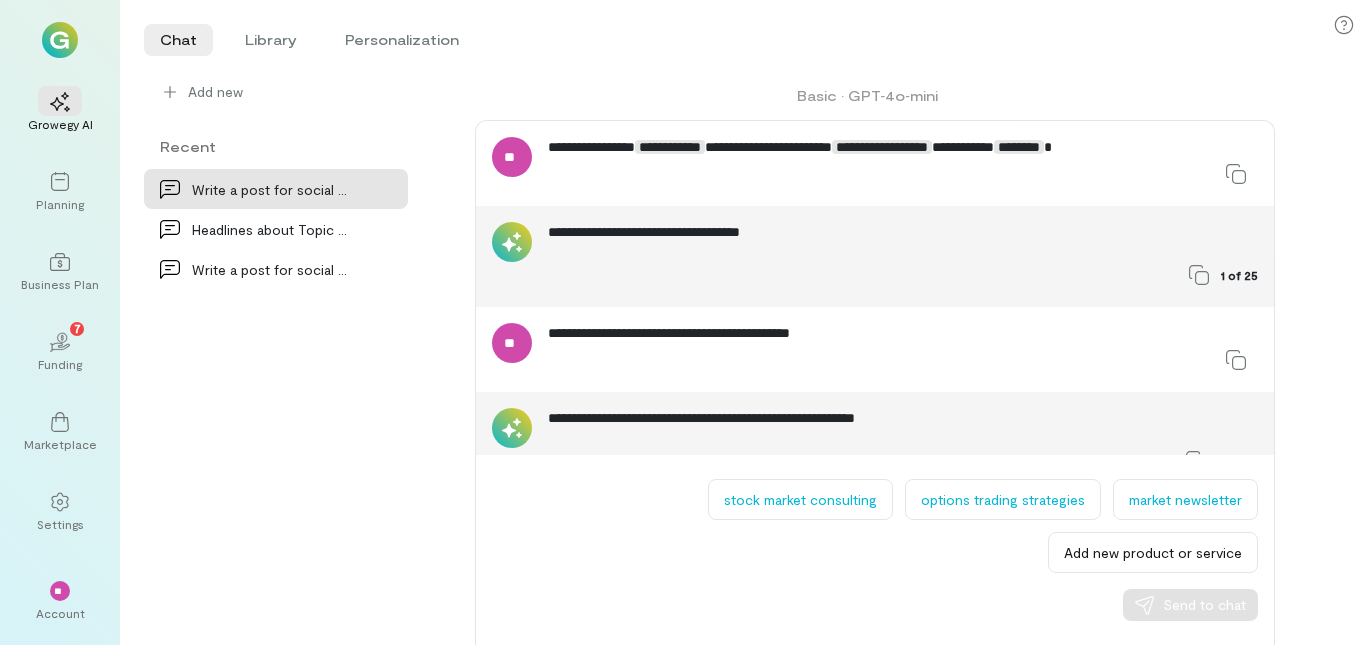scroll, scrollTop: 38, scrollLeft: 0, axis: vertical 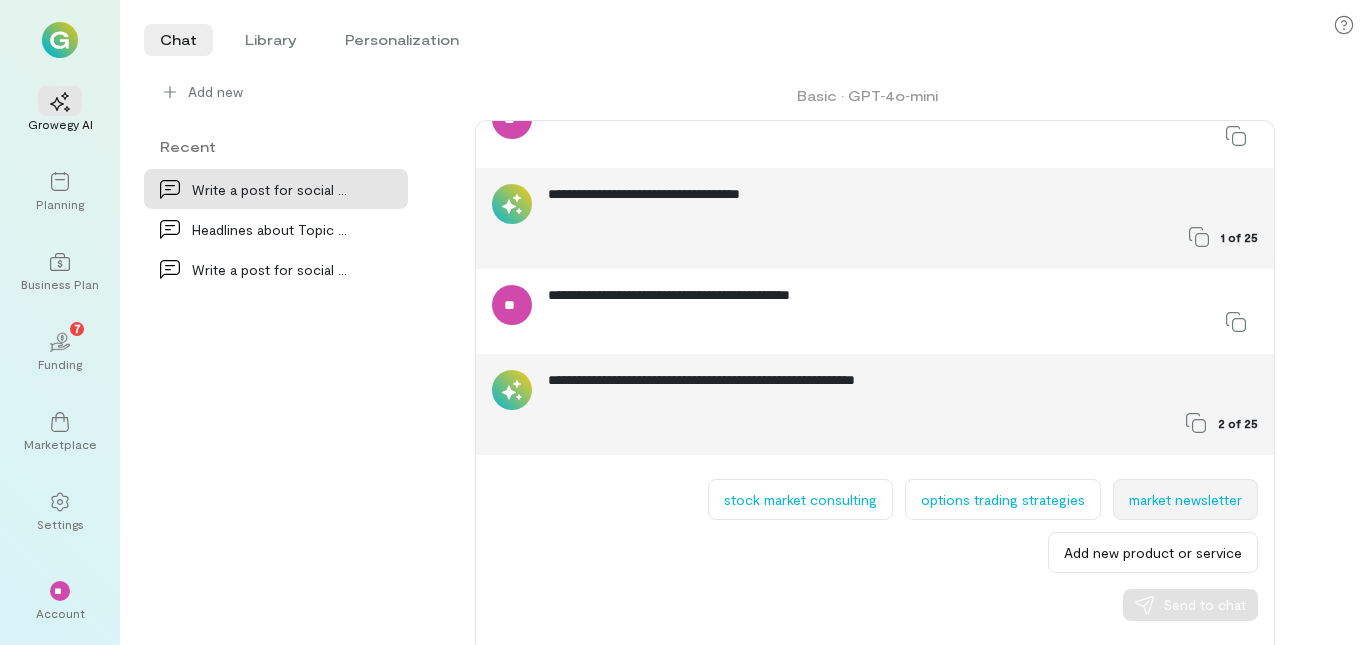 click on "market newsletter" at bounding box center [1185, 499] 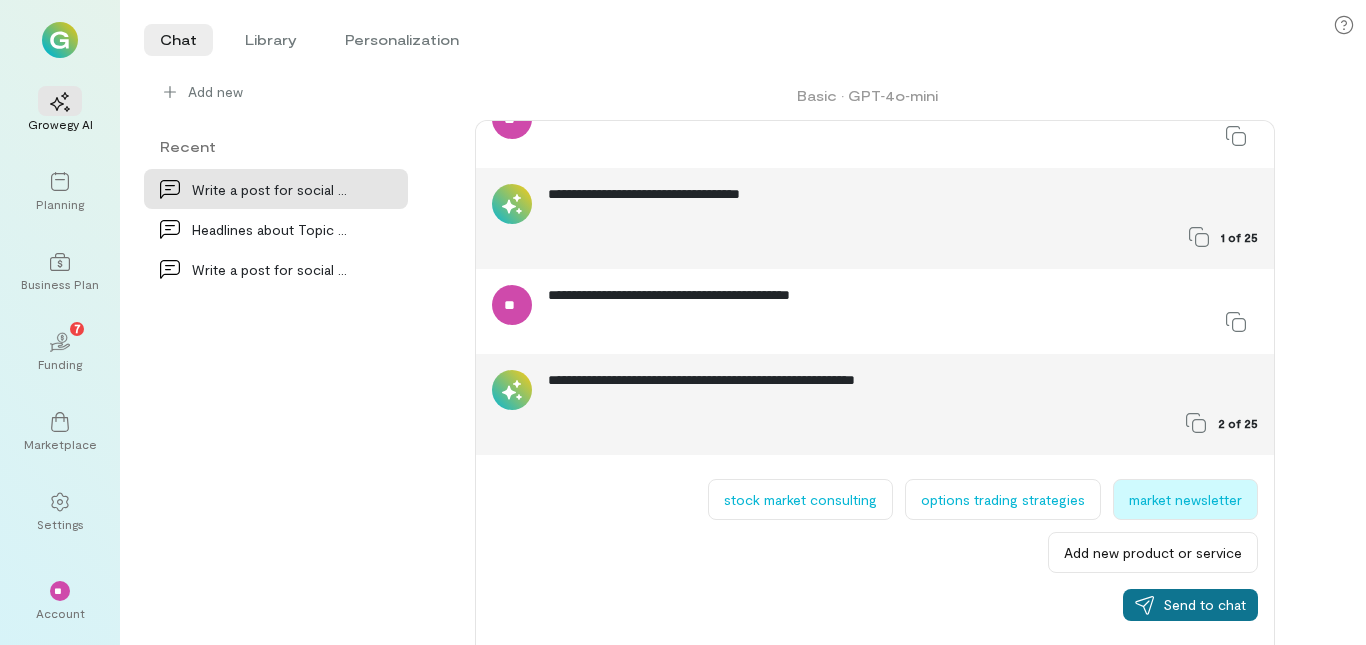 click on "Send to chat" at bounding box center [1190, 605] 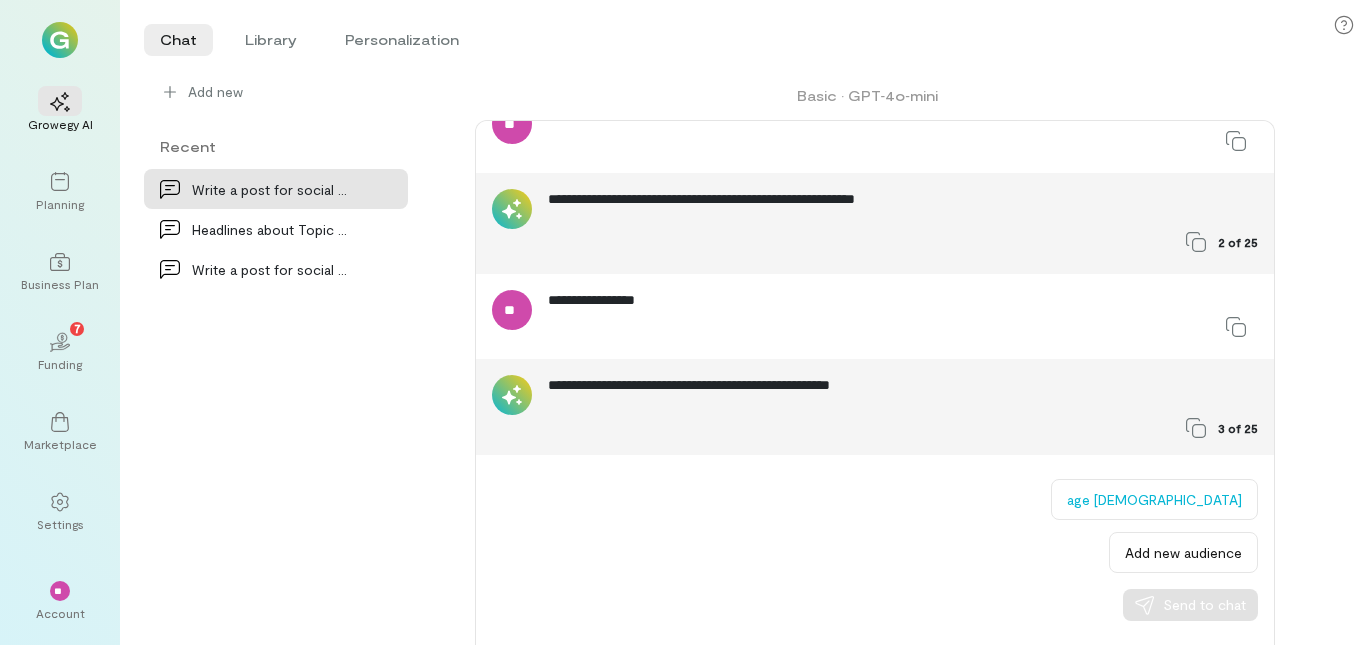 scroll, scrollTop: 224, scrollLeft: 0, axis: vertical 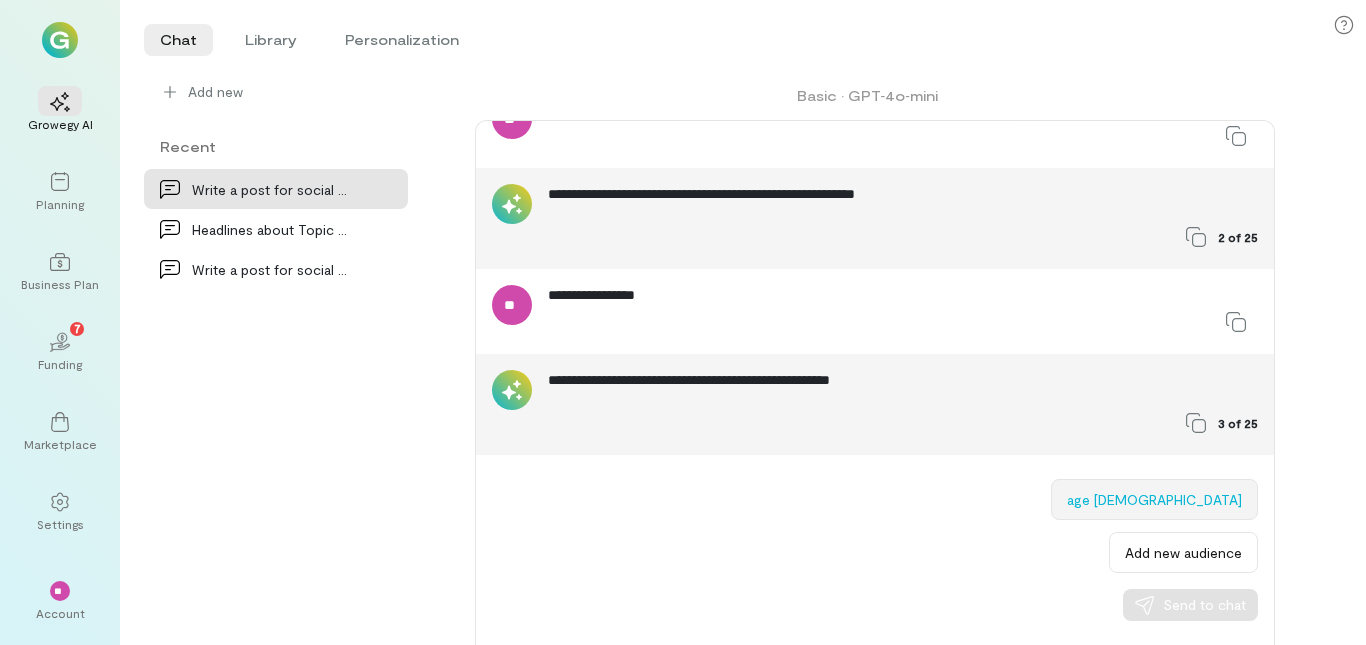 click on "age [DEMOGRAPHIC_DATA]" at bounding box center (1154, 499) 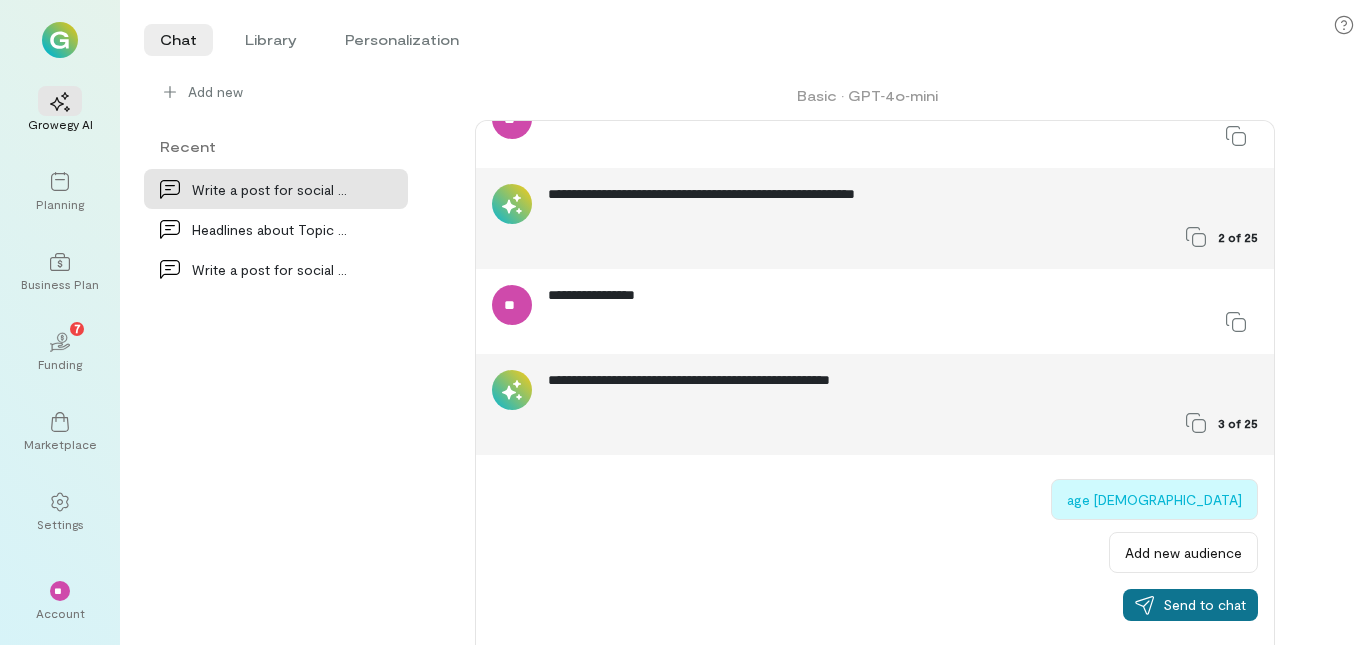 click on "Send to chat" at bounding box center (1204, 605) 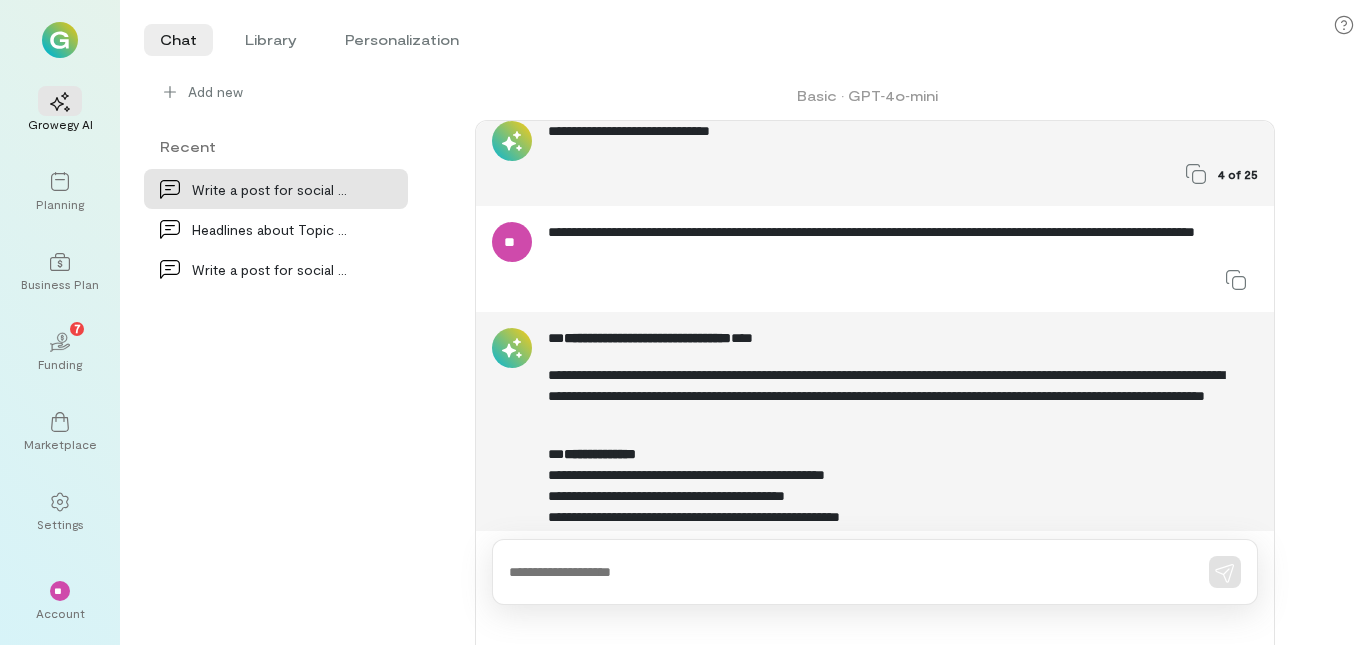 scroll, scrollTop: 850, scrollLeft: 0, axis: vertical 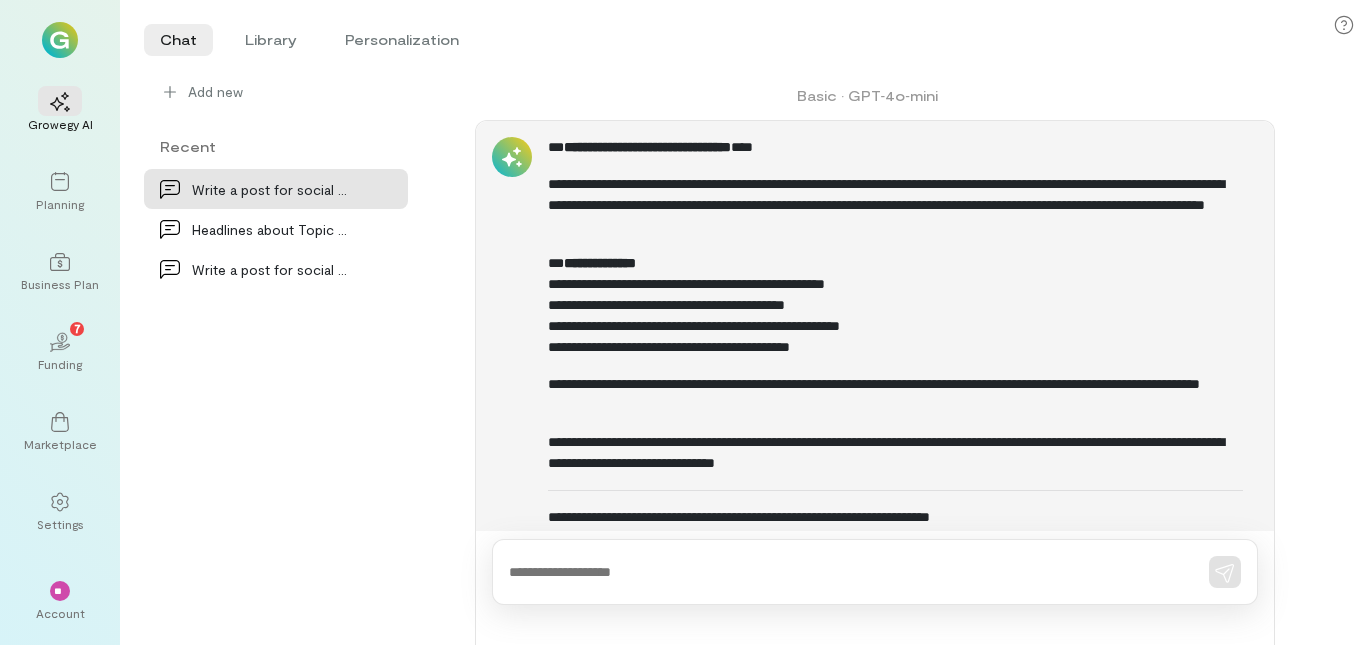 click on "**********" at bounding box center (895, 517) 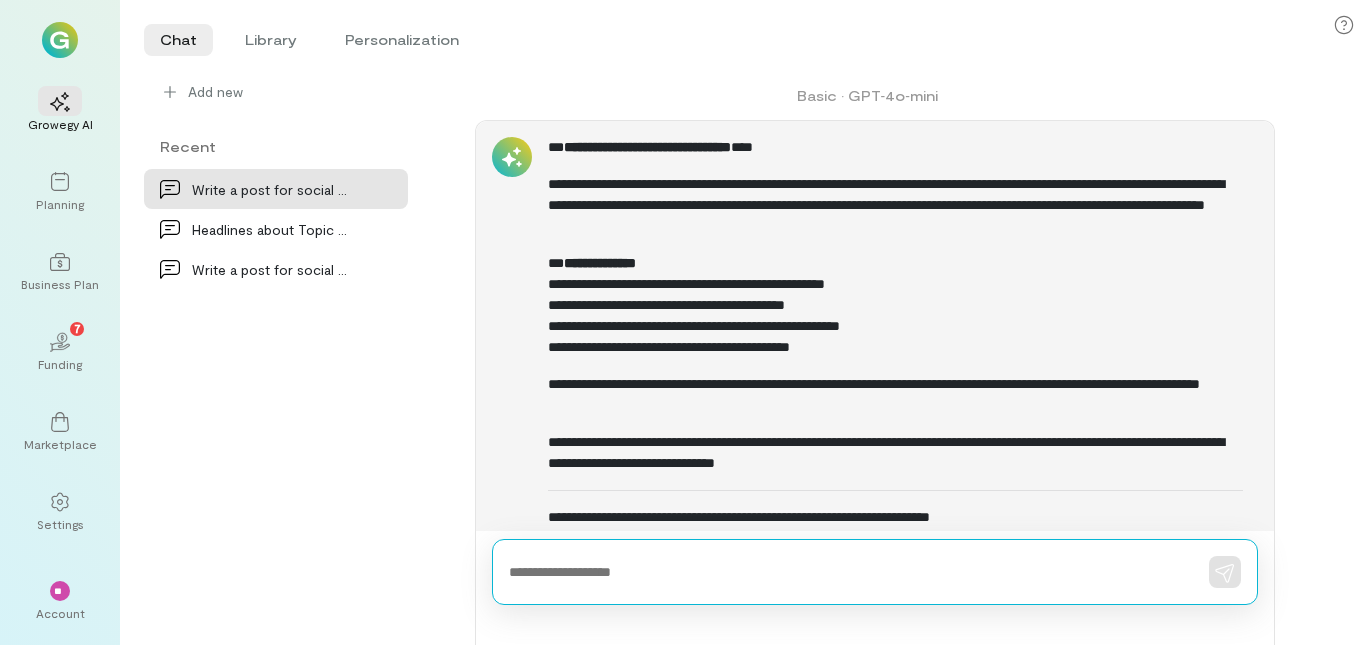click at bounding box center (847, 572) 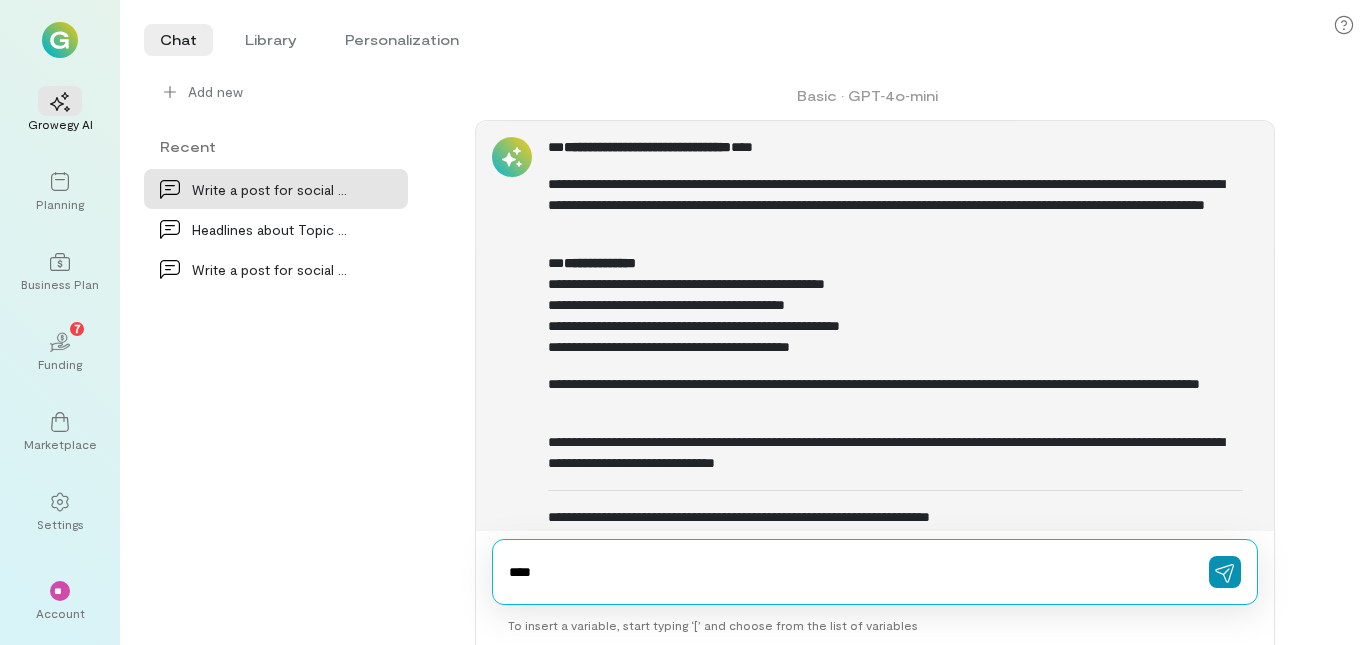 type on "****" 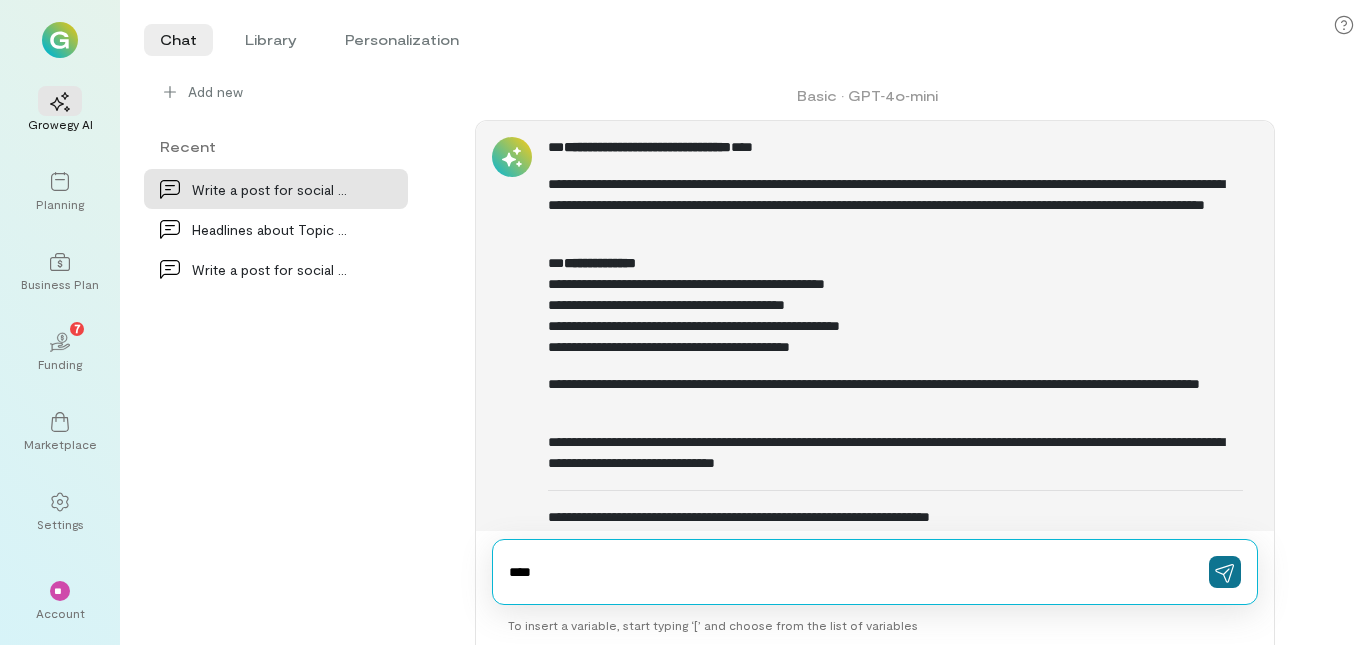 click 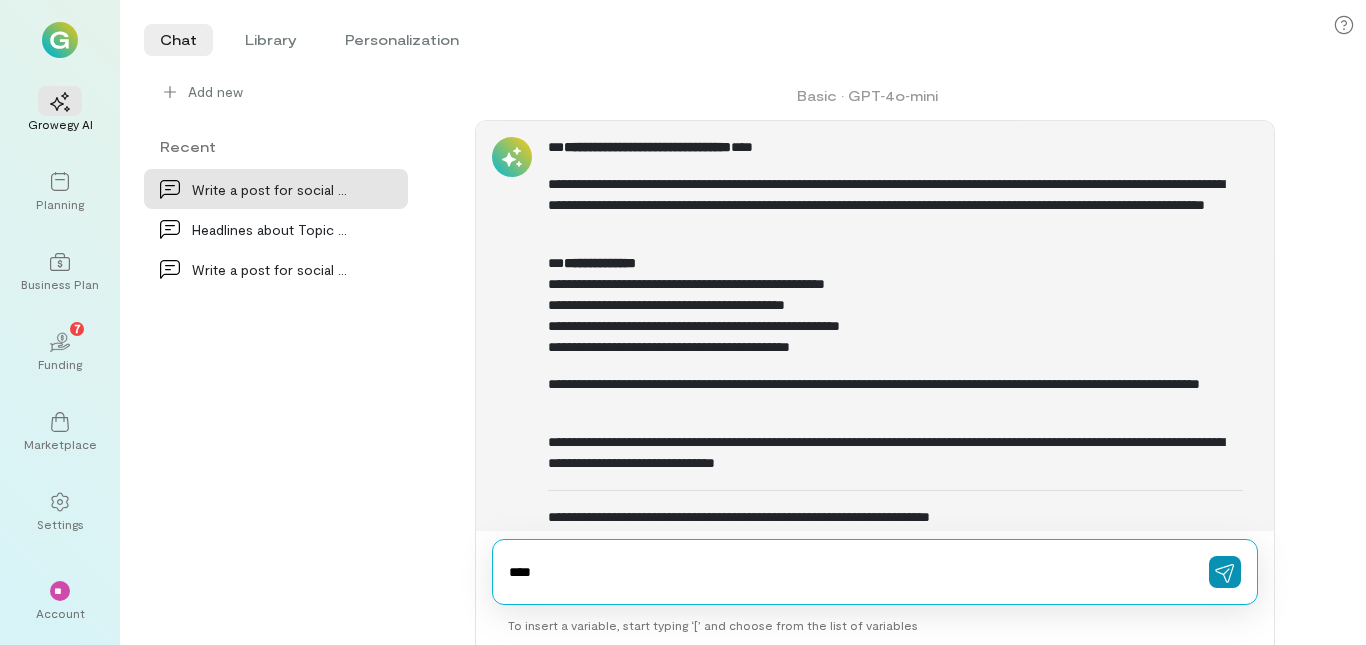 type 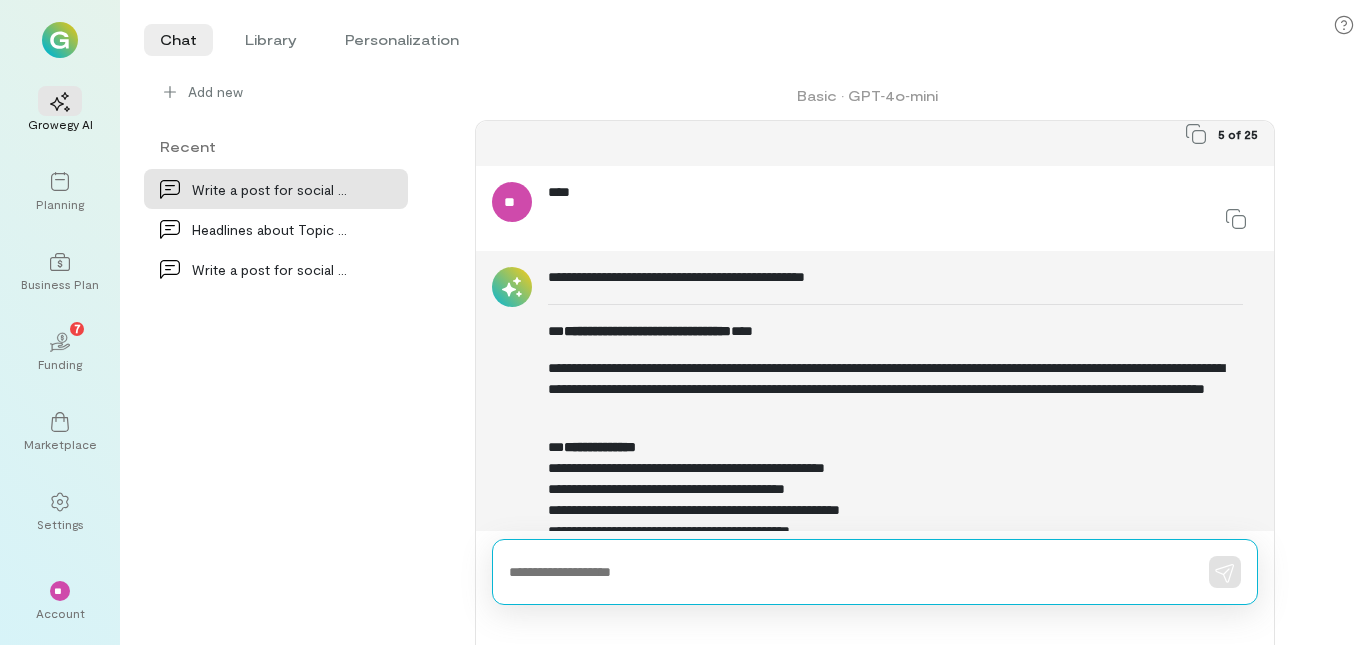 scroll, scrollTop: 1406, scrollLeft: 0, axis: vertical 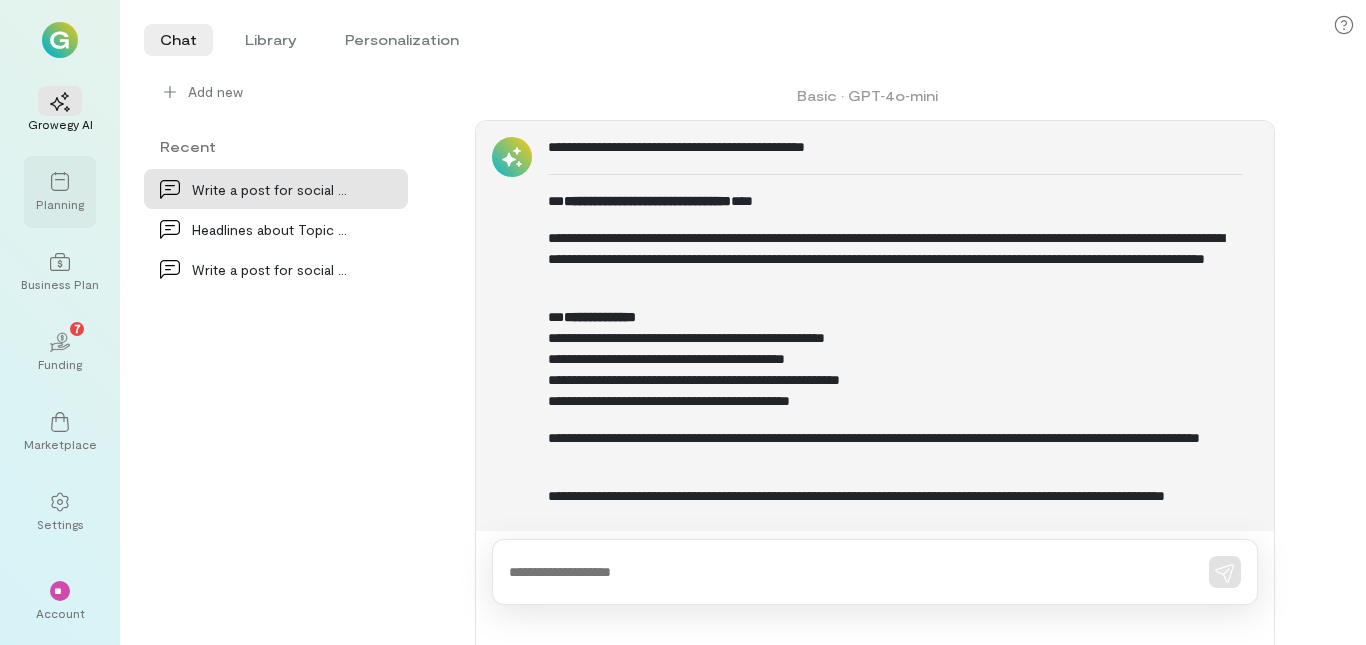 click at bounding box center (60, 181) 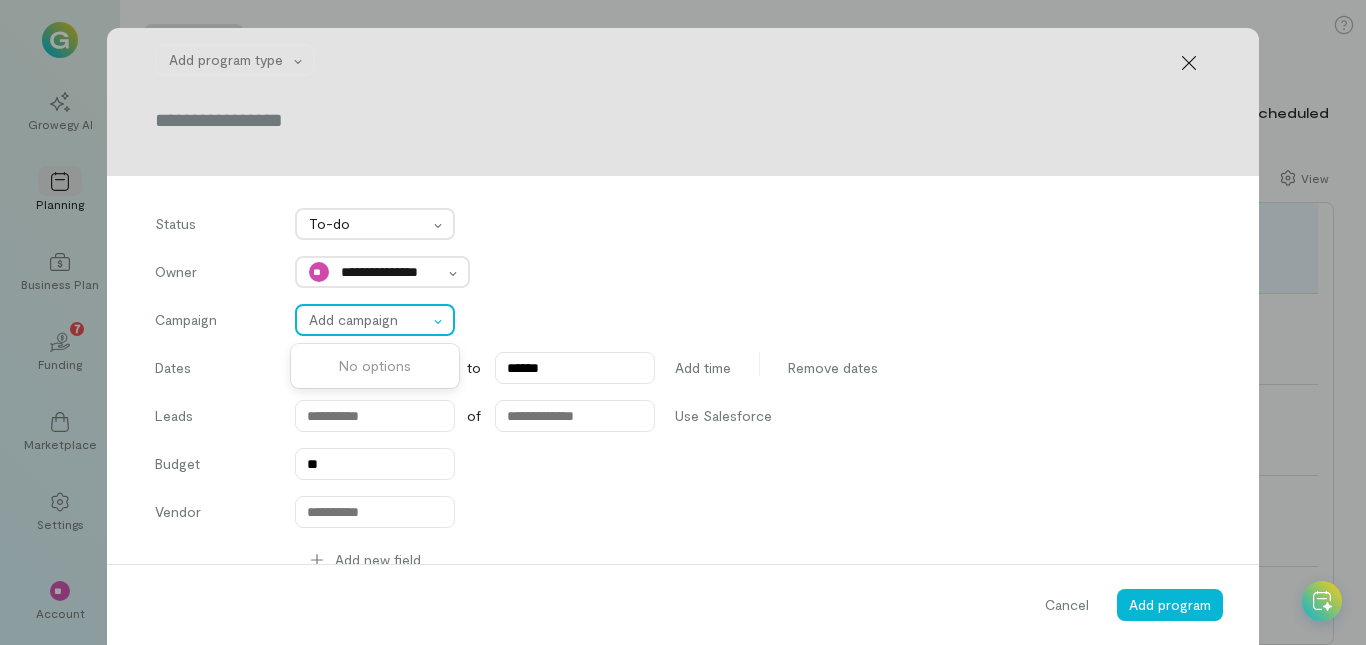 click at bounding box center (441, 320) 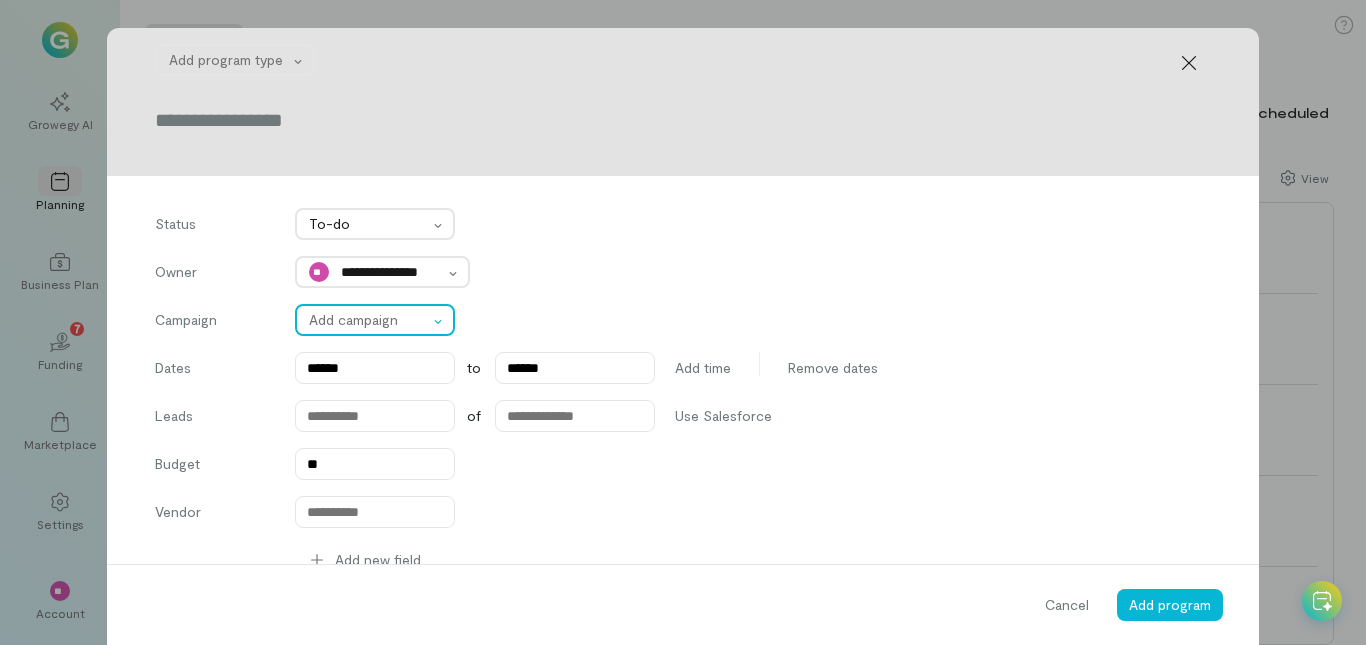 click at bounding box center (441, 320) 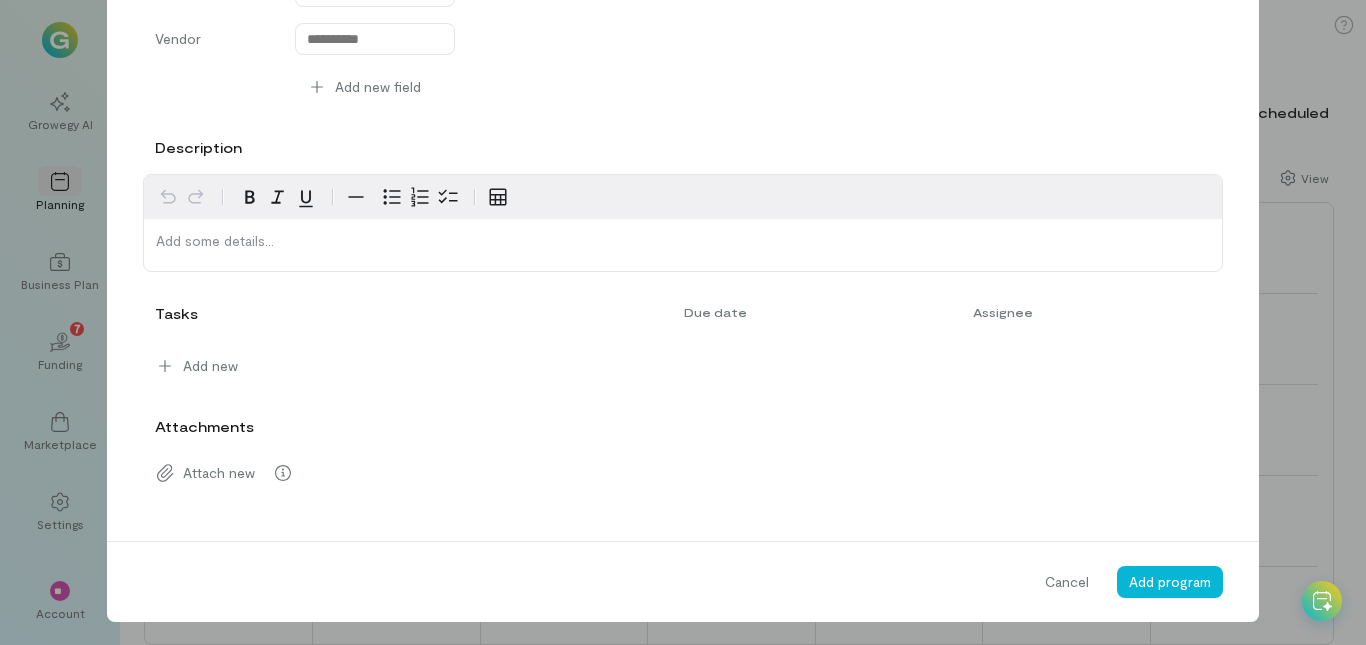 scroll, scrollTop: 458, scrollLeft: 0, axis: vertical 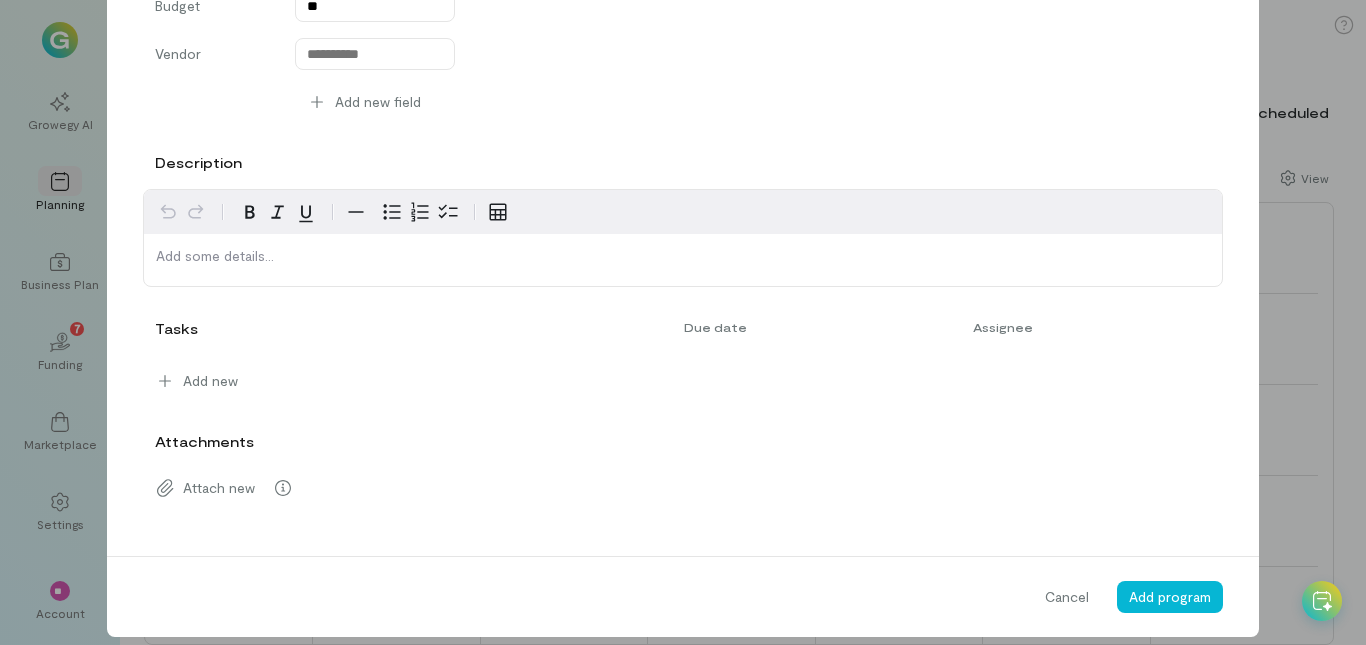 click on "Add new" at bounding box center [677, 377] 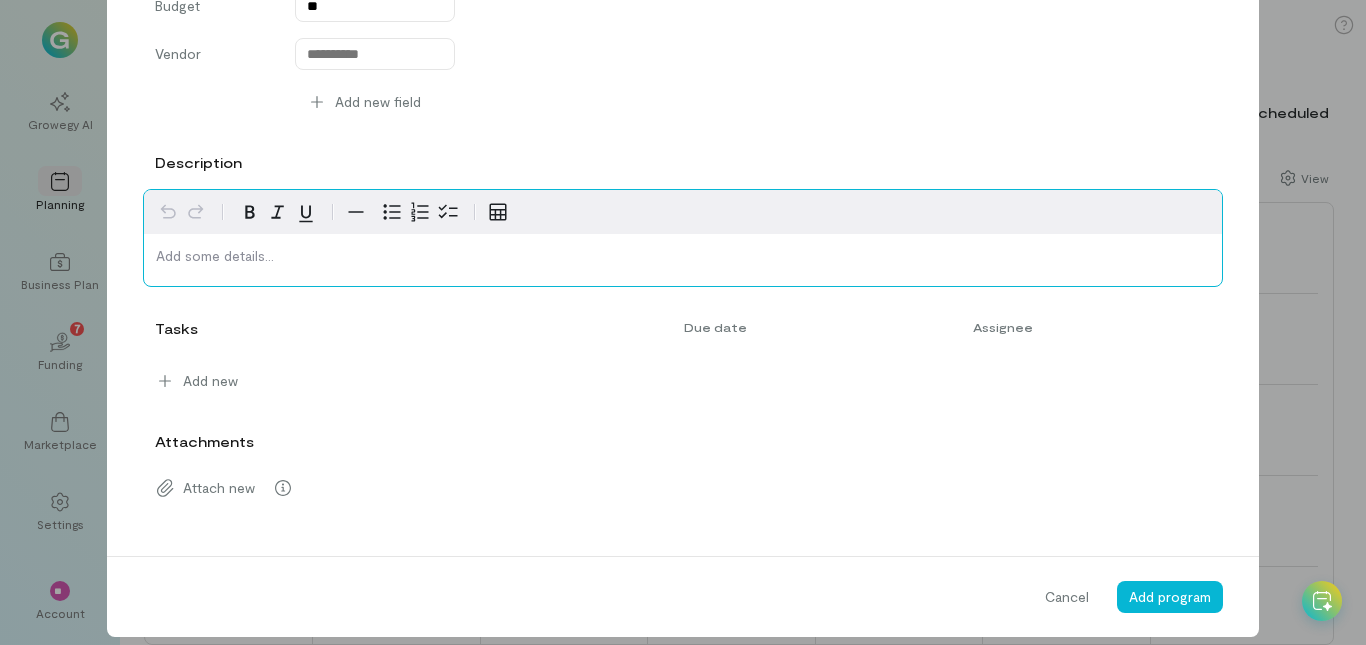 click at bounding box center [683, 256] 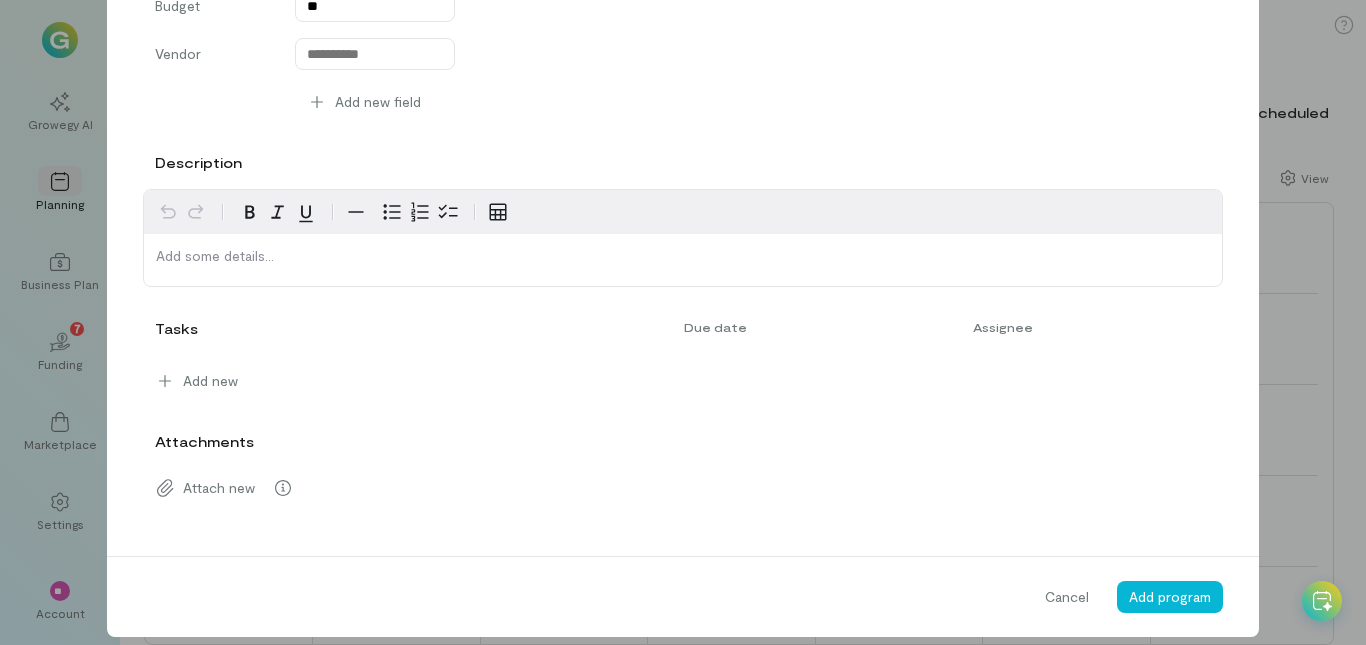 click on "**********" at bounding box center [683, -58] 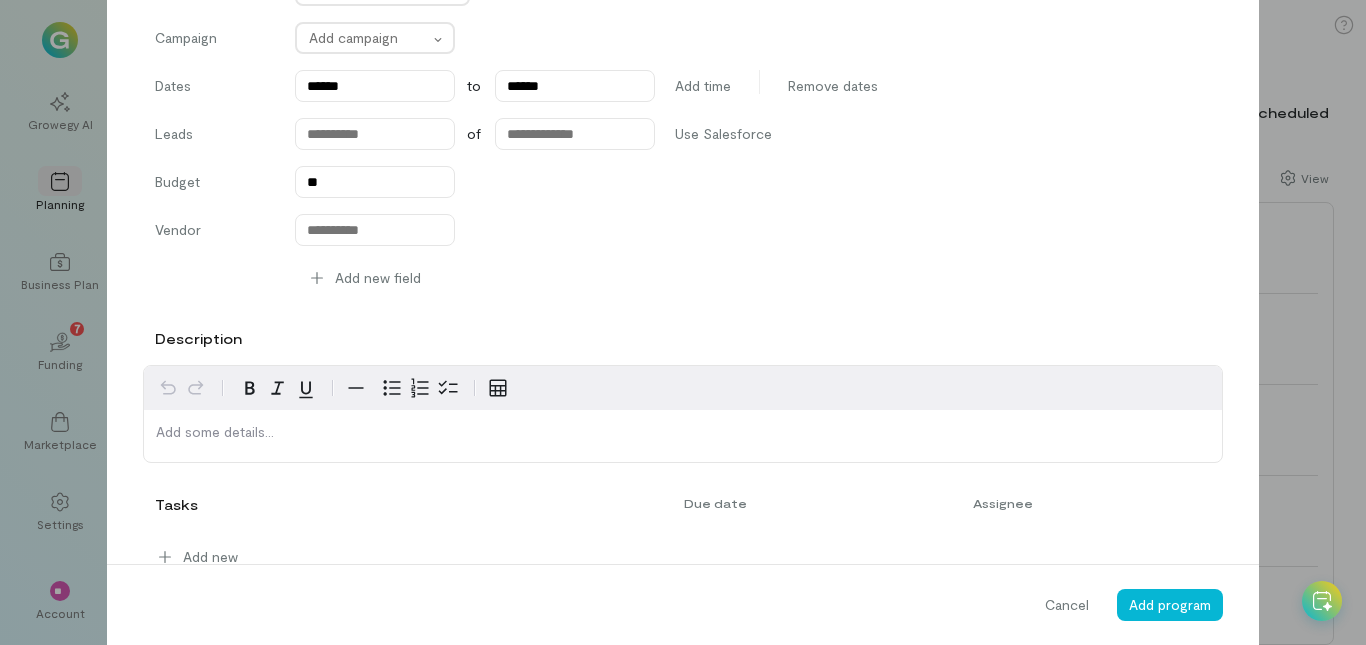 scroll, scrollTop: 0, scrollLeft: 0, axis: both 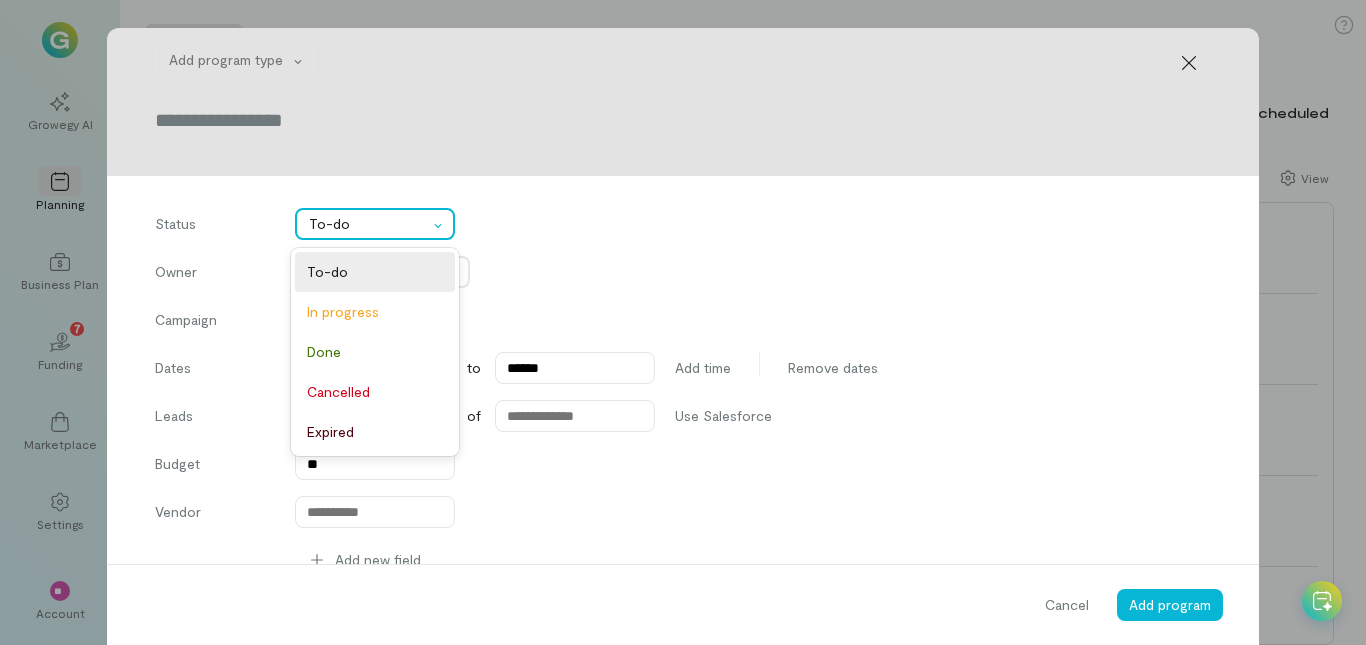 click at bounding box center [441, 224] 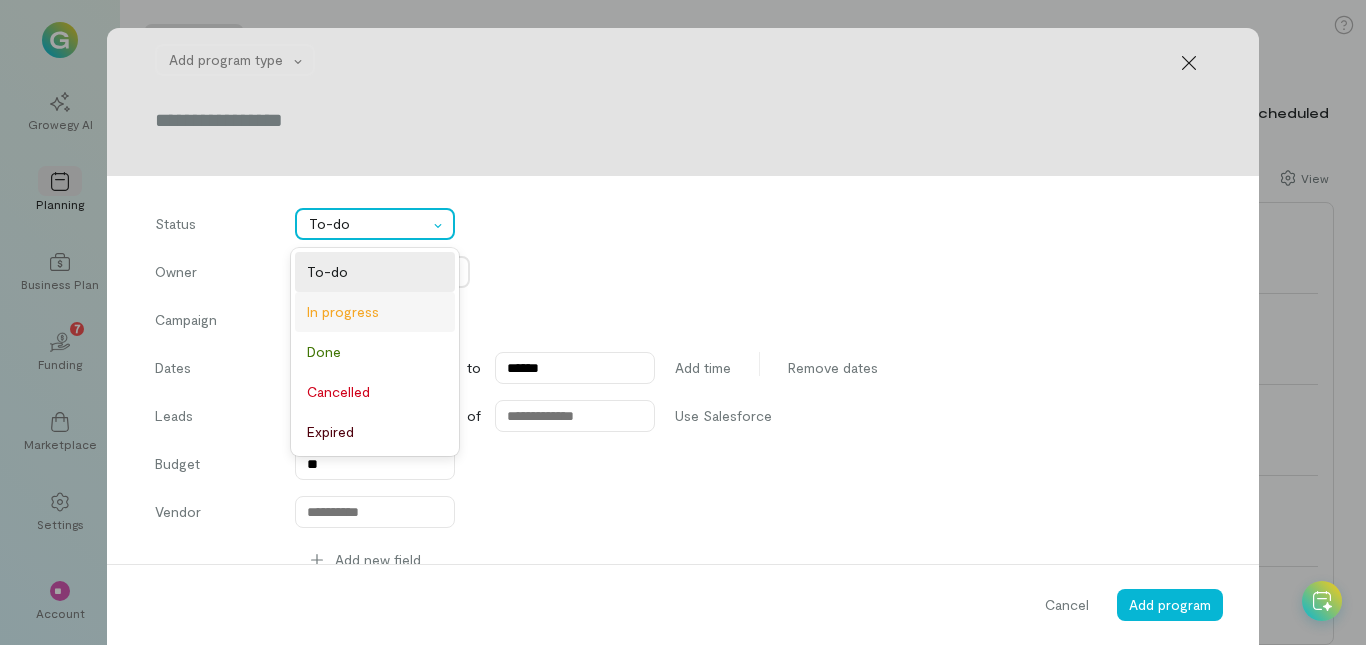 click on "In progress" at bounding box center (375, 312) 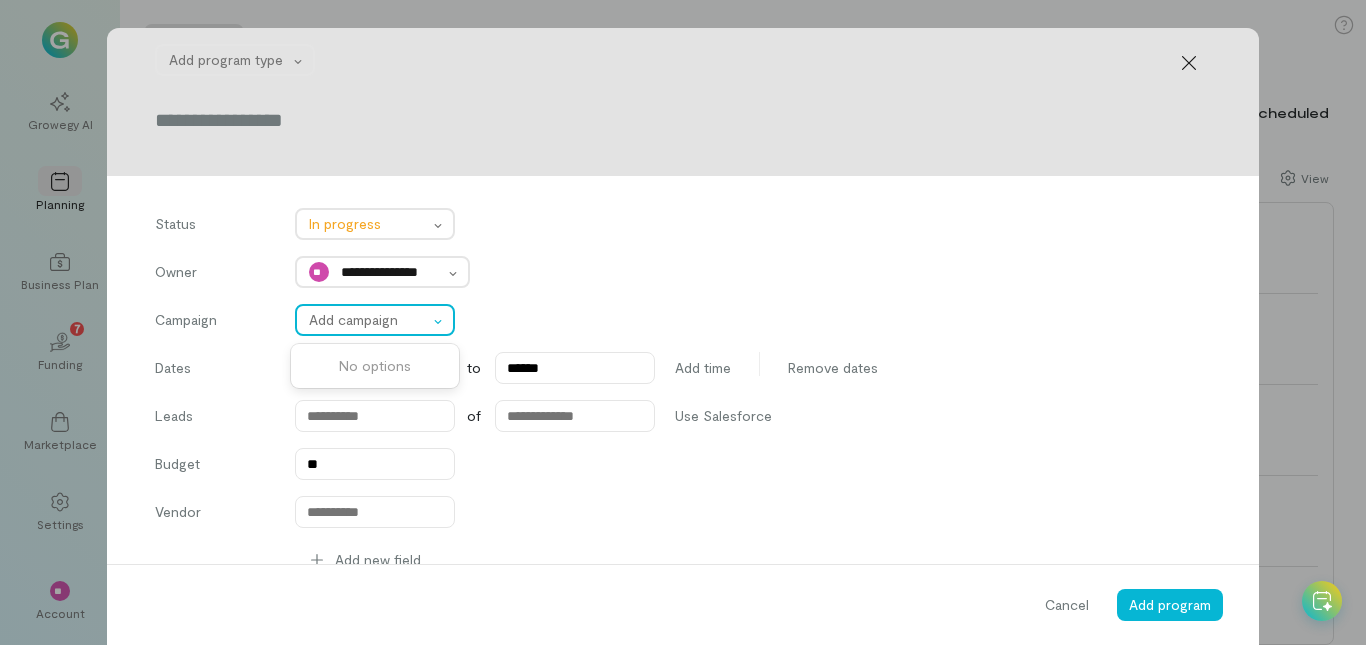 click at bounding box center [441, 320] 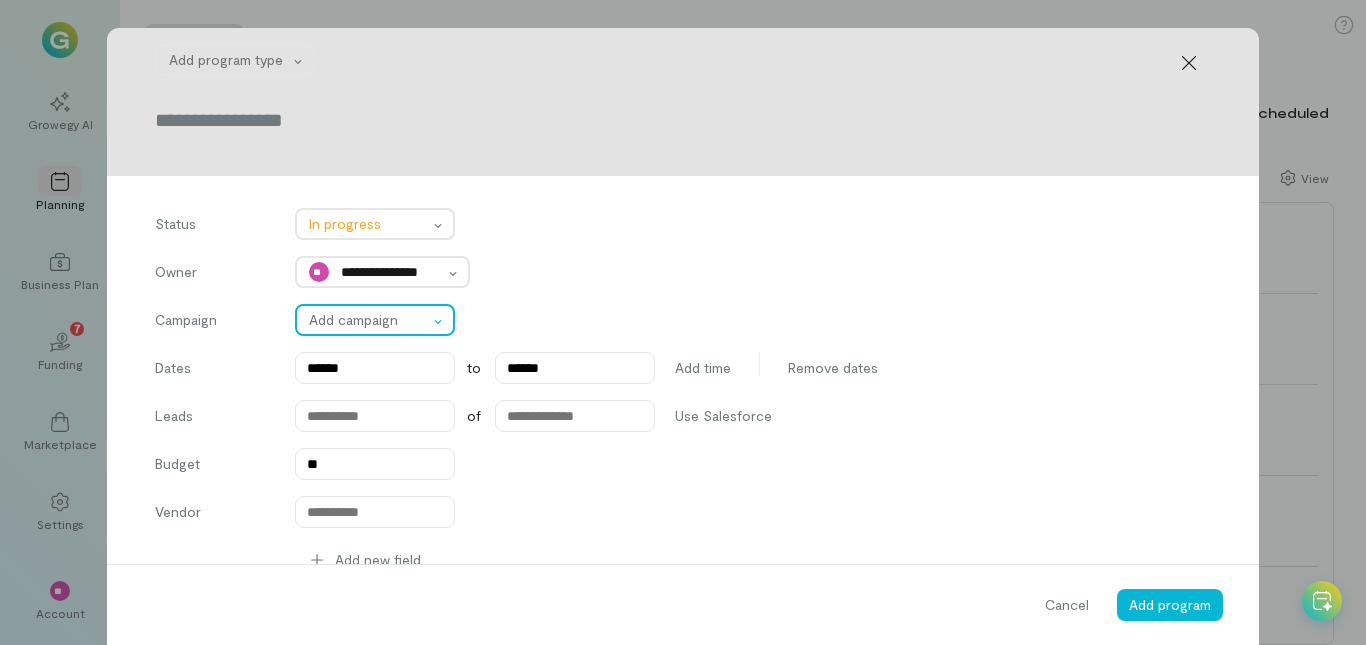 click at bounding box center (441, 320) 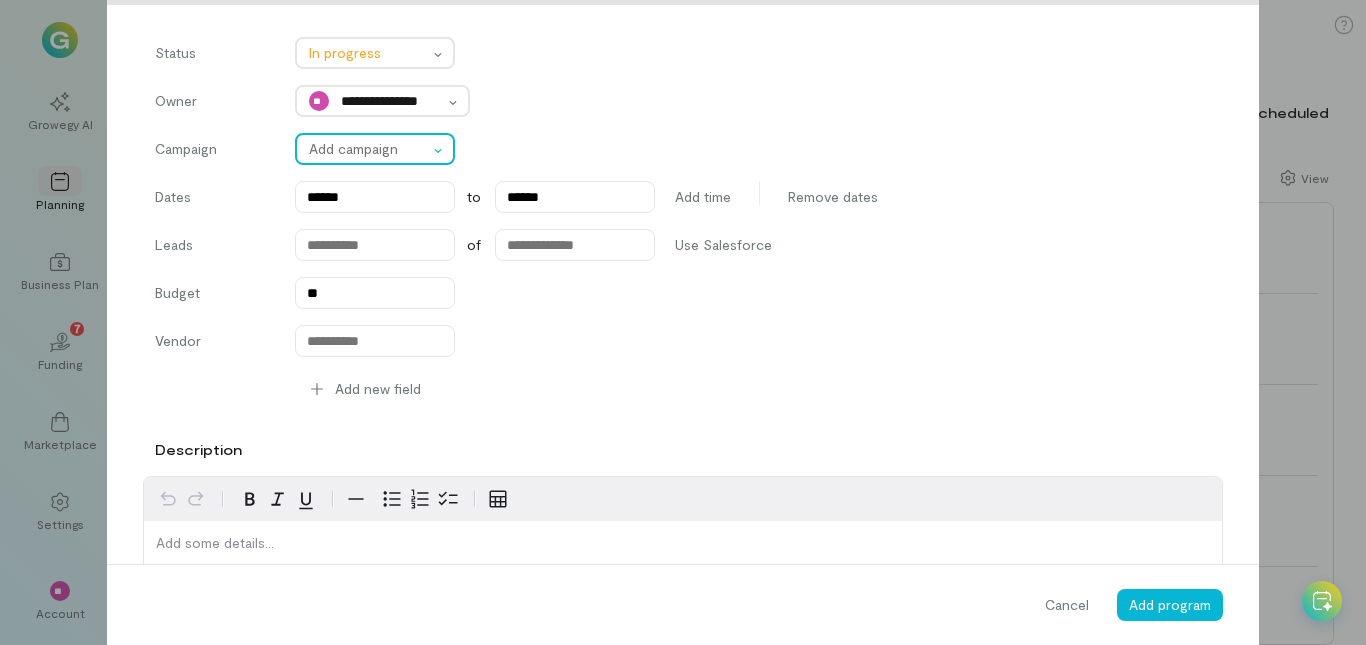 scroll, scrollTop: 0, scrollLeft: 0, axis: both 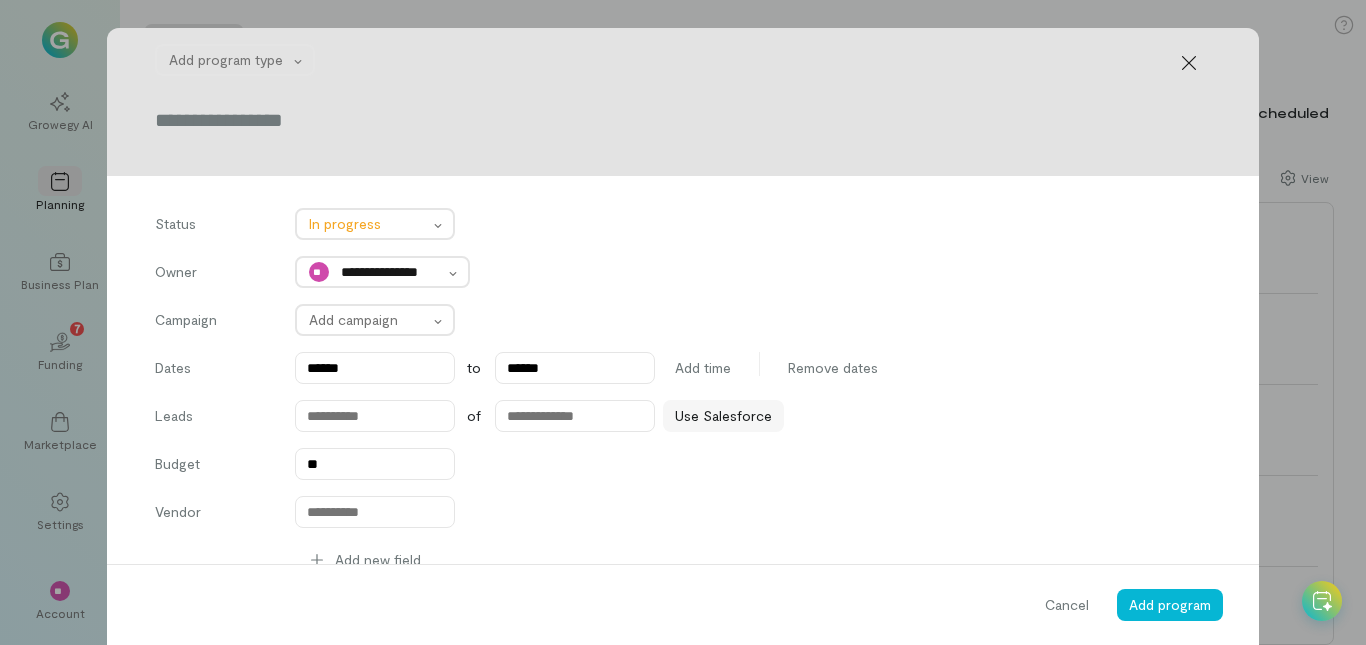 click on "Use Salesforce" at bounding box center (723, 416) 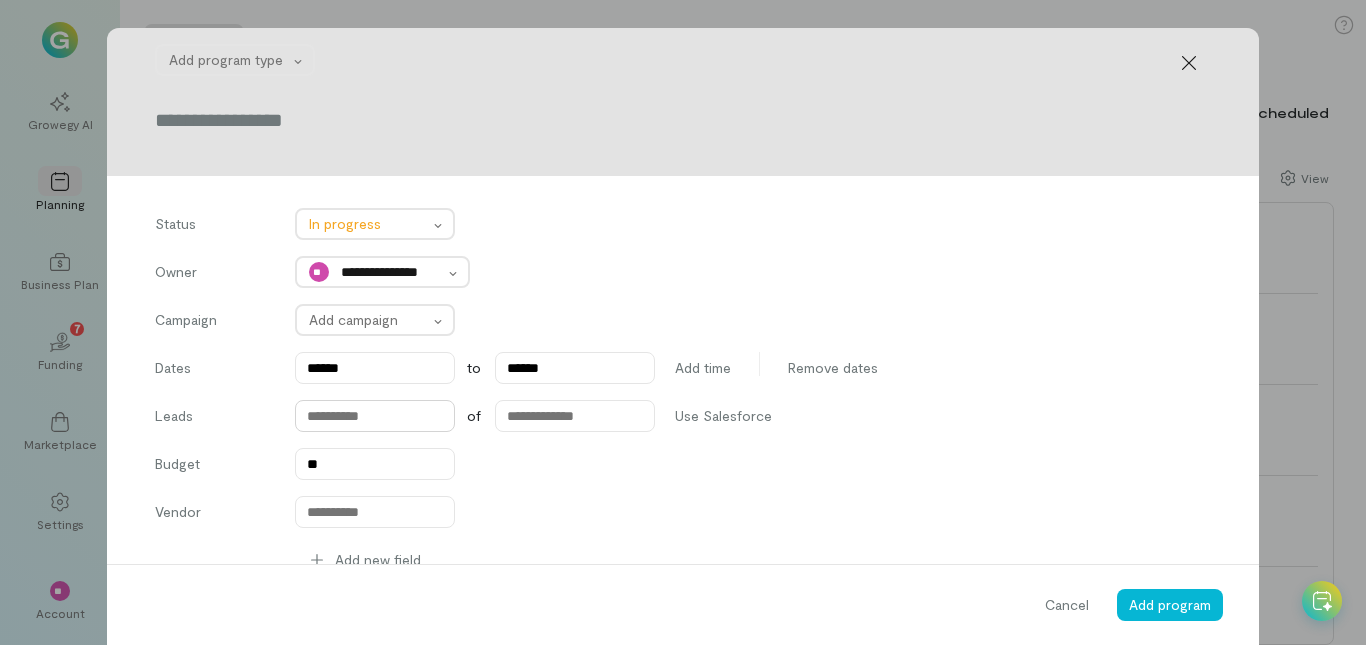 click on "*" at bounding box center [375, 416] 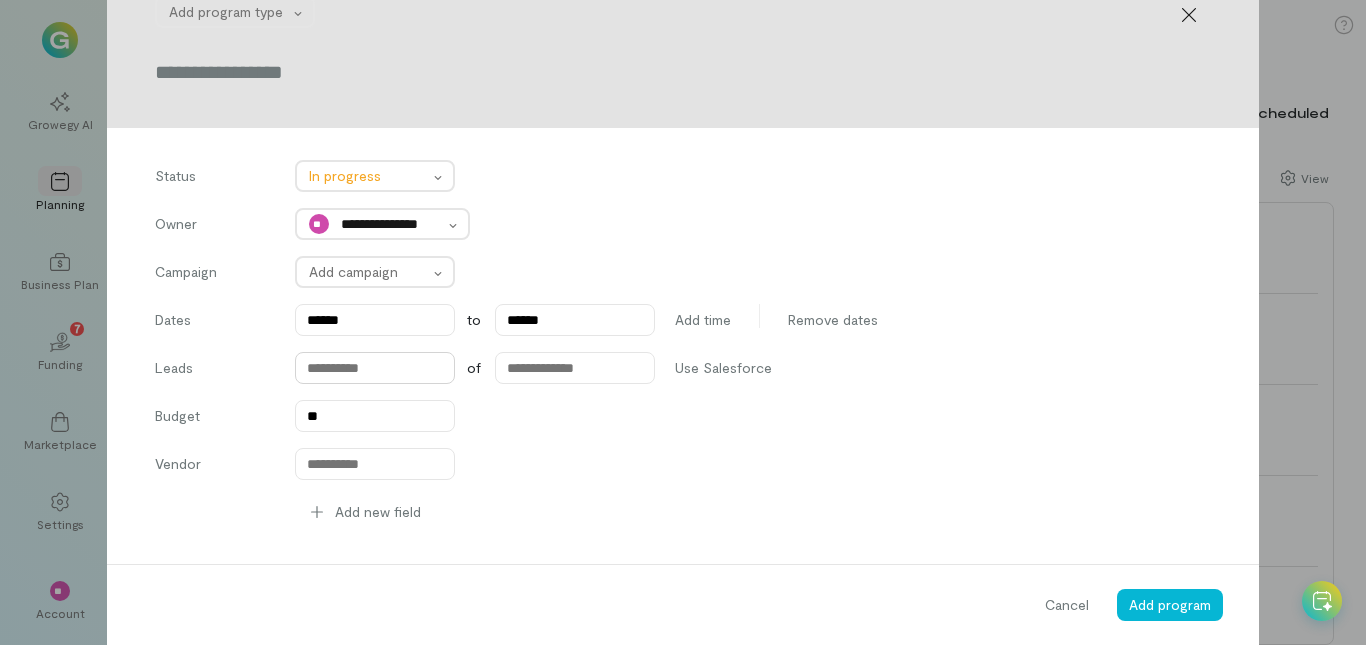 scroll, scrollTop: 0, scrollLeft: 0, axis: both 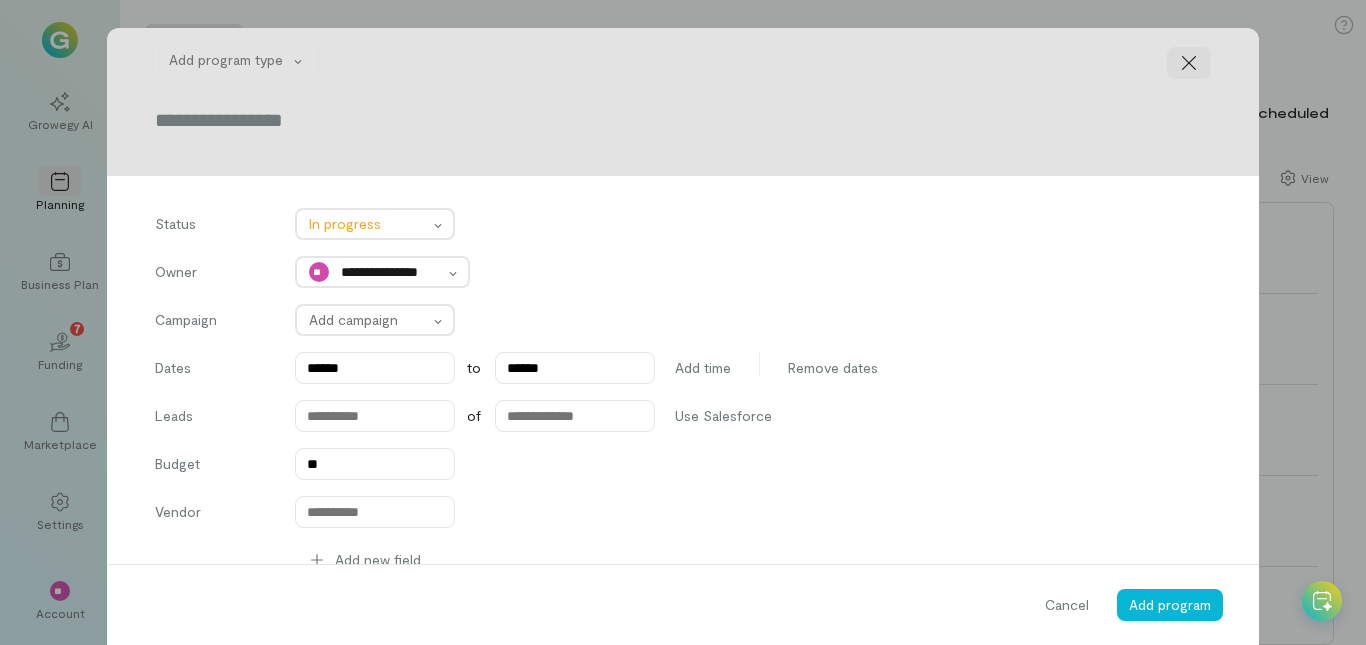 click 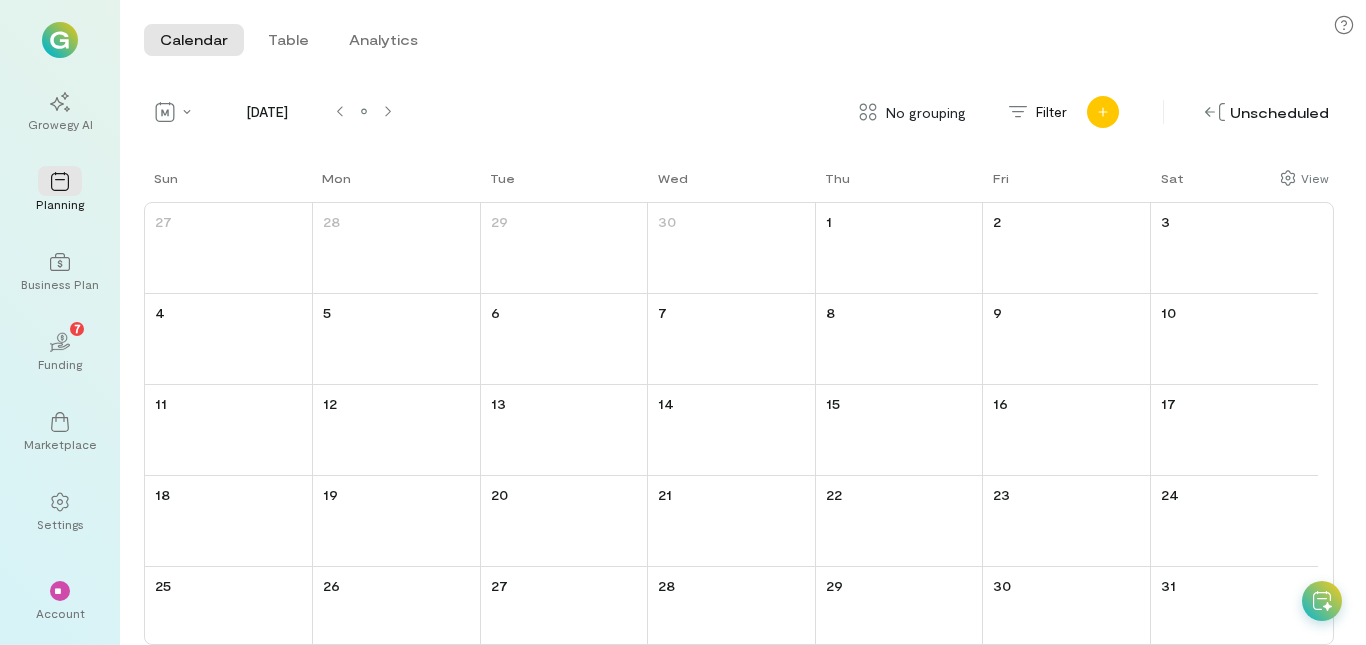click 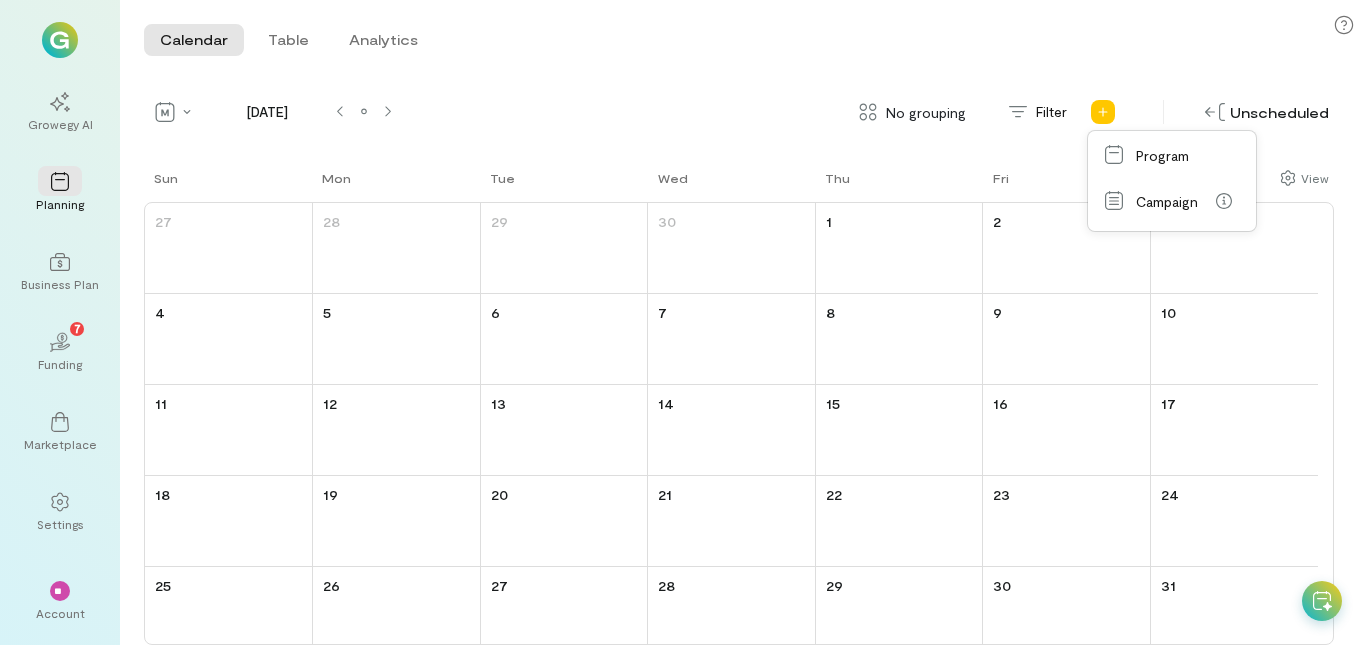 click on "Calendar Table Analytics Calendar Table Analytics" at bounding box center (743, 40) 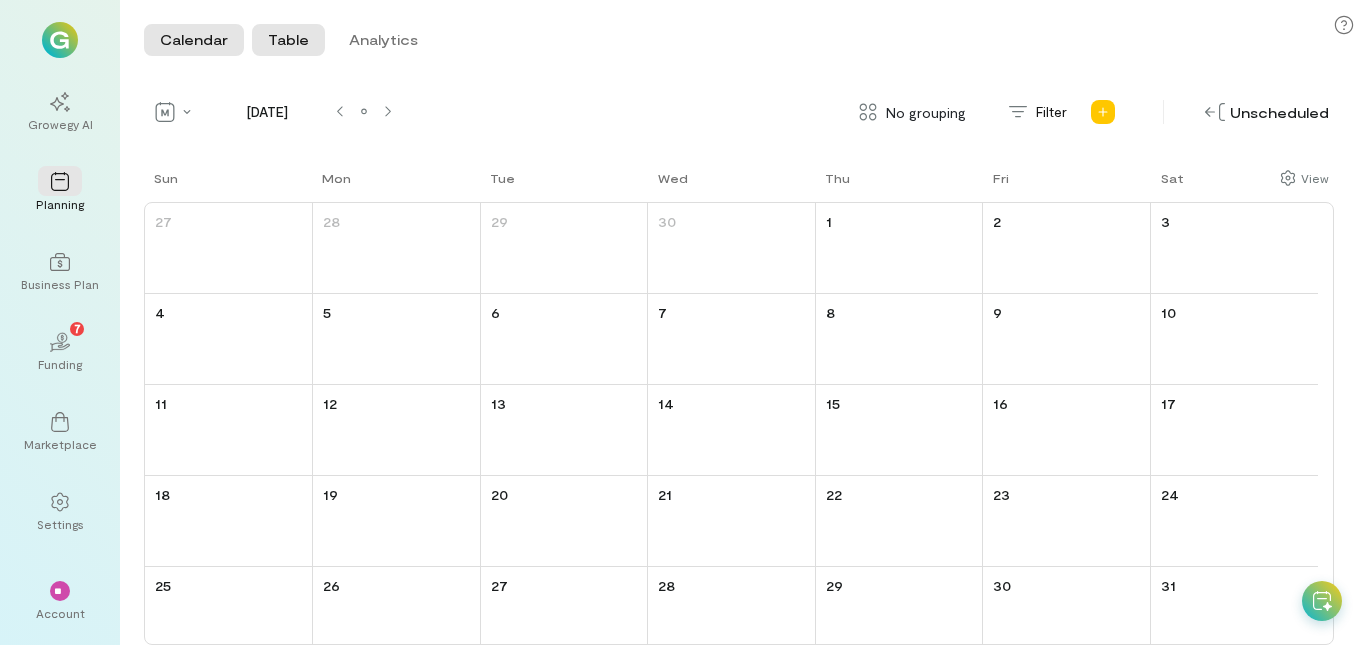 click on "Table" at bounding box center (288, 40) 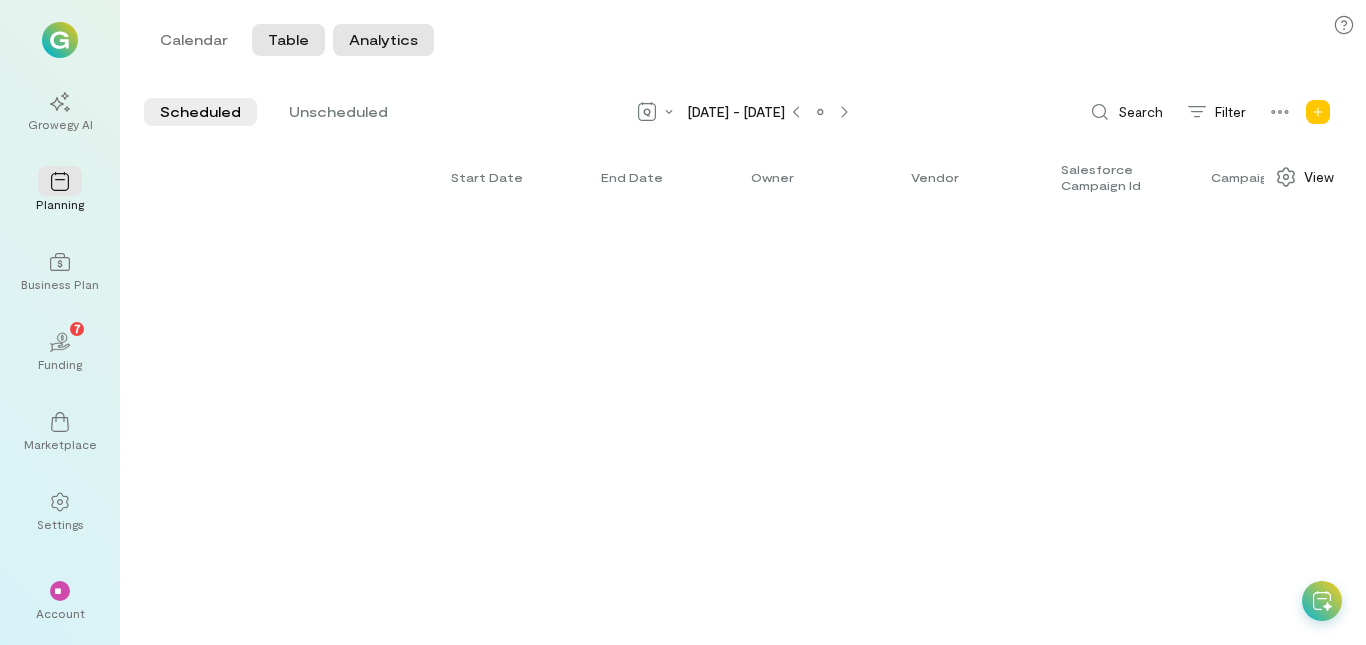 click on "Analytics" at bounding box center (383, 40) 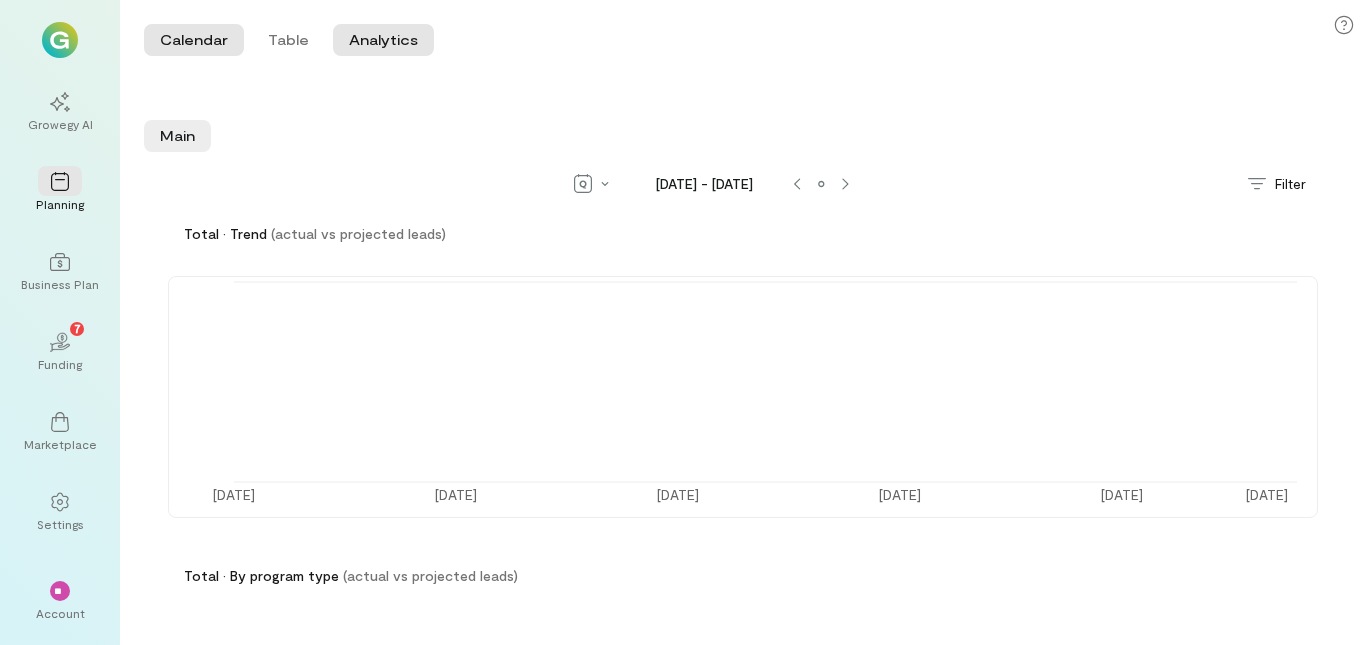 click on "Calendar" at bounding box center [194, 40] 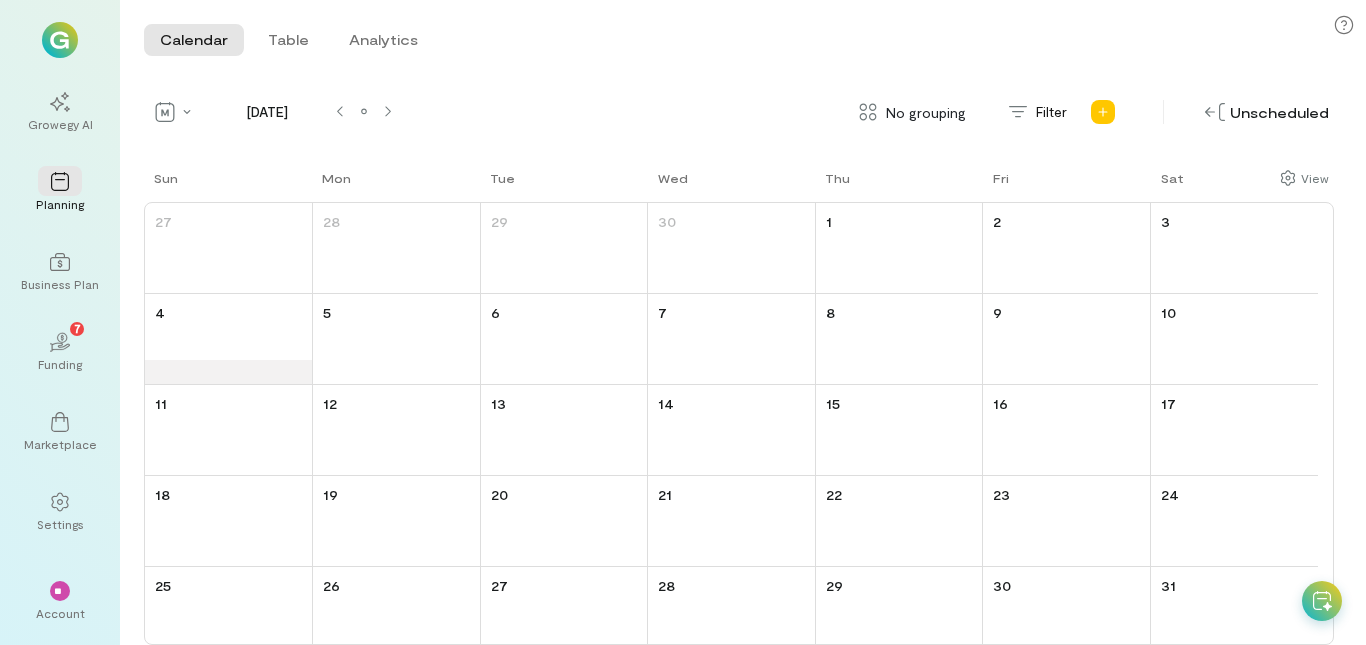 scroll, scrollTop: 104, scrollLeft: 0, axis: vertical 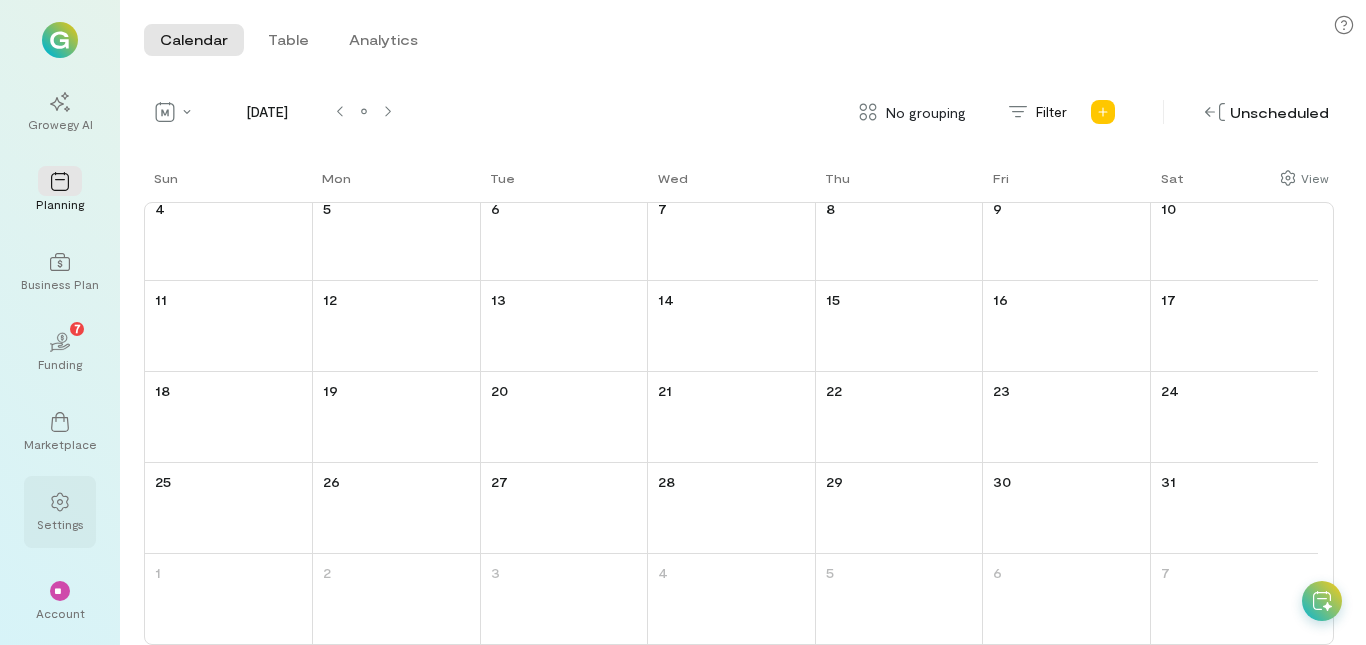 click at bounding box center (60, 501) 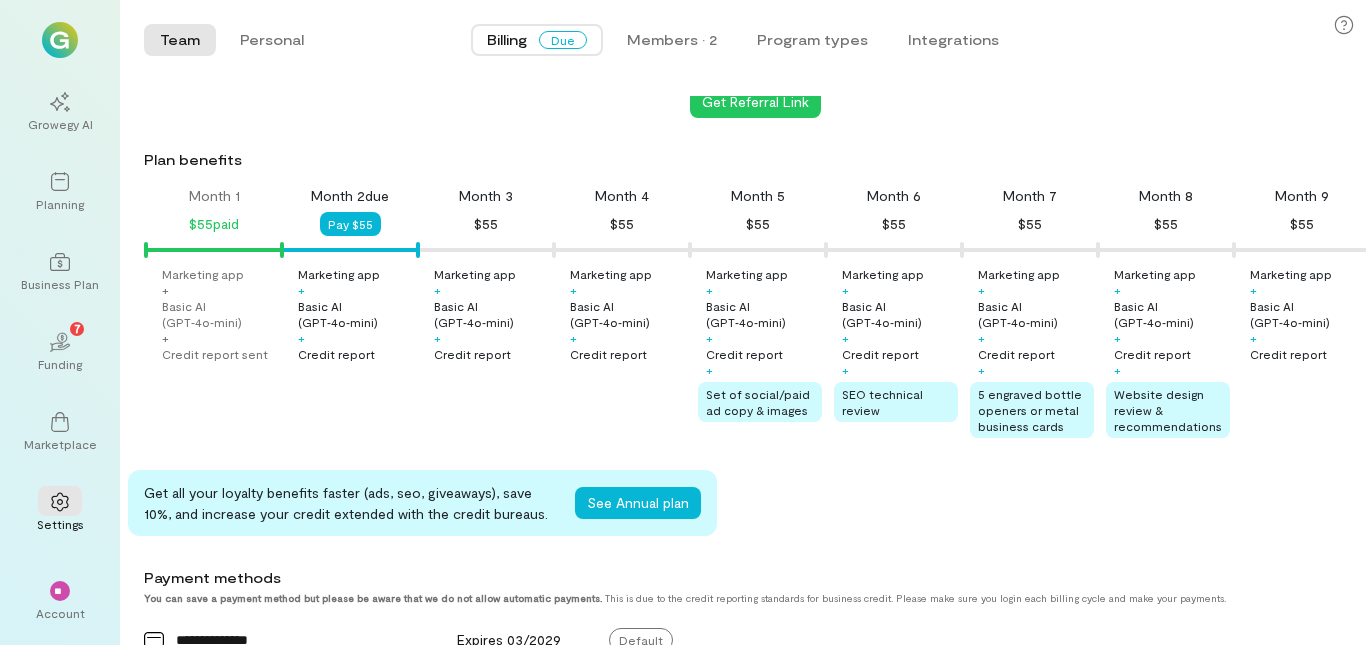 scroll, scrollTop: 121, scrollLeft: 0, axis: vertical 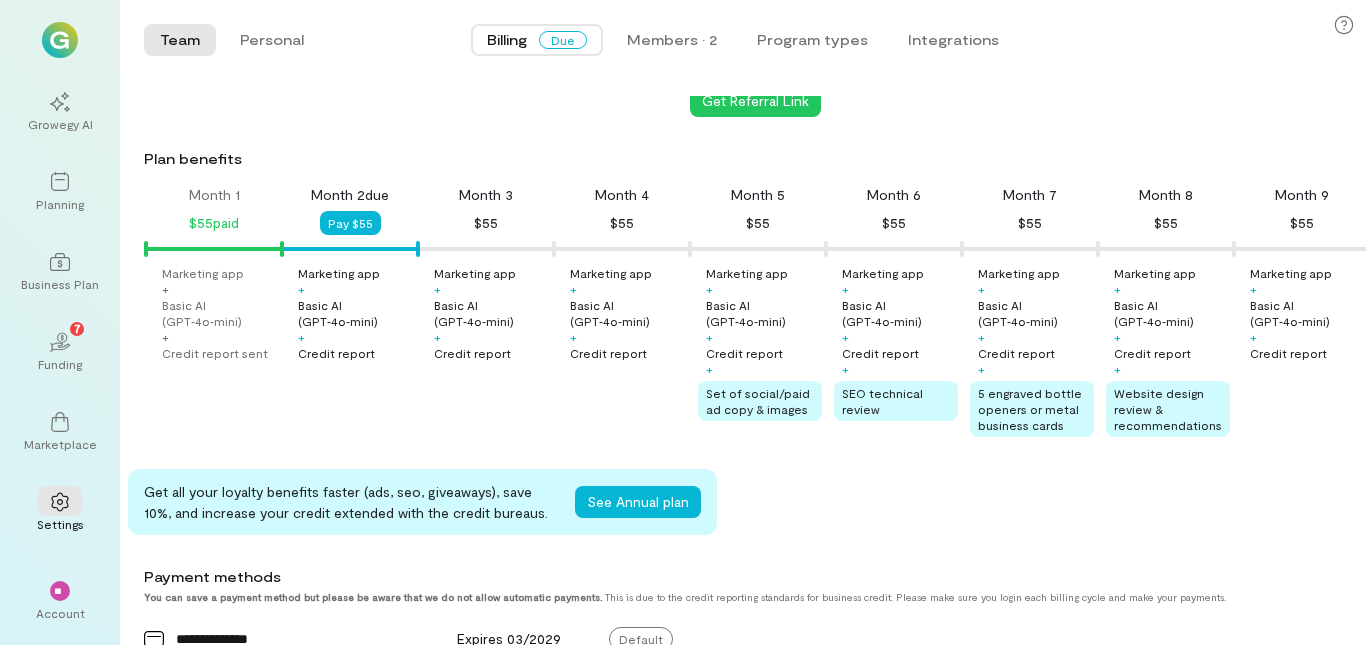 click on "Due" at bounding box center (563, 40) 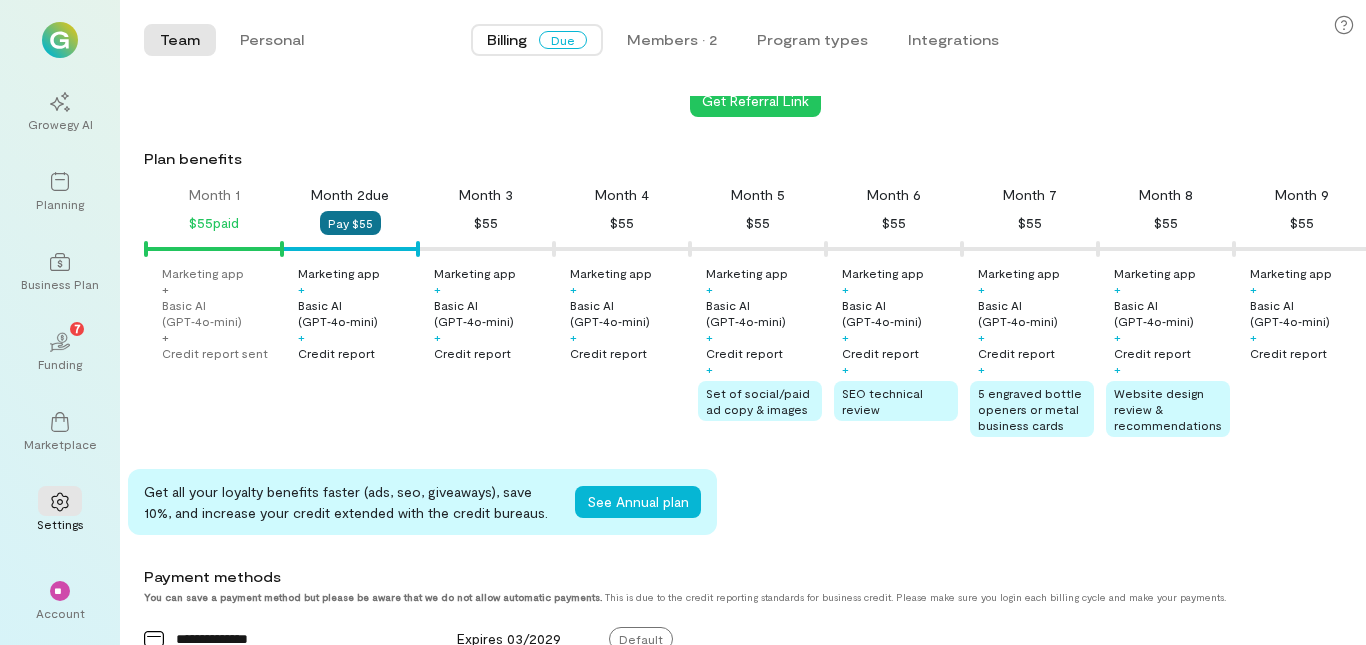 click on "Pay $55" at bounding box center [350, 223] 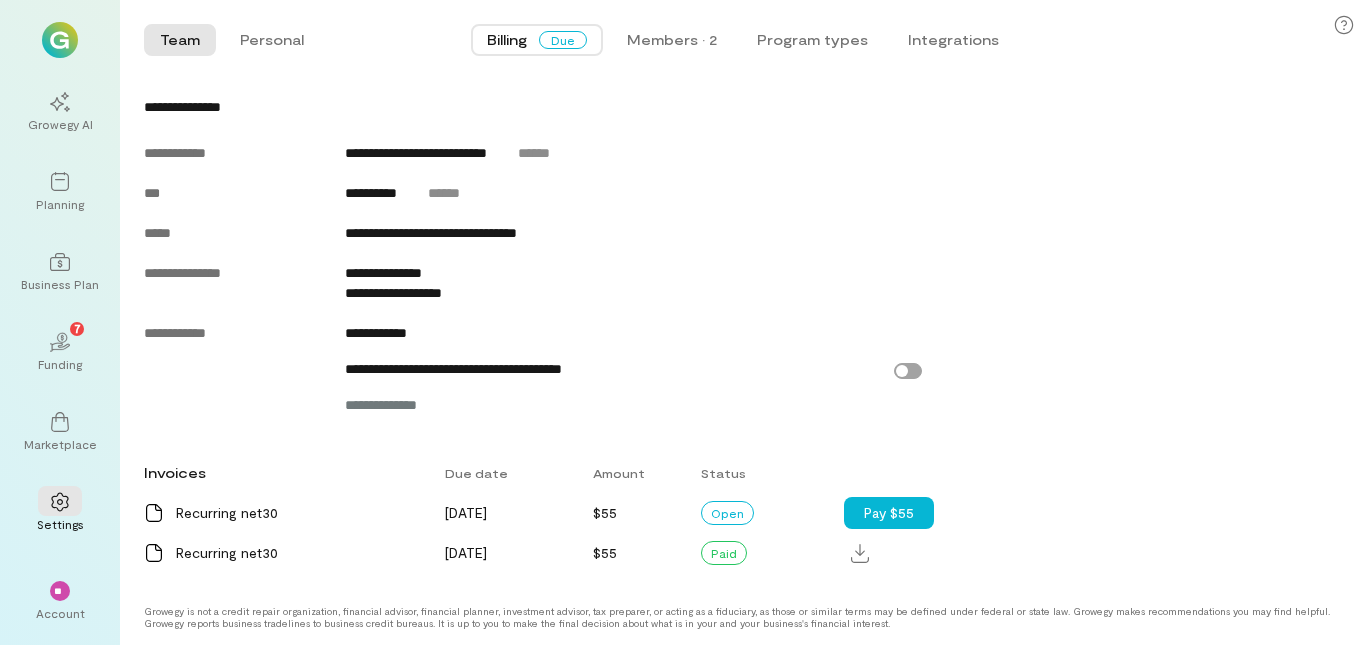 scroll, scrollTop: 762, scrollLeft: 0, axis: vertical 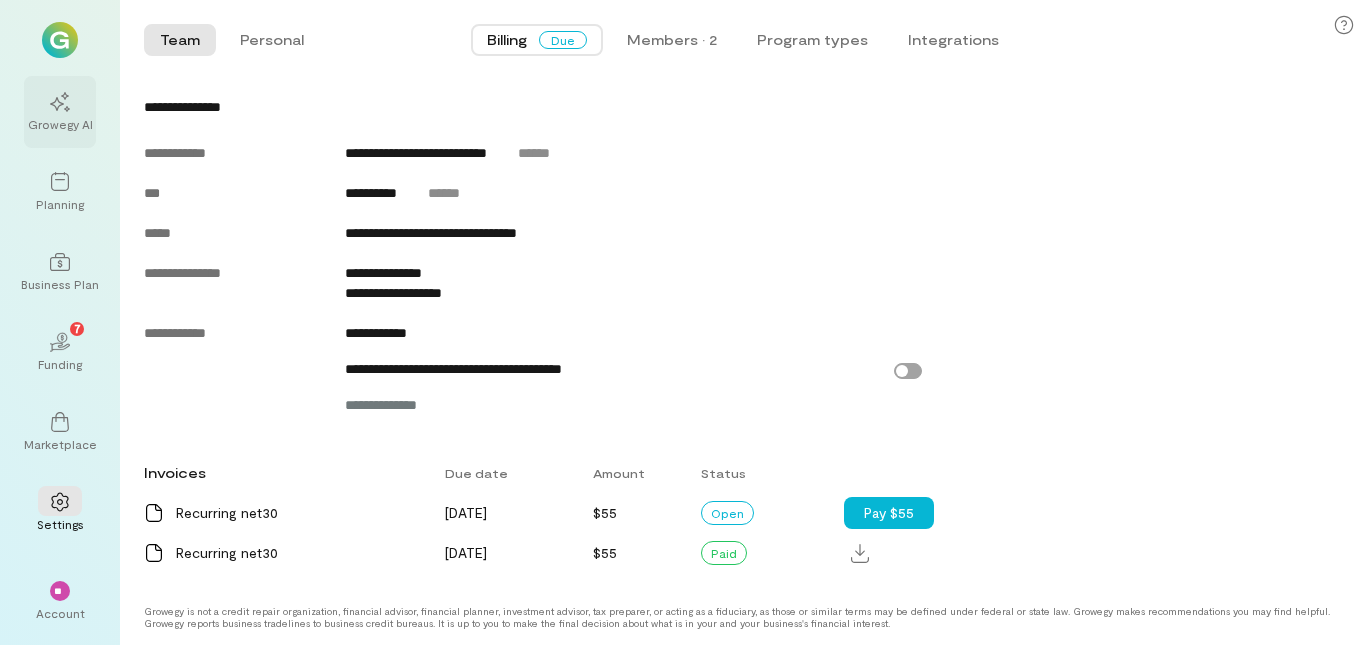 click on "Growegy AI" at bounding box center [60, 124] 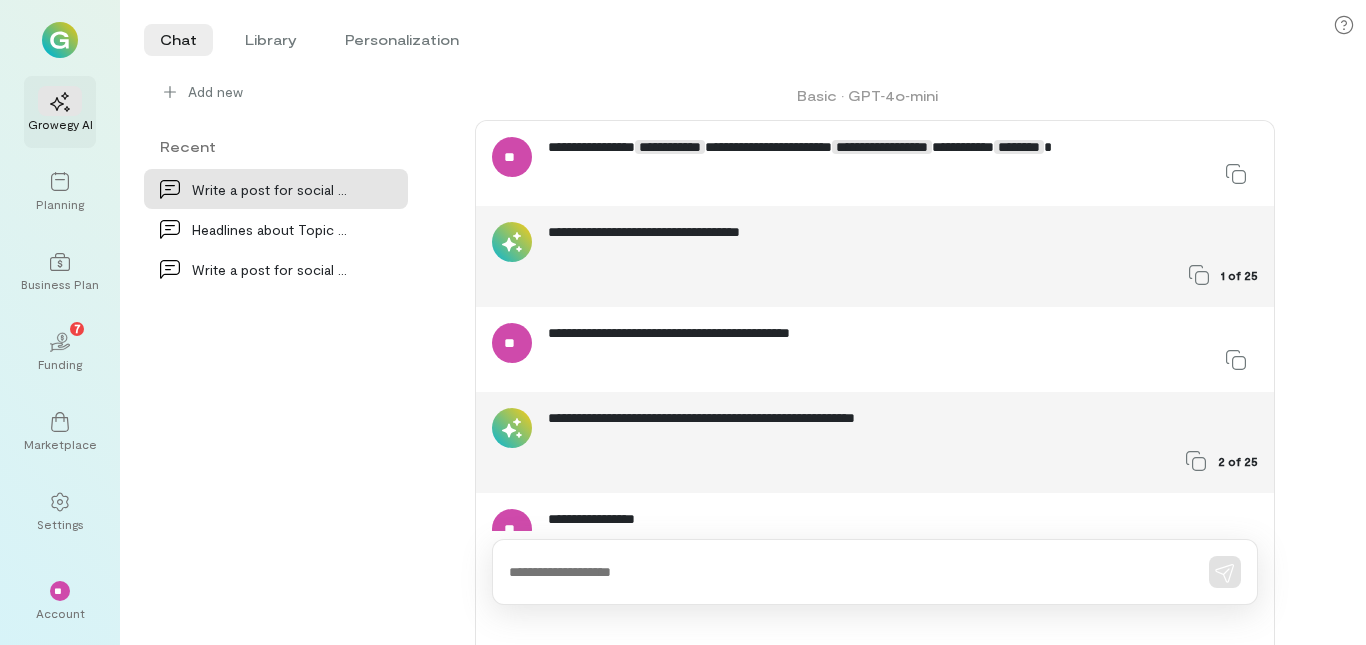 scroll, scrollTop: 1406, scrollLeft: 0, axis: vertical 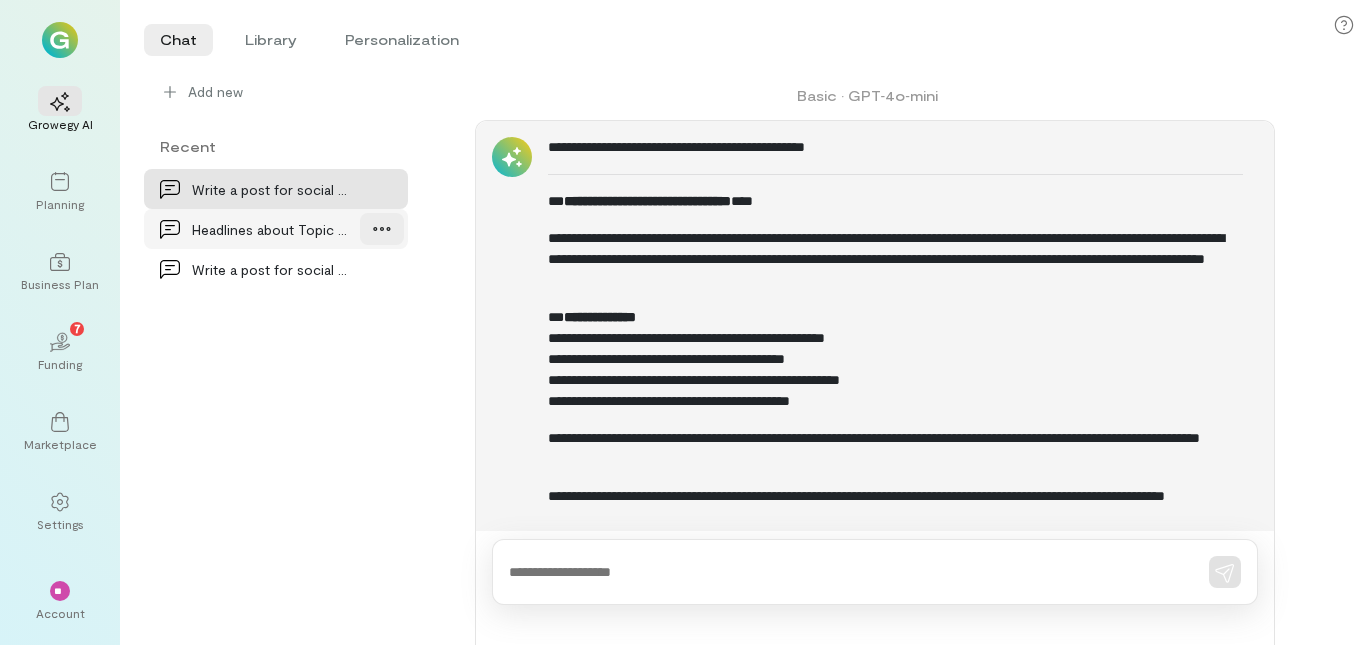 click at bounding box center (382, 229) 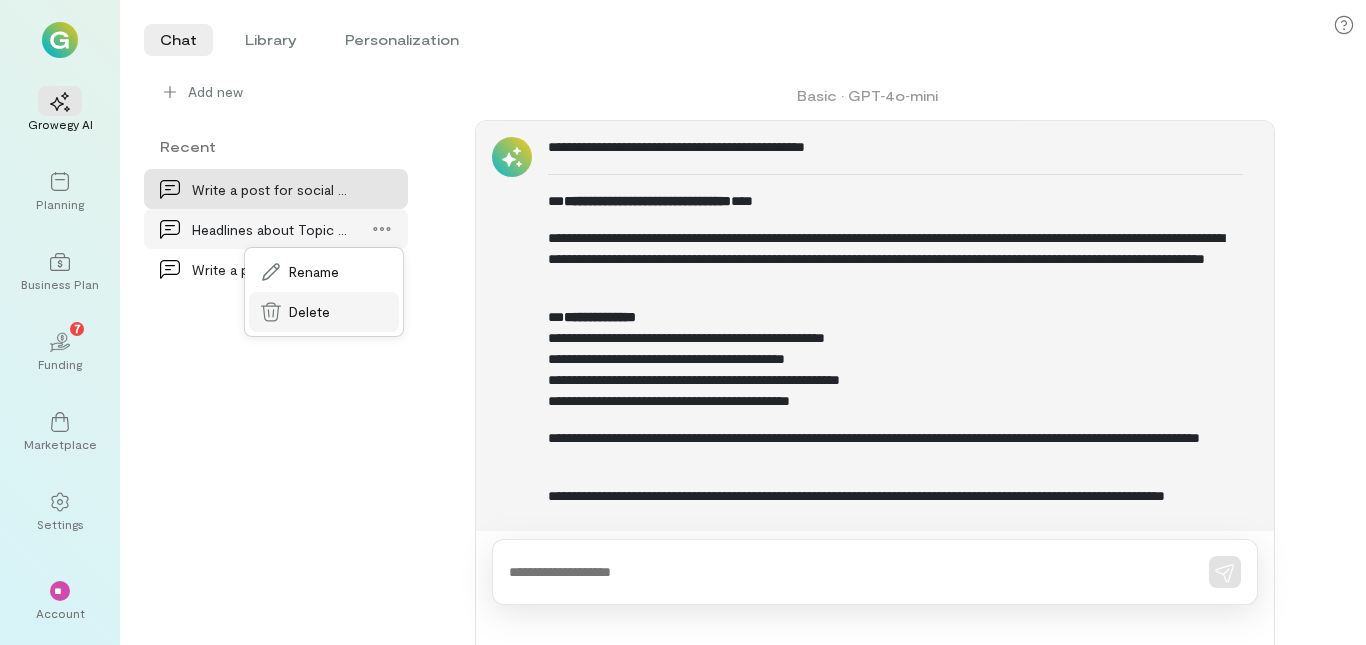 click on "Delete" at bounding box center (309, 312) 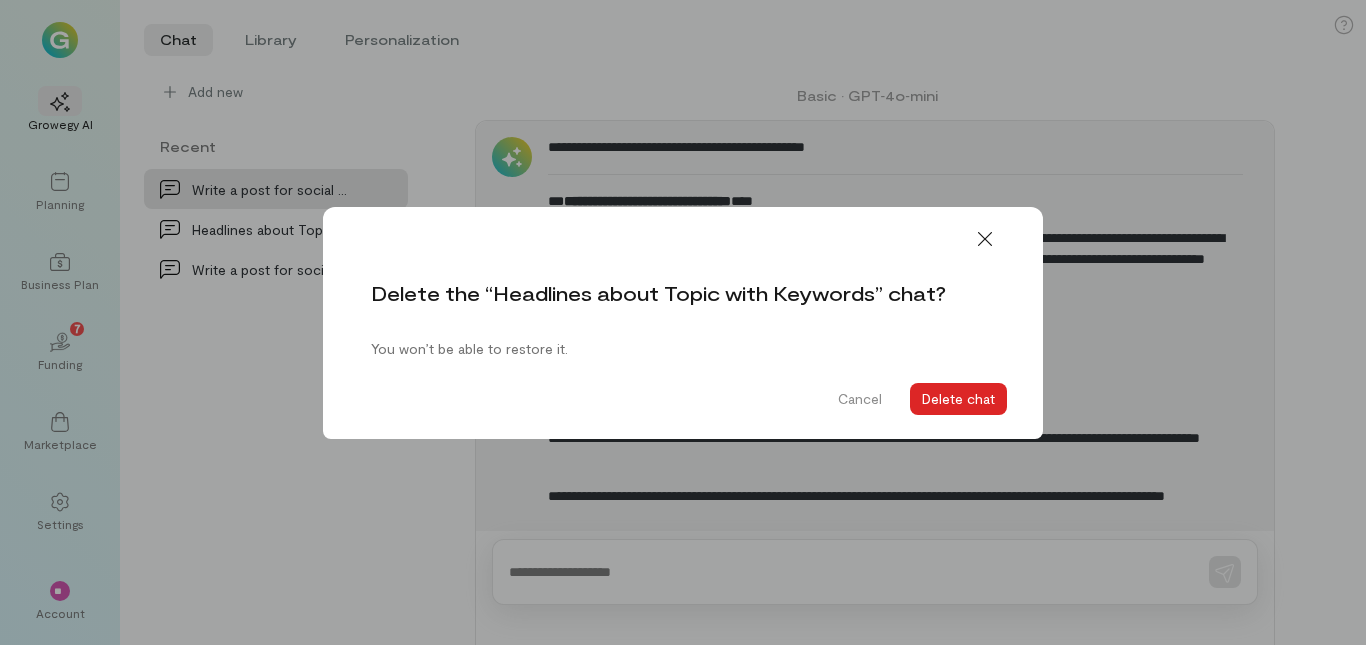 click on "Delete chat" at bounding box center [958, 399] 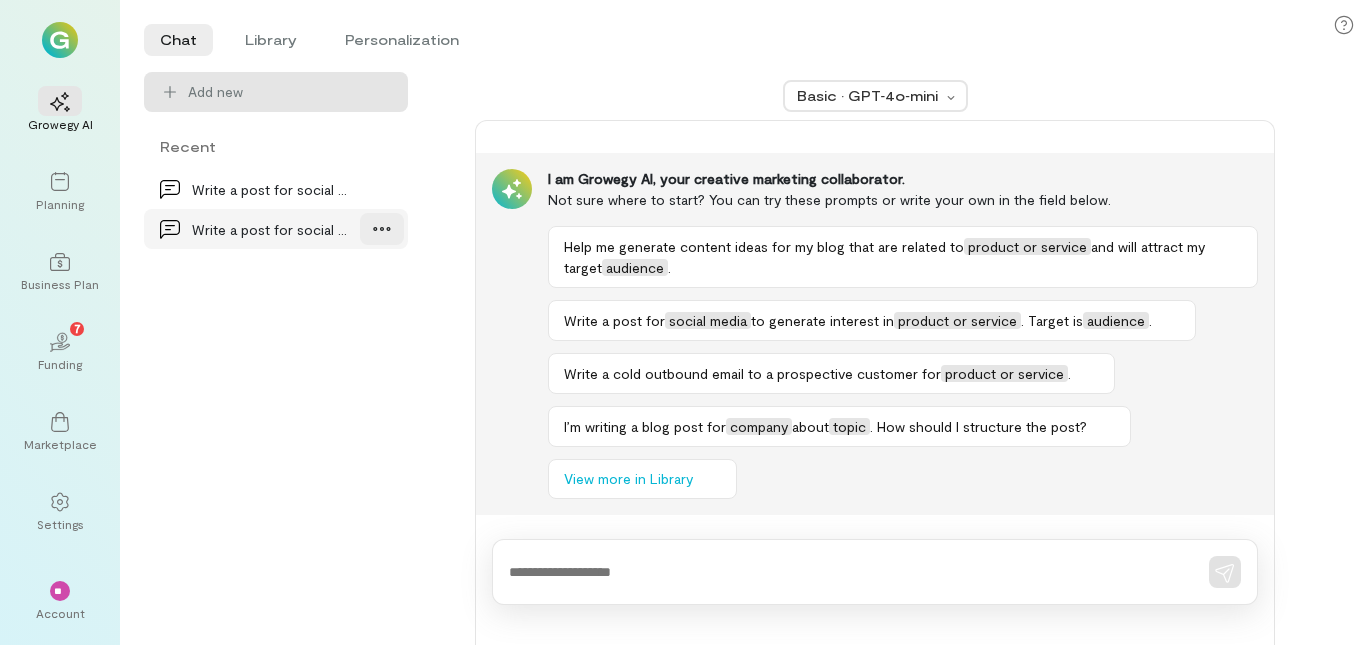 click at bounding box center [382, 229] 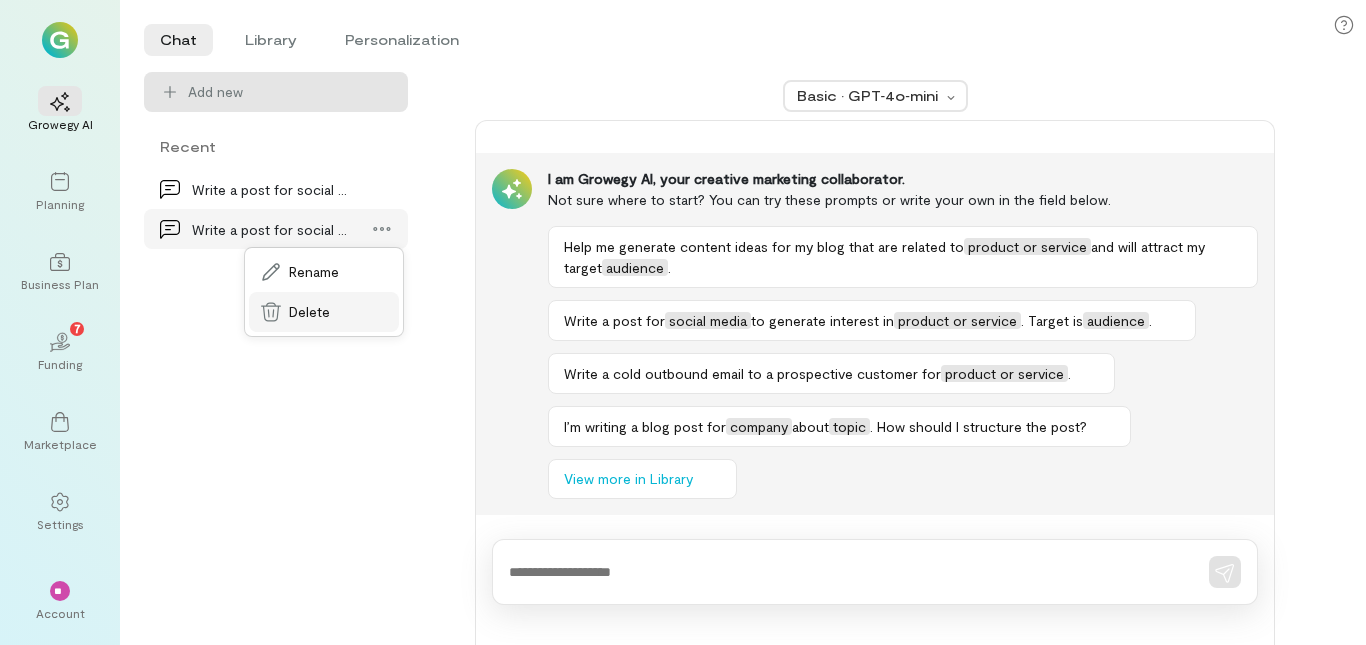 click on "Delete" at bounding box center (324, 312) 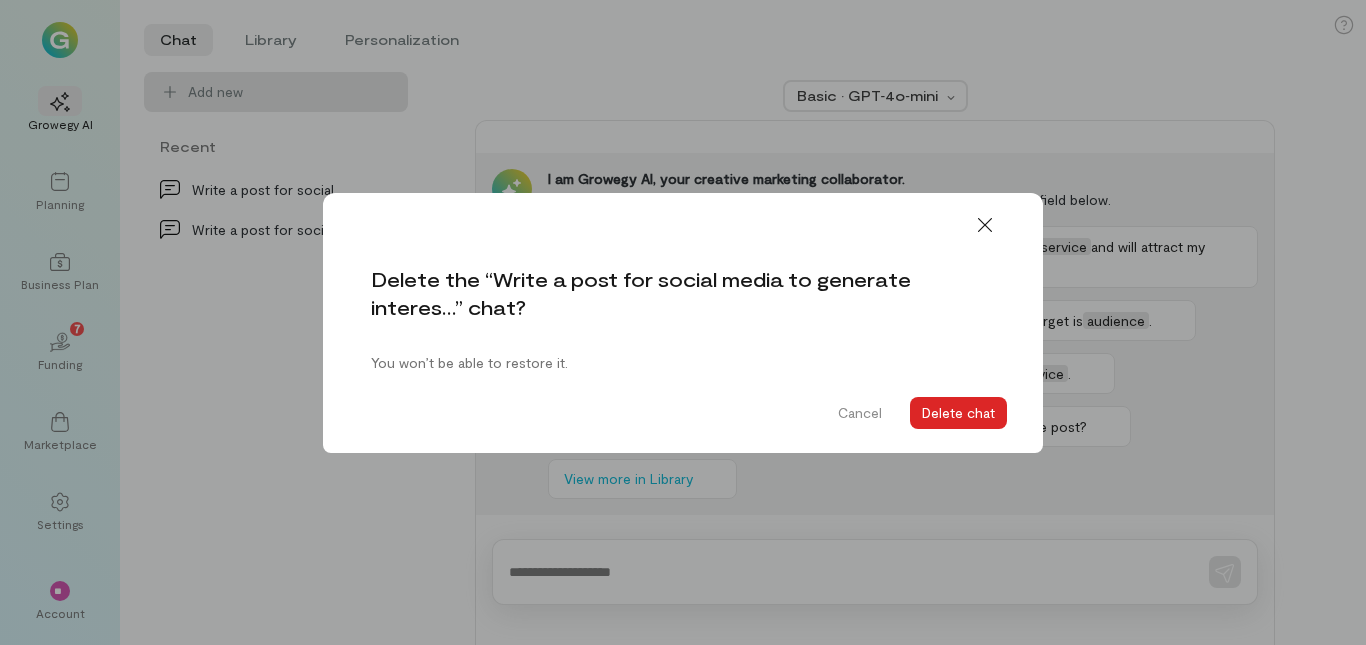 click on "Delete chat" at bounding box center (958, 413) 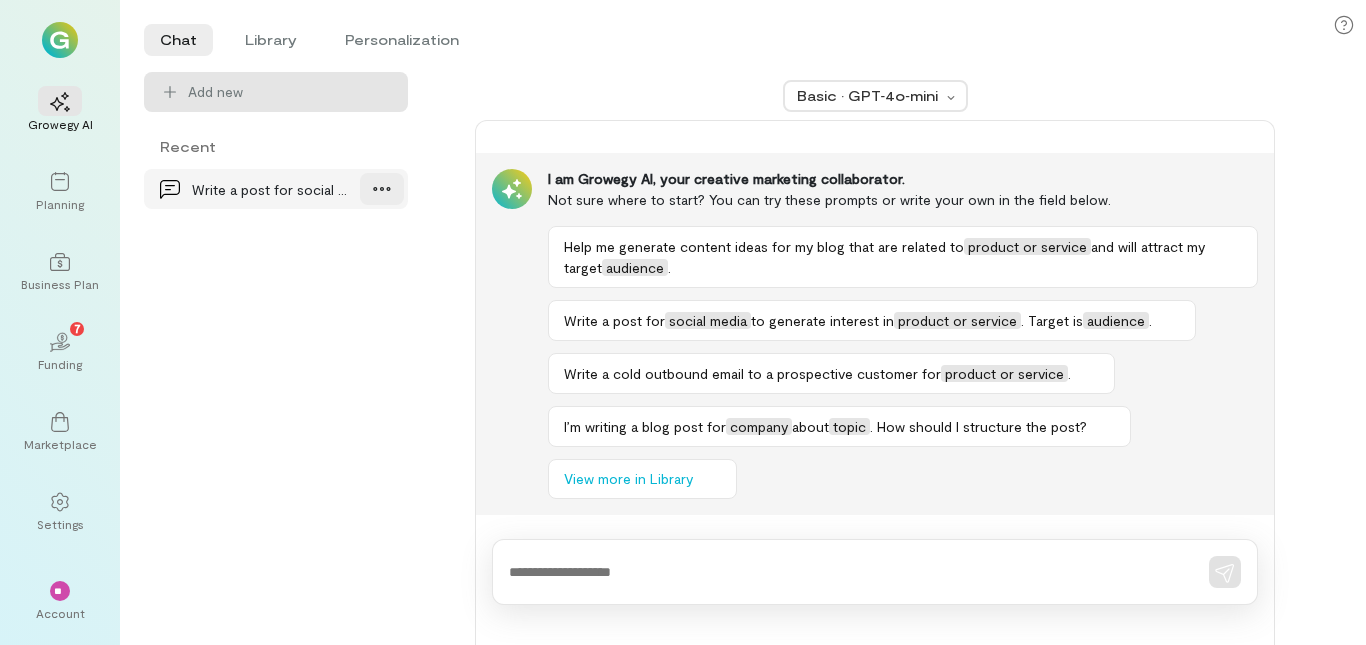 click 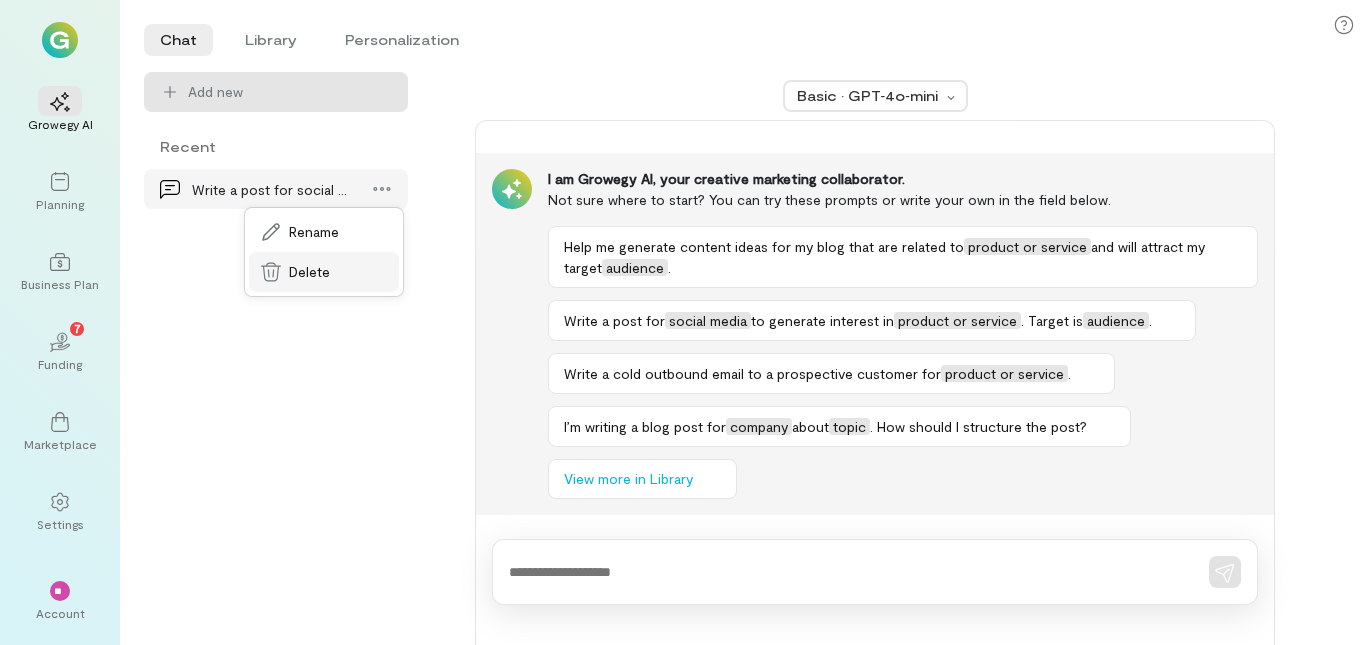 click on "Delete" at bounding box center [324, 272] 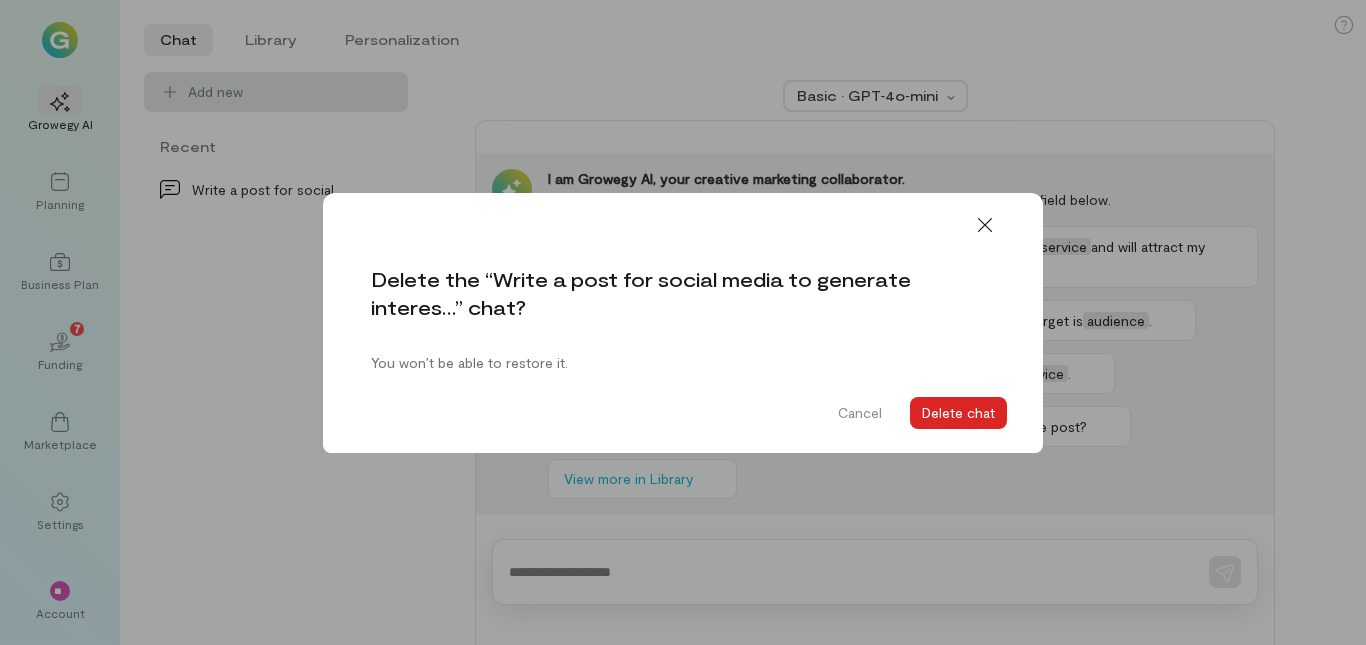 click on "Delete chat" at bounding box center [958, 413] 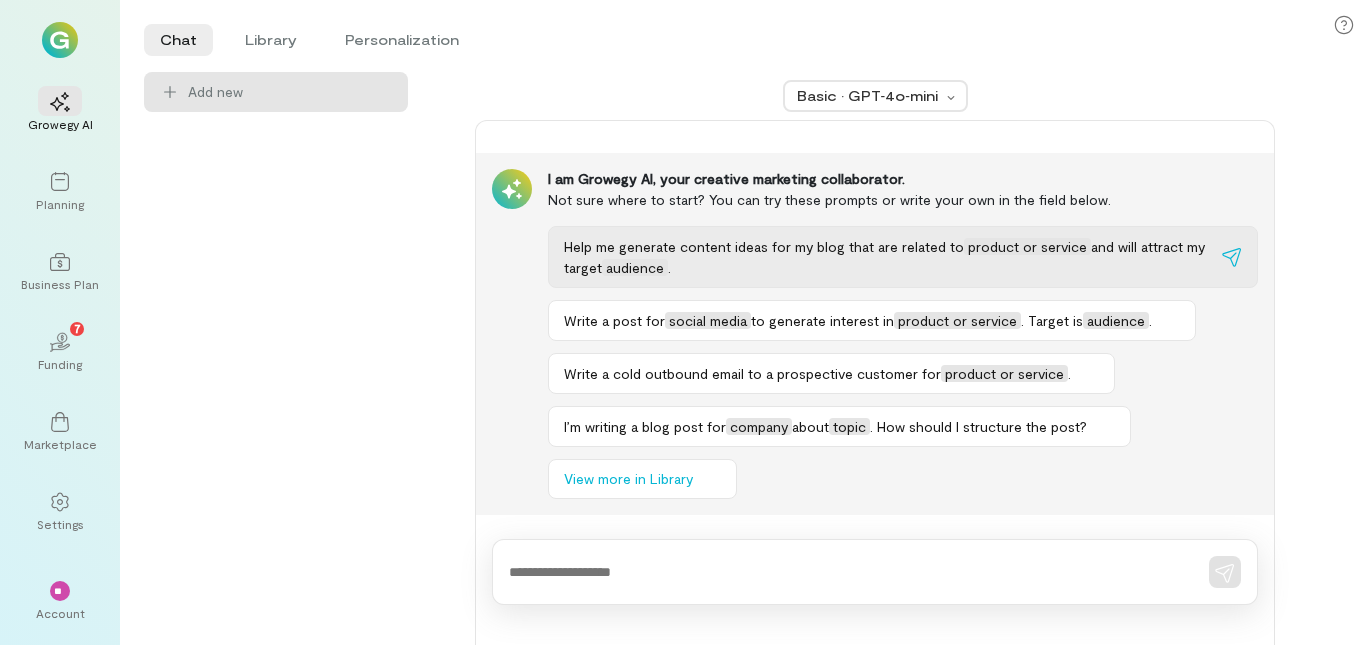 click on "Help me generate content ideas for my blog that are related to" at bounding box center [764, 246] 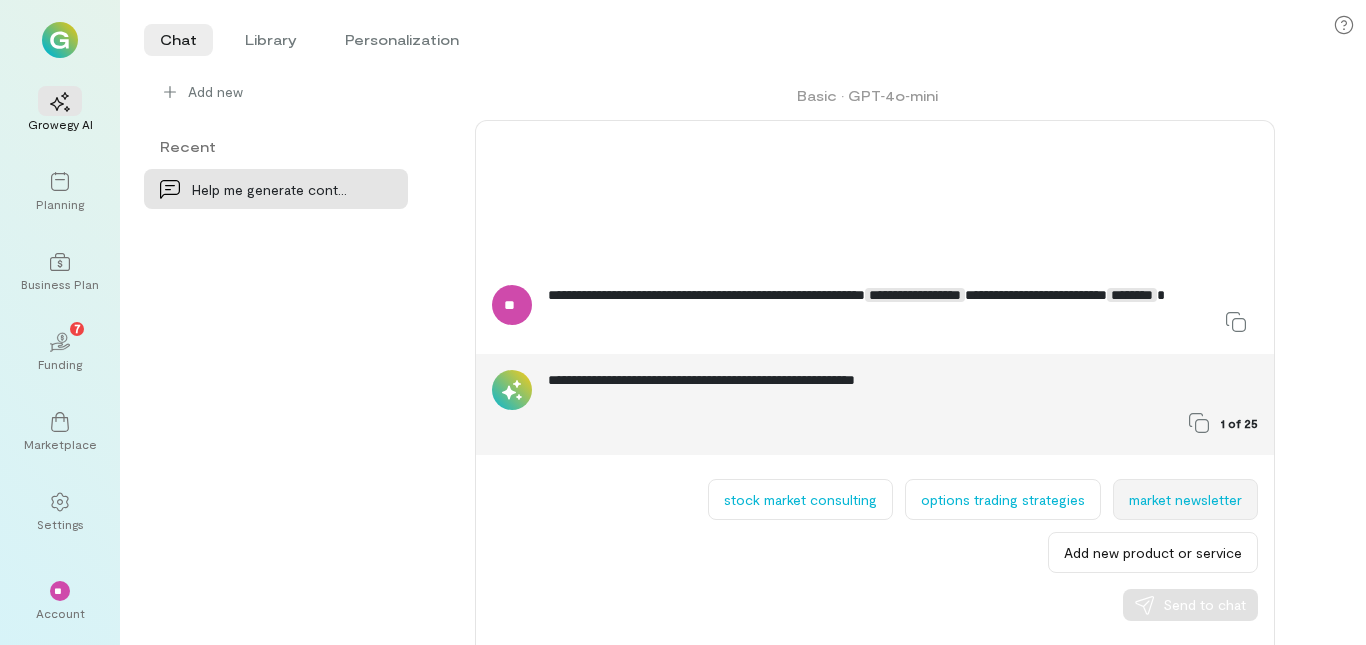 click on "market newsletter" at bounding box center (1185, 499) 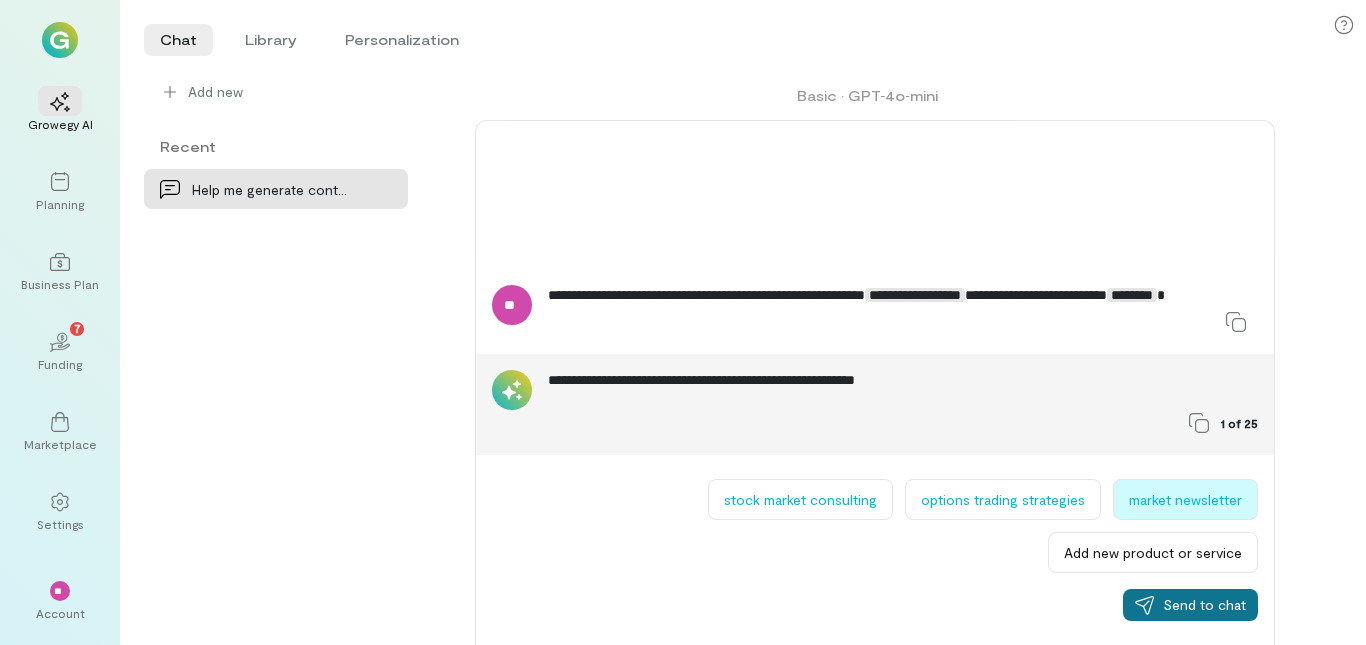 click on "Send to chat" at bounding box center (1204, 605) 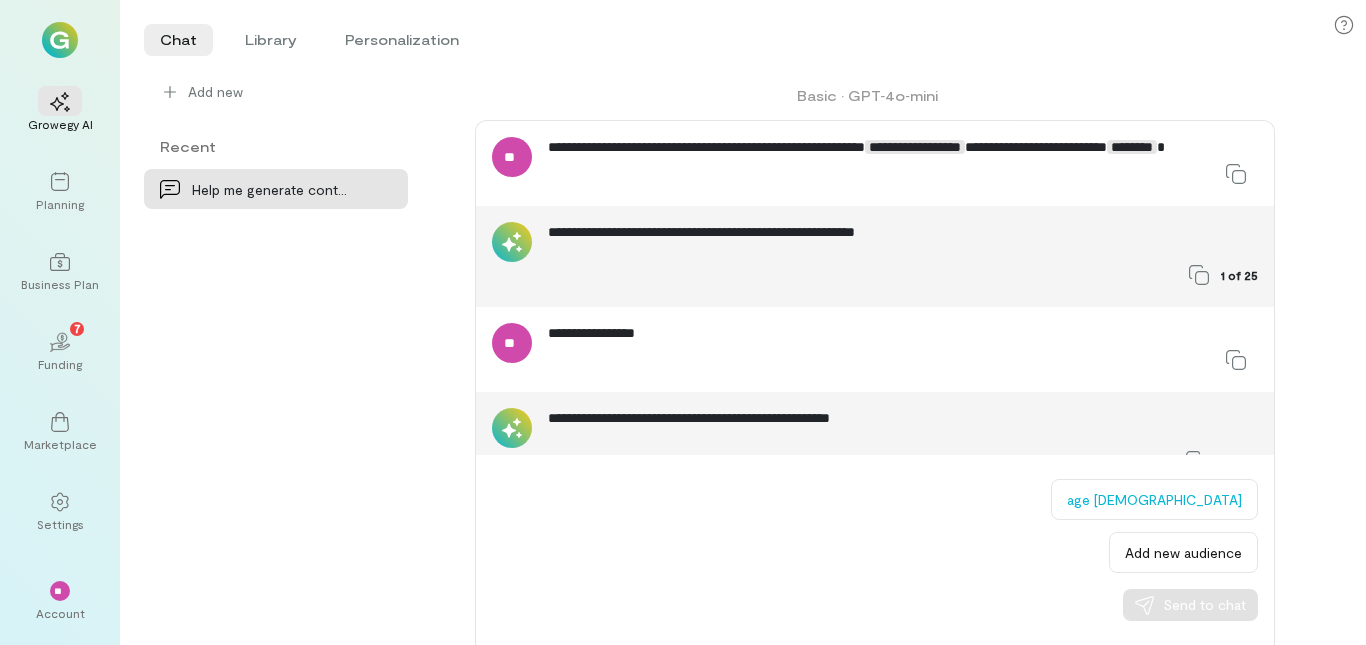 scroll, scrollTop: 59, scrollLeft: 0, axis: vertical 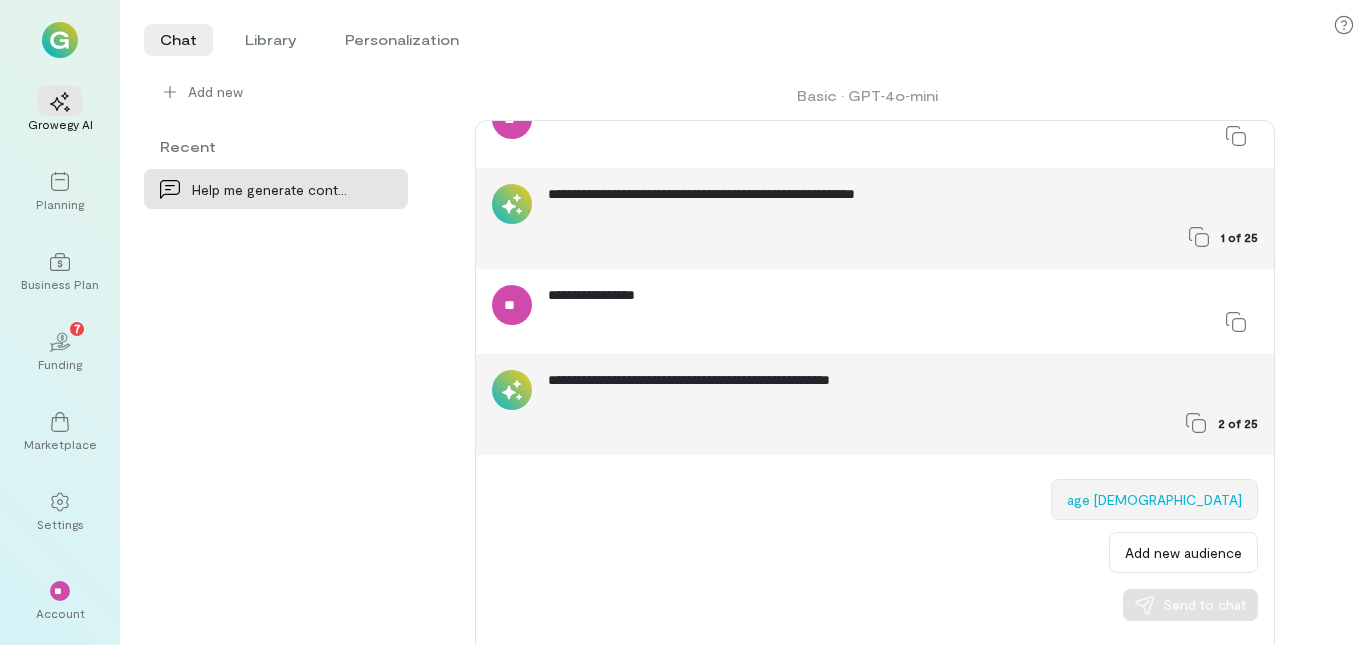click on "age [DEMOGRAPHIC_DATA]" at bounding box center [1154, 499] 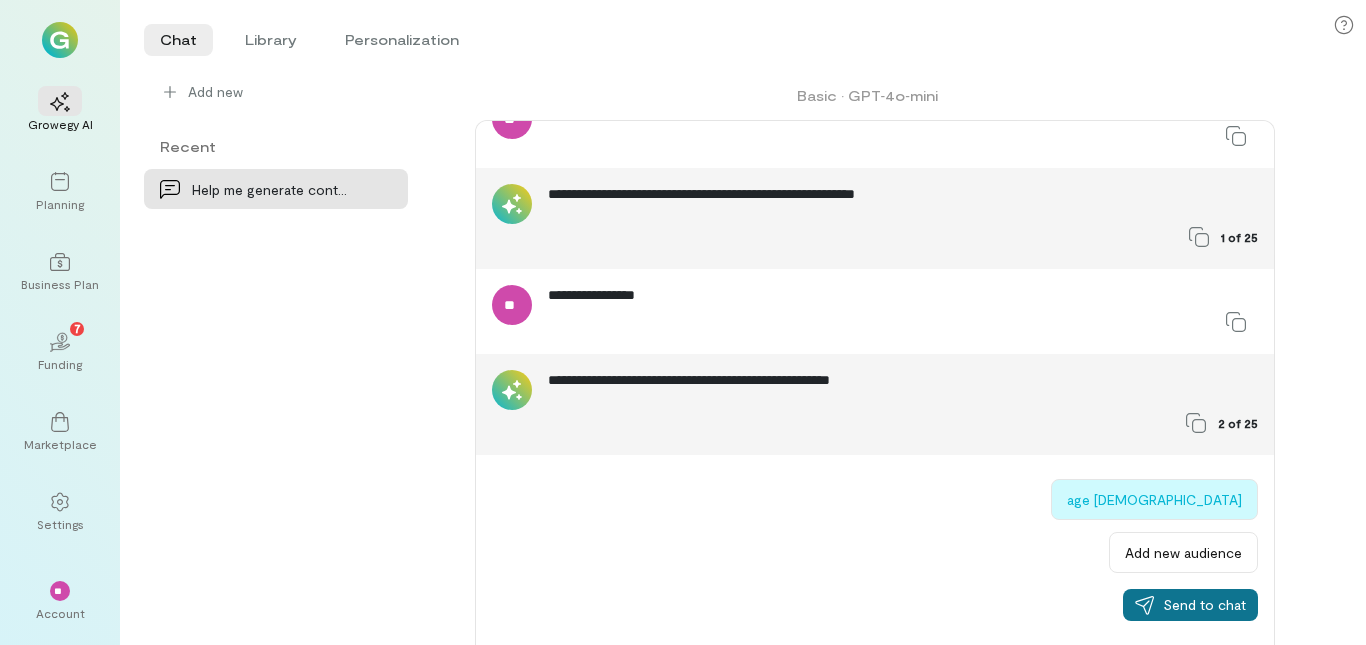 click on "Send to chat" at bounding box center (1204, 605) 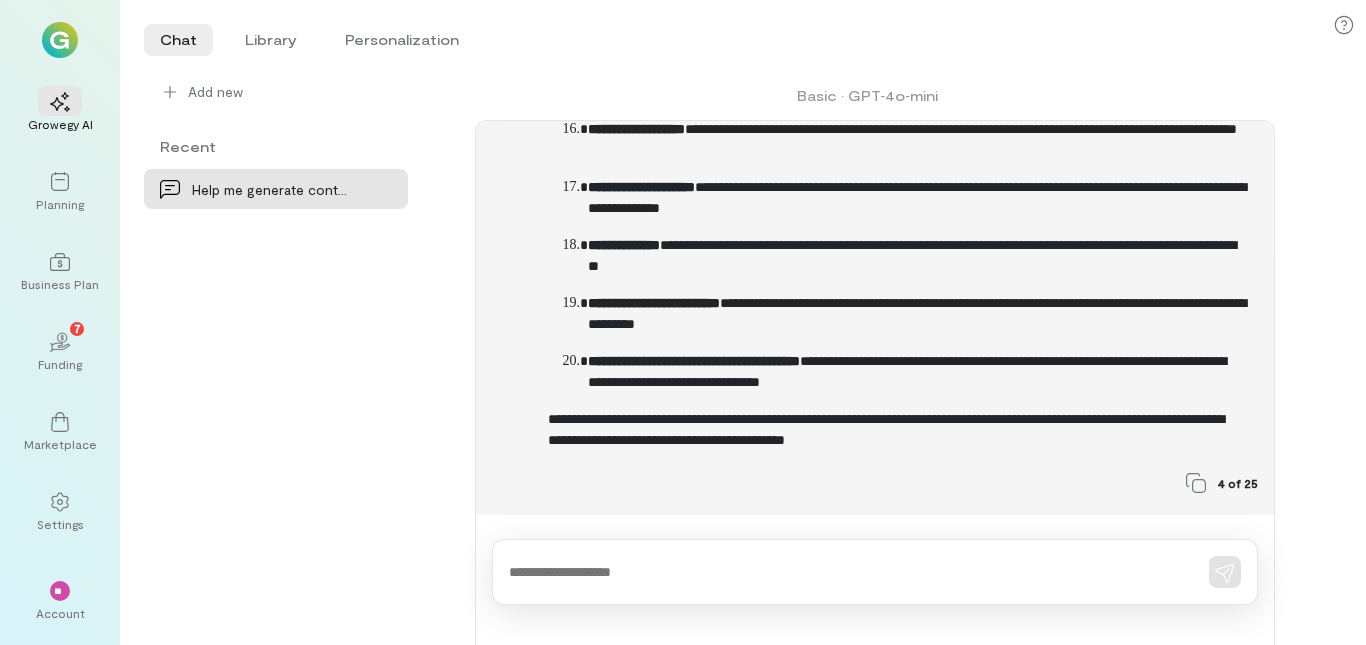 scroll, scrollTop: 1631, scrollLeft: 0, axis: vertical 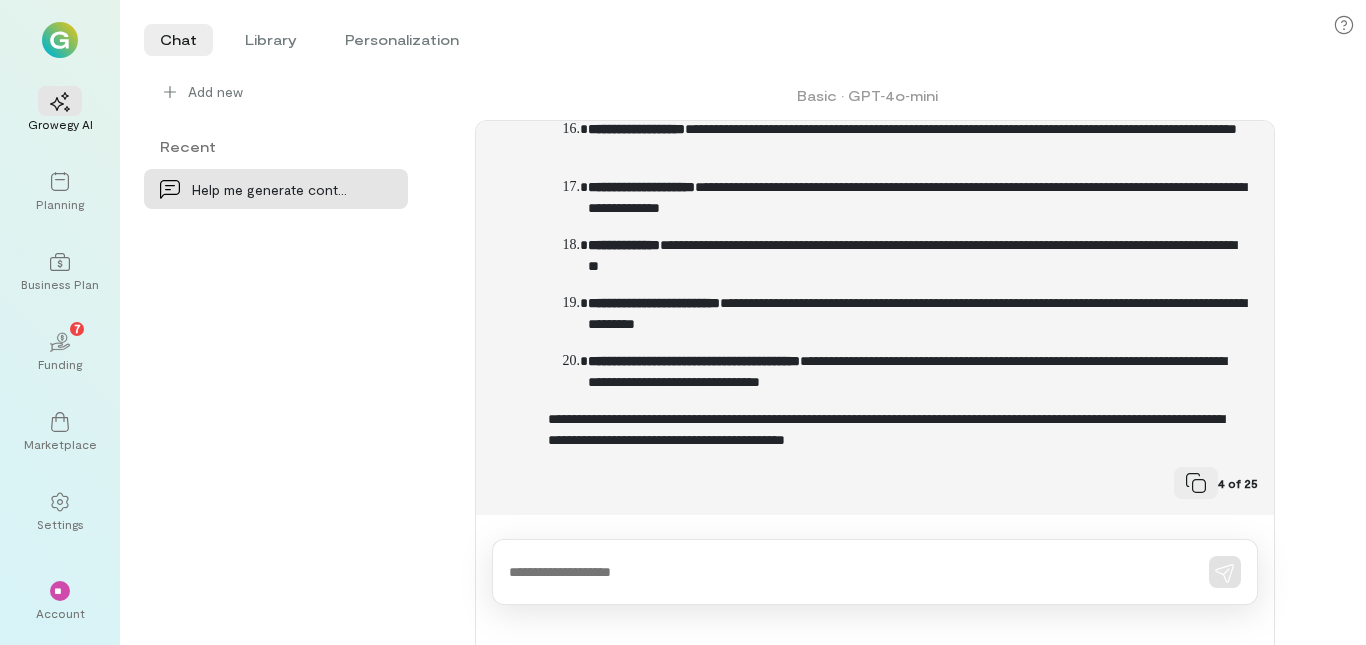 click 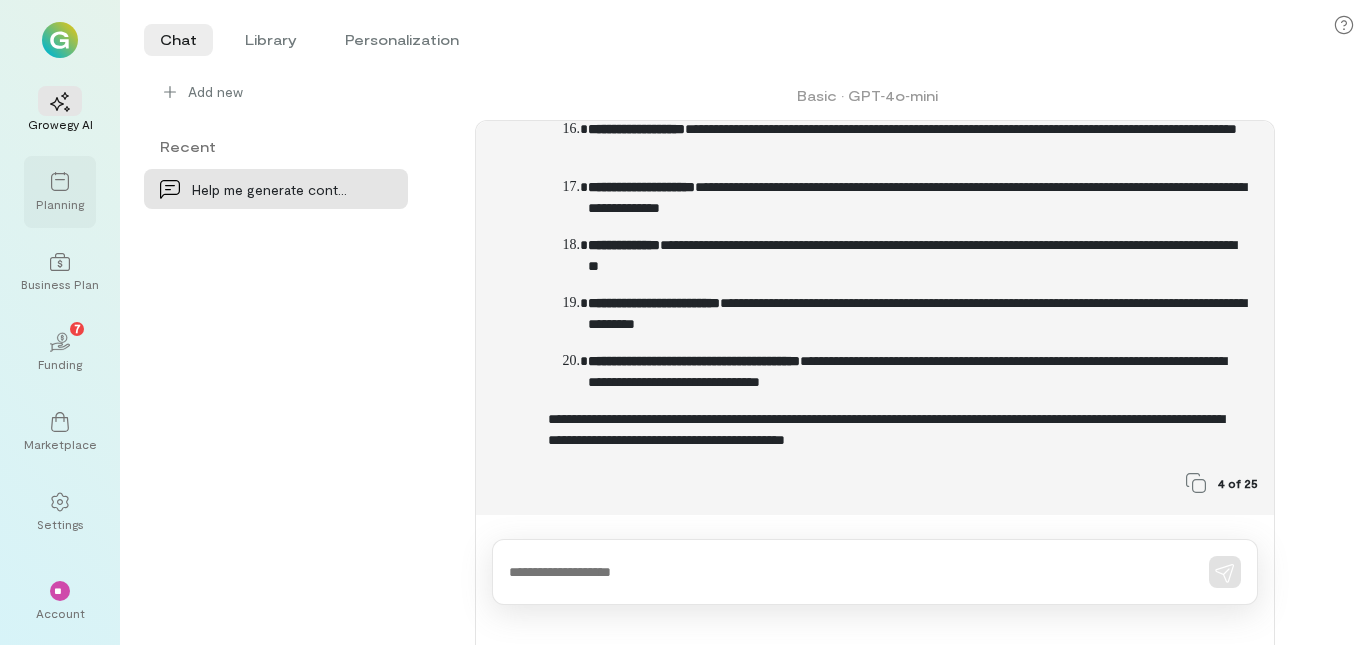 click on "Planning" at bounding box center [60, 204] 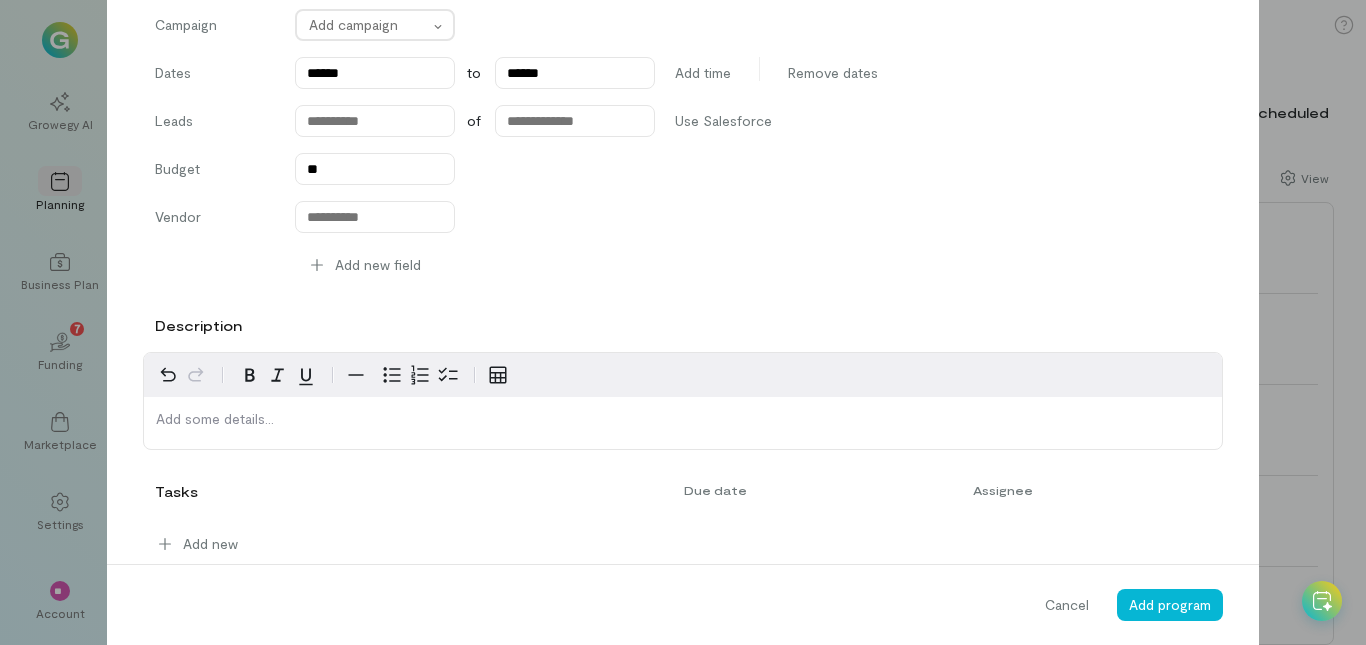 scroll, scrollTop: 478, scrollLeft: 0, axis: vertical 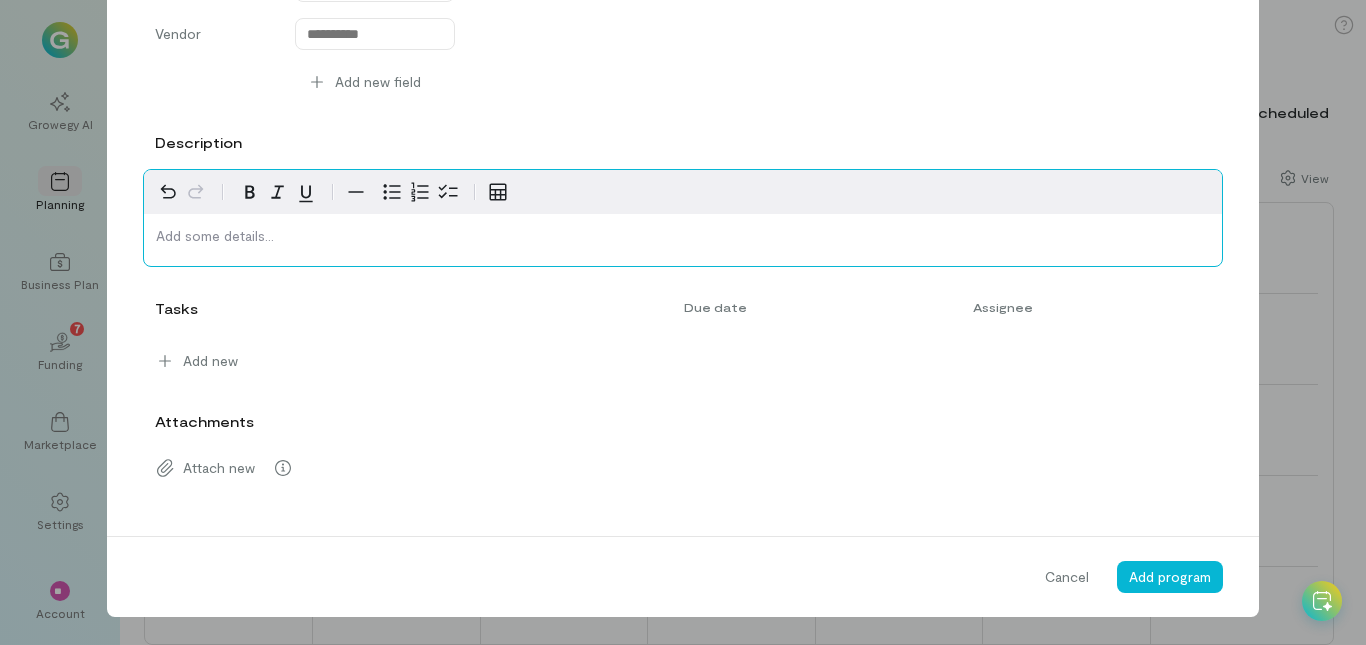click at bounding box center [683, 240] 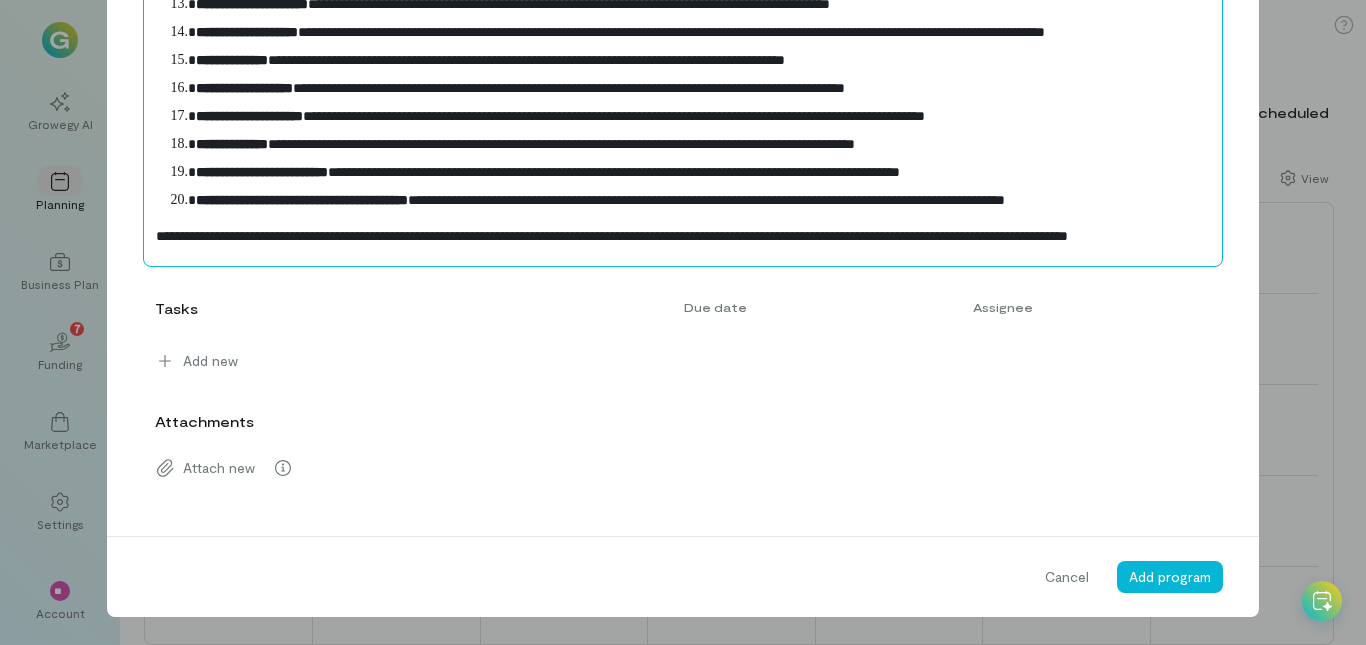 scroll, scrollTop: 1121, scrollLeft: 0, axis: vertical 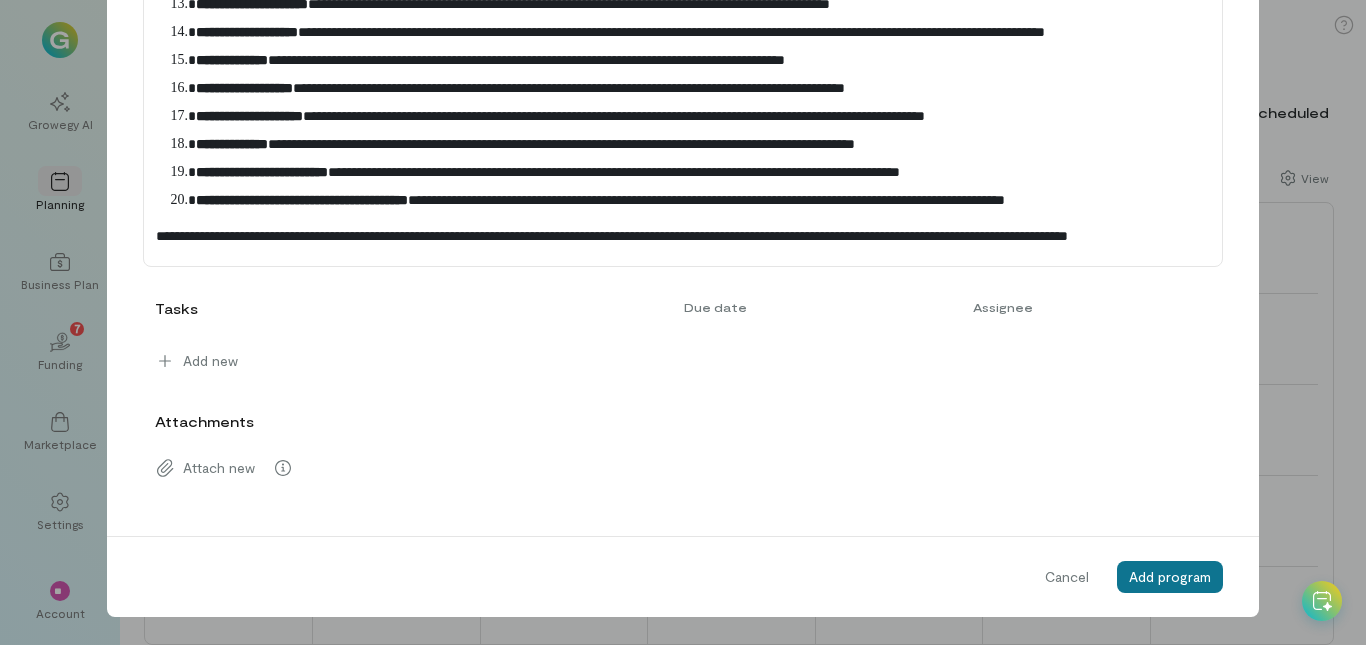 click on "Add program" at bounding box center [1170, 577] 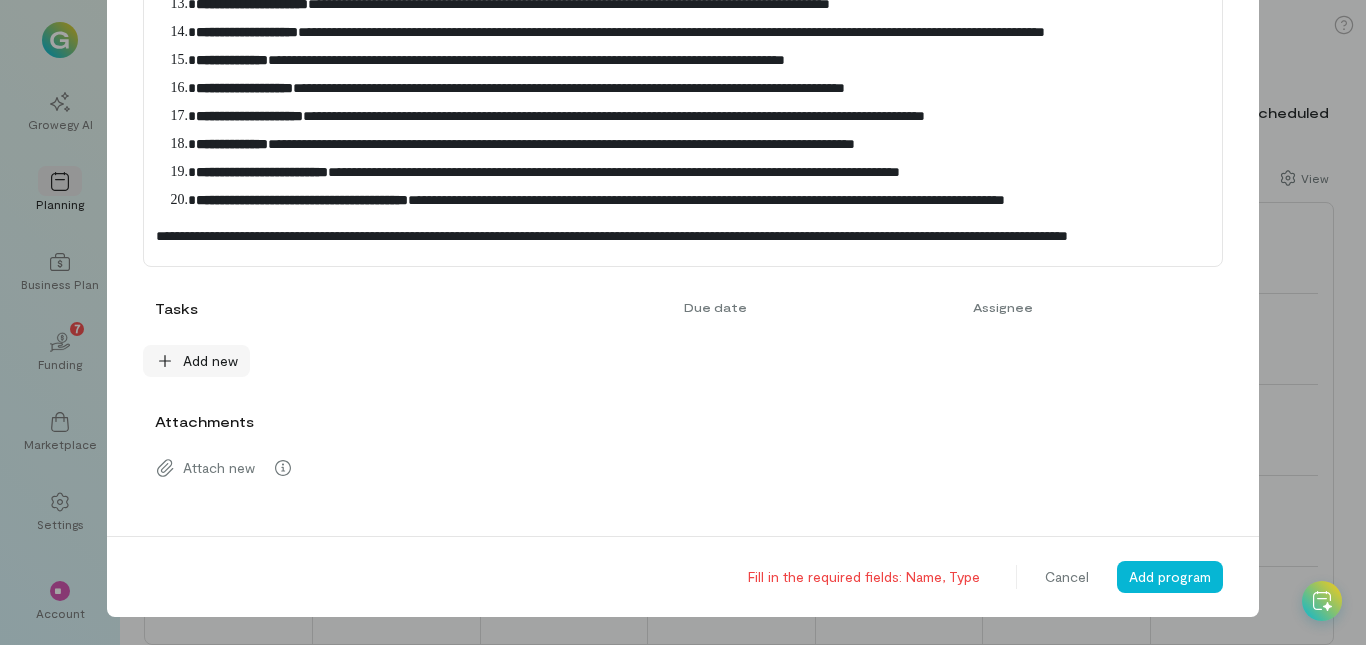 click on "Add new" at bounding box center (210, 361) 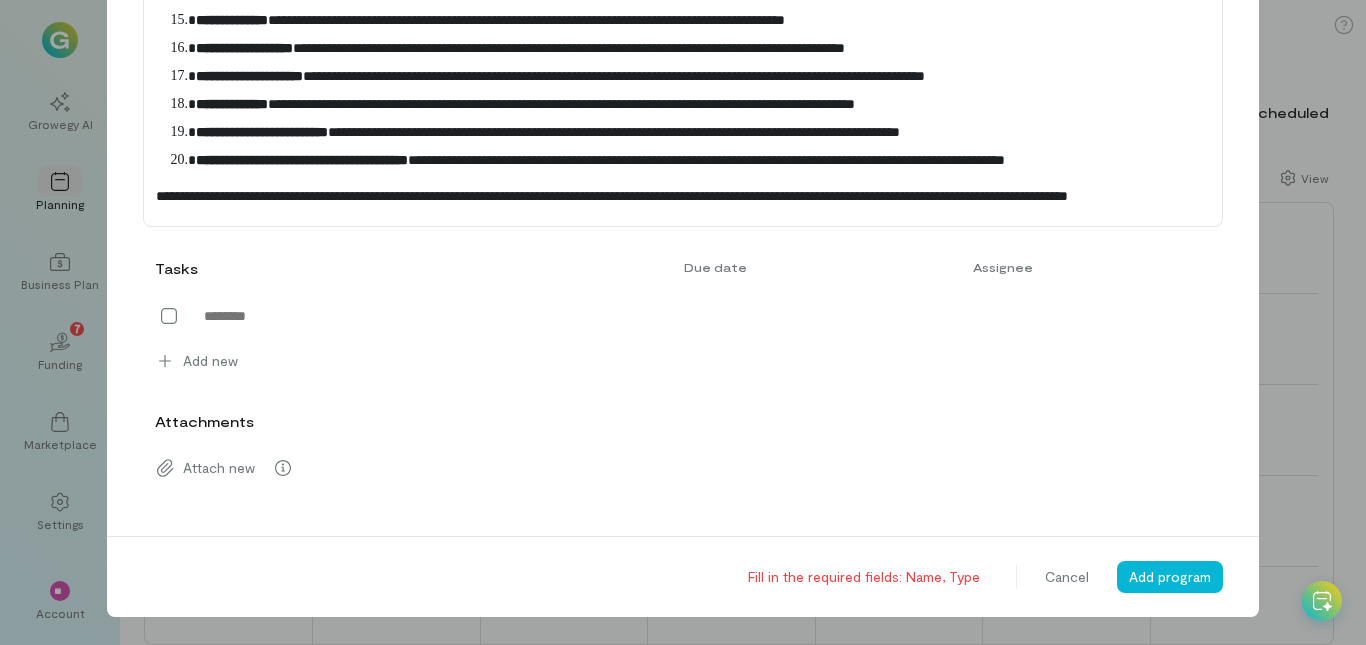 click on "**********" at bounding box center (683, -209) 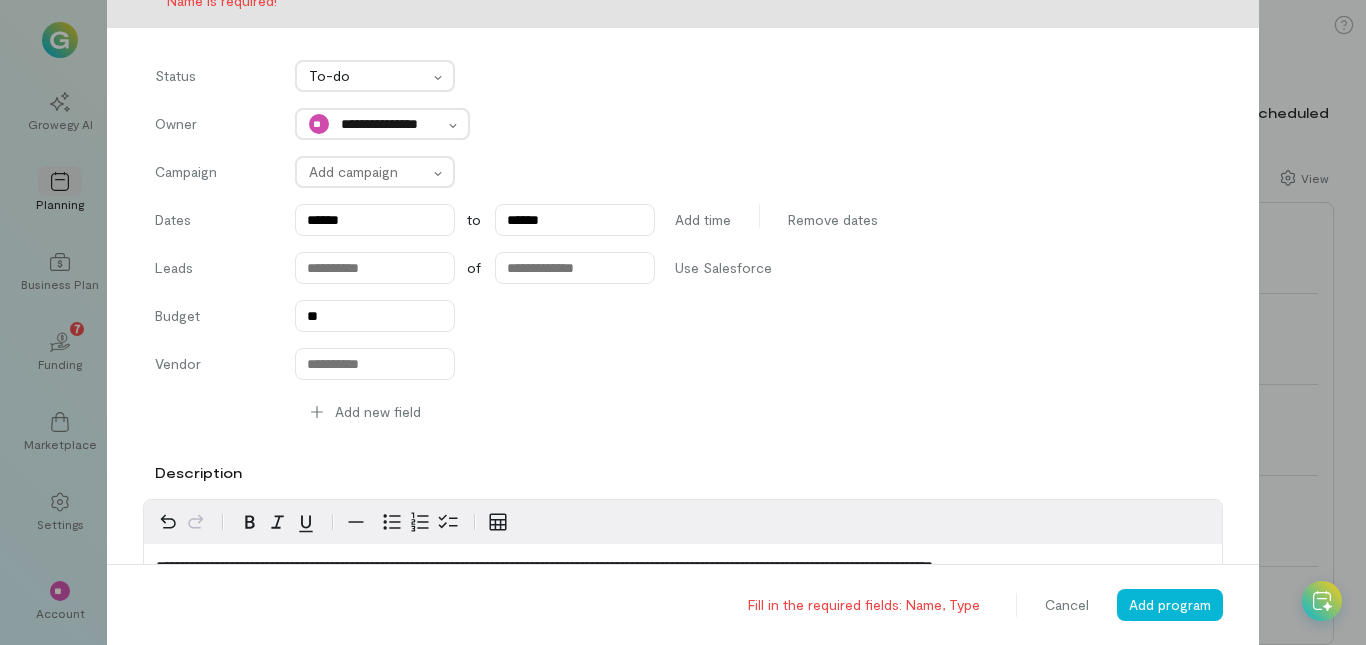 scroll, scrollTop: 147, scrollLeft: 0, axis: vertical 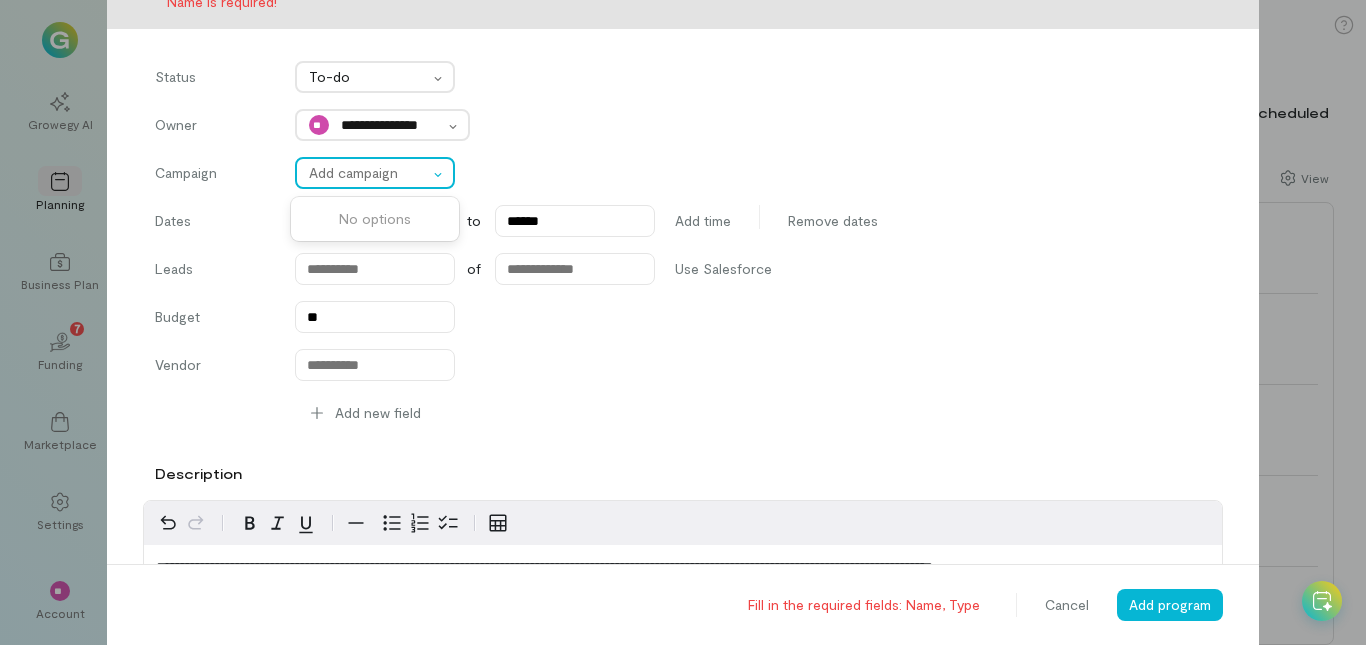 click at bounding box center (368, 173) 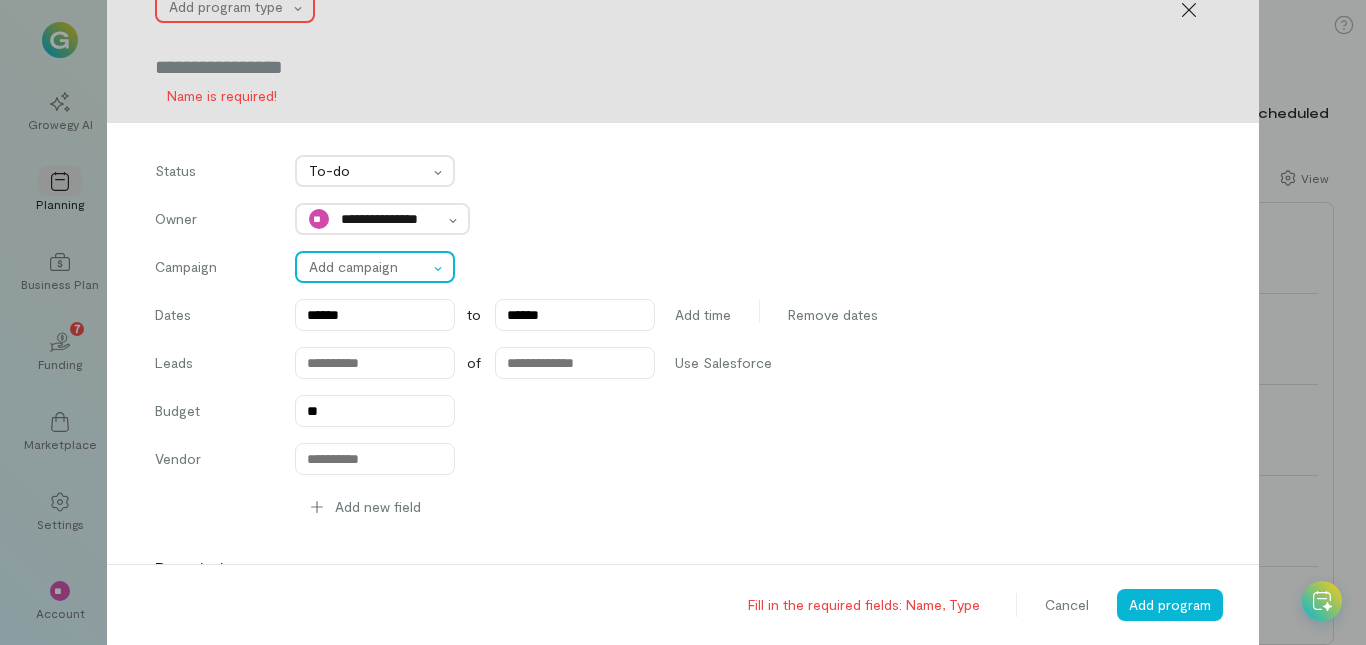 scroll, scrollTop: 0, scrollLeft: 0, axis: both 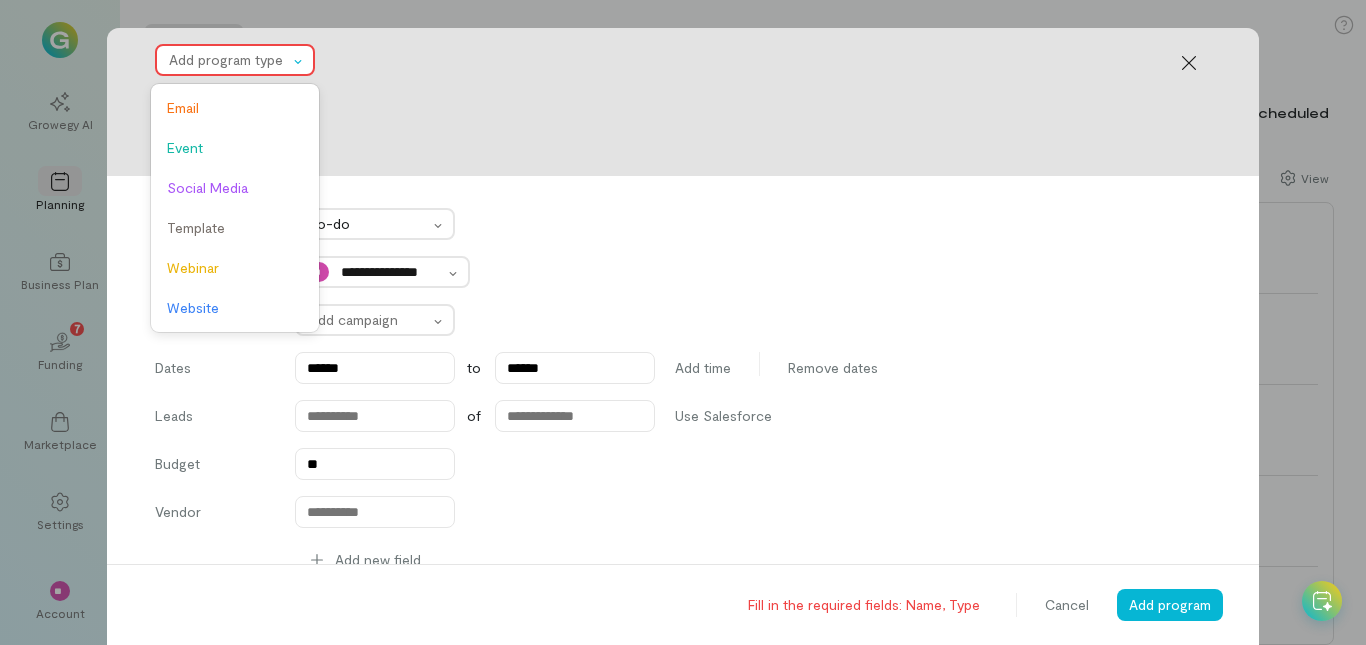 click at bounding box center (228, 60) 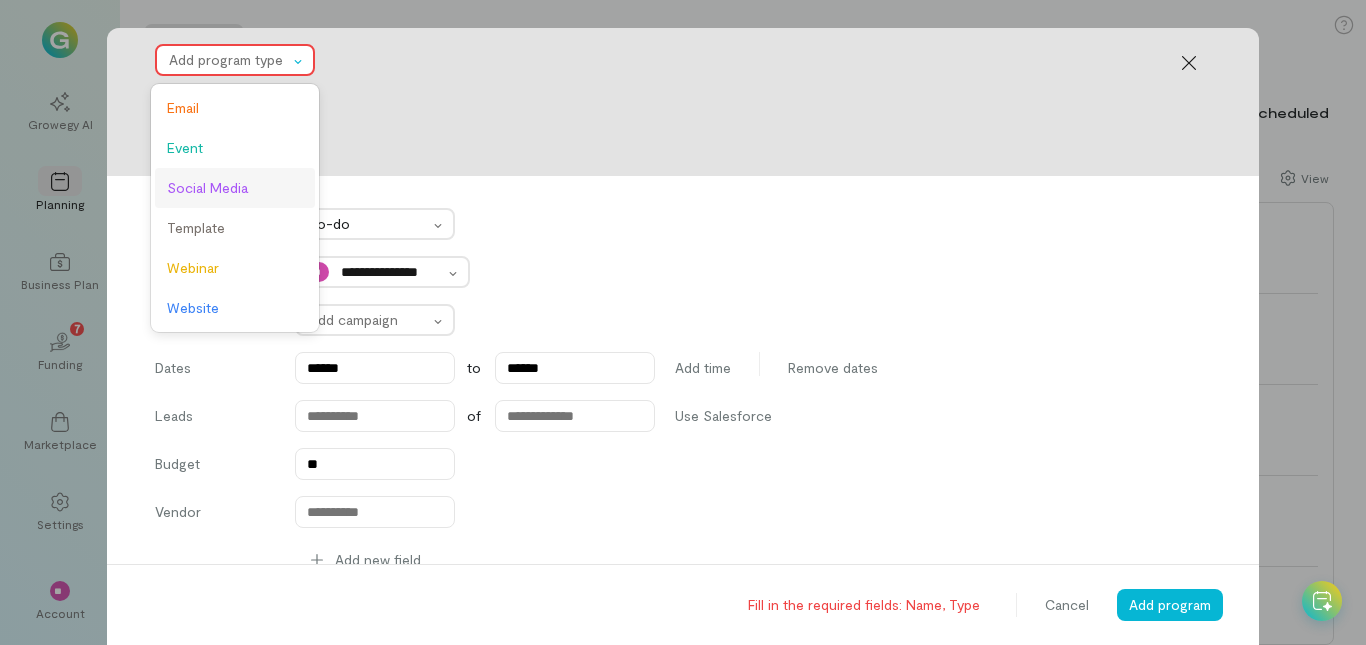 click on "Social Media" at bounding box center [235, 188] 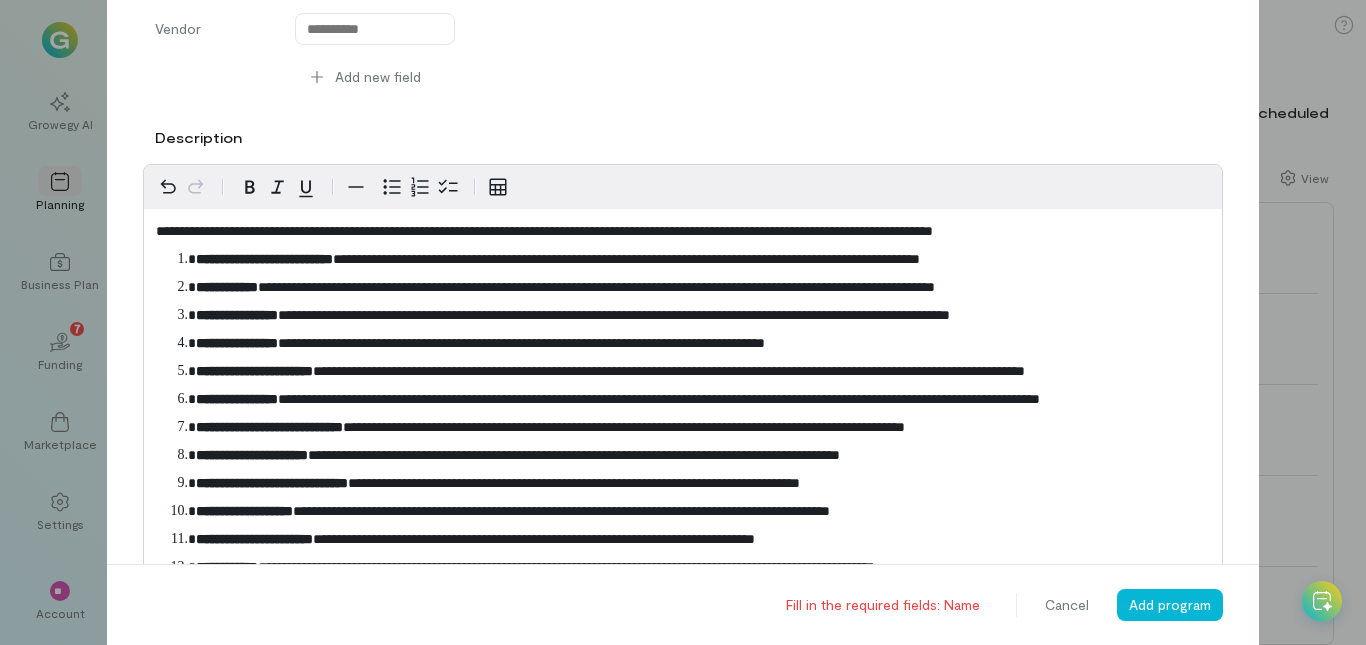 scroll, scrollTop: 484, scrollLeft: 0, axis: vertical 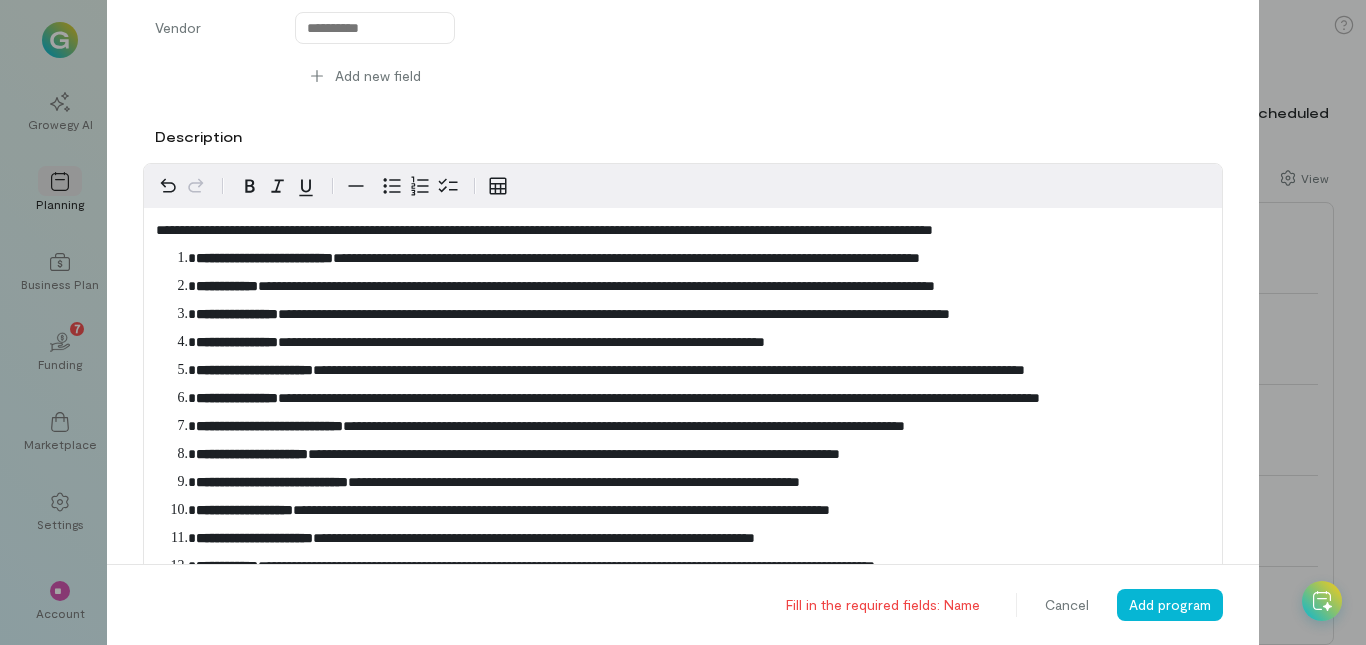 click on "Fill in the required fields: Name Cancel Add program" at bounding box center (683, 604) 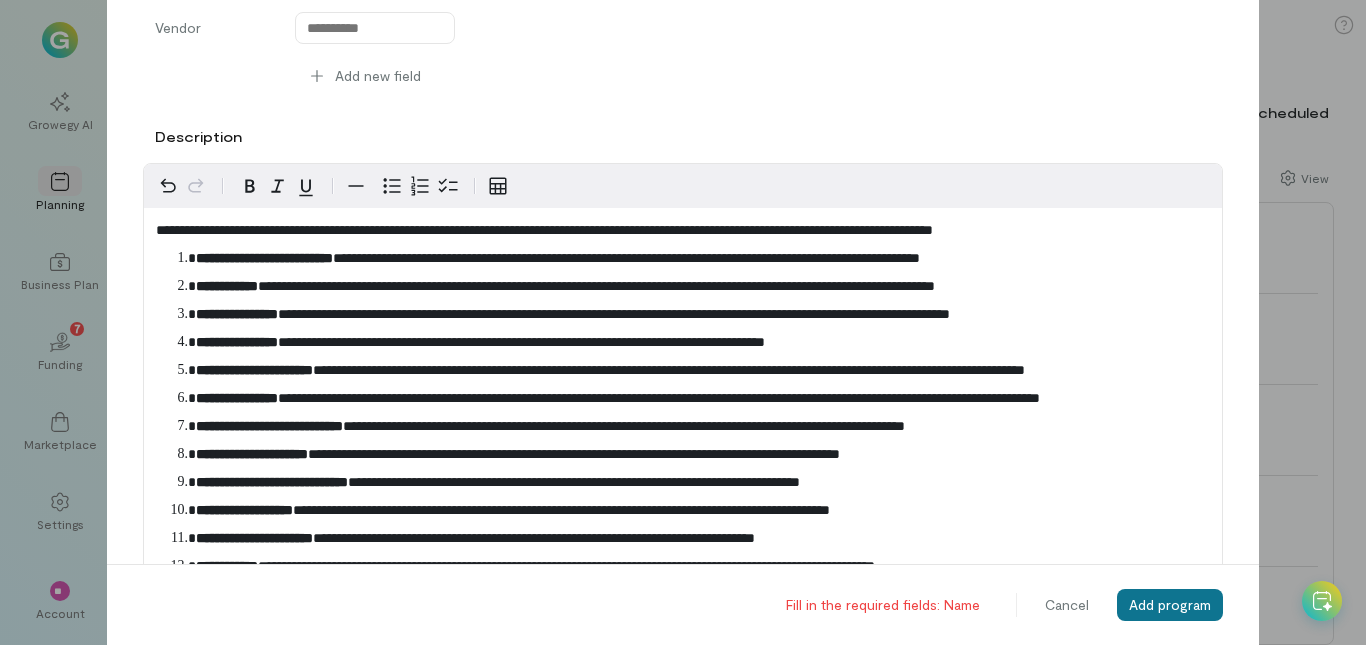 click on "Add program" at bounding box center (1170, 604) 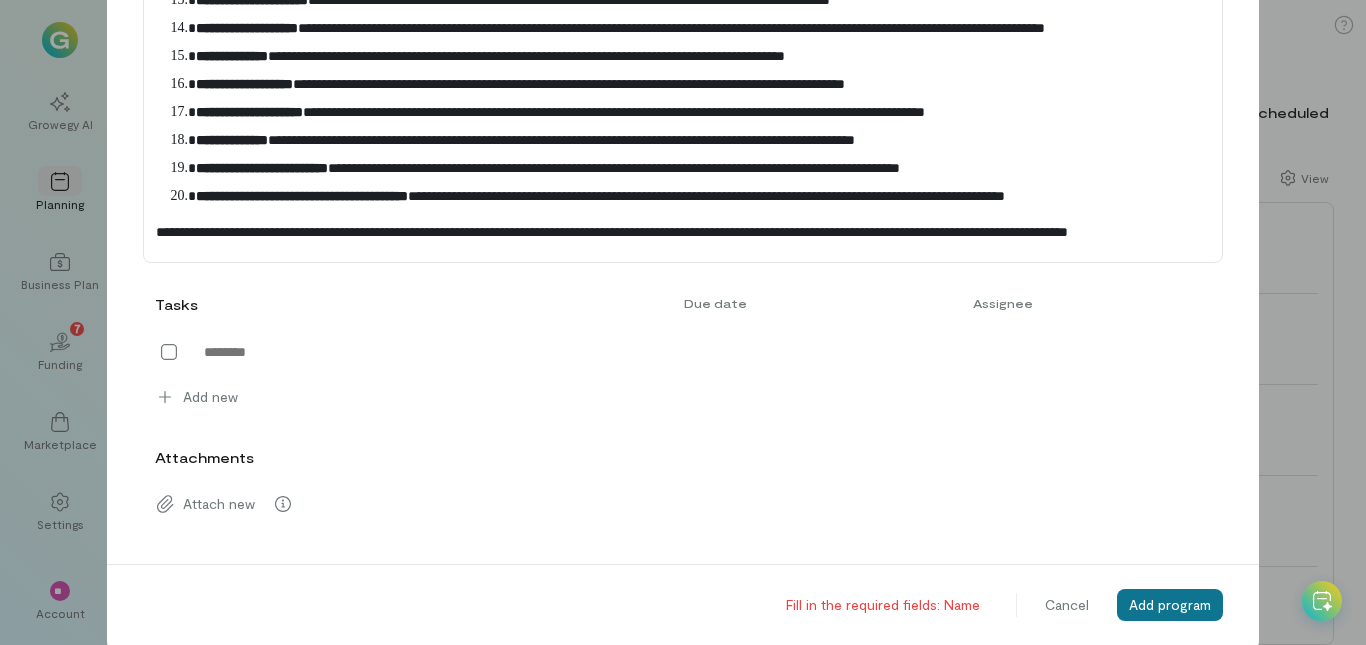 scroll, scrollTop: 1194, scrollLeft: 0, axis: vertical 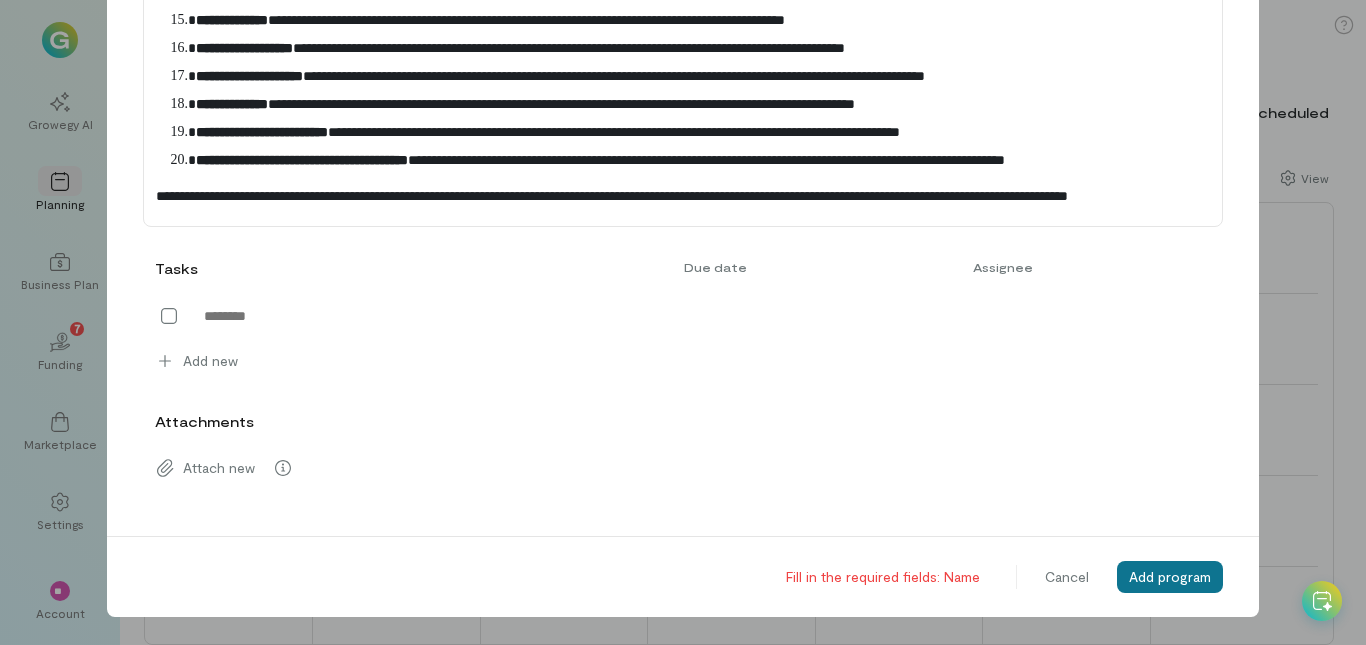 click on "Add program" at bounding box center [1170, 576] 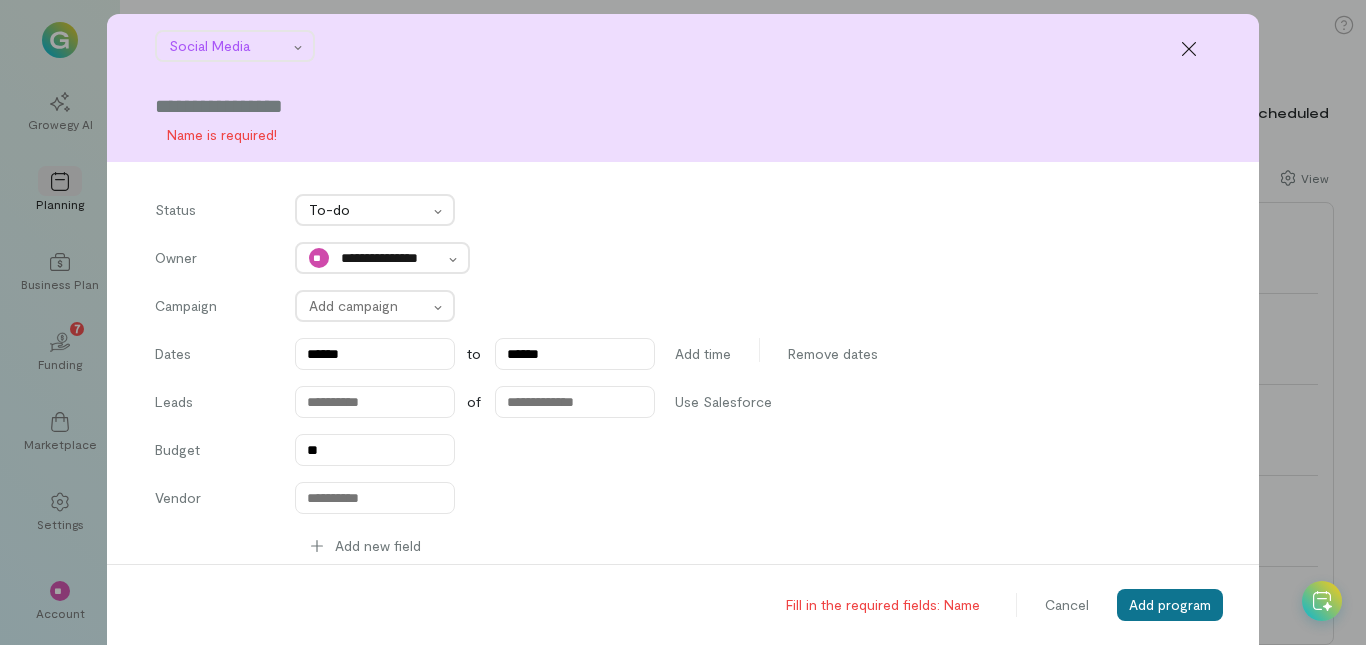 scroll, scrollTop: 0, scrollLeft: 0, axis: both 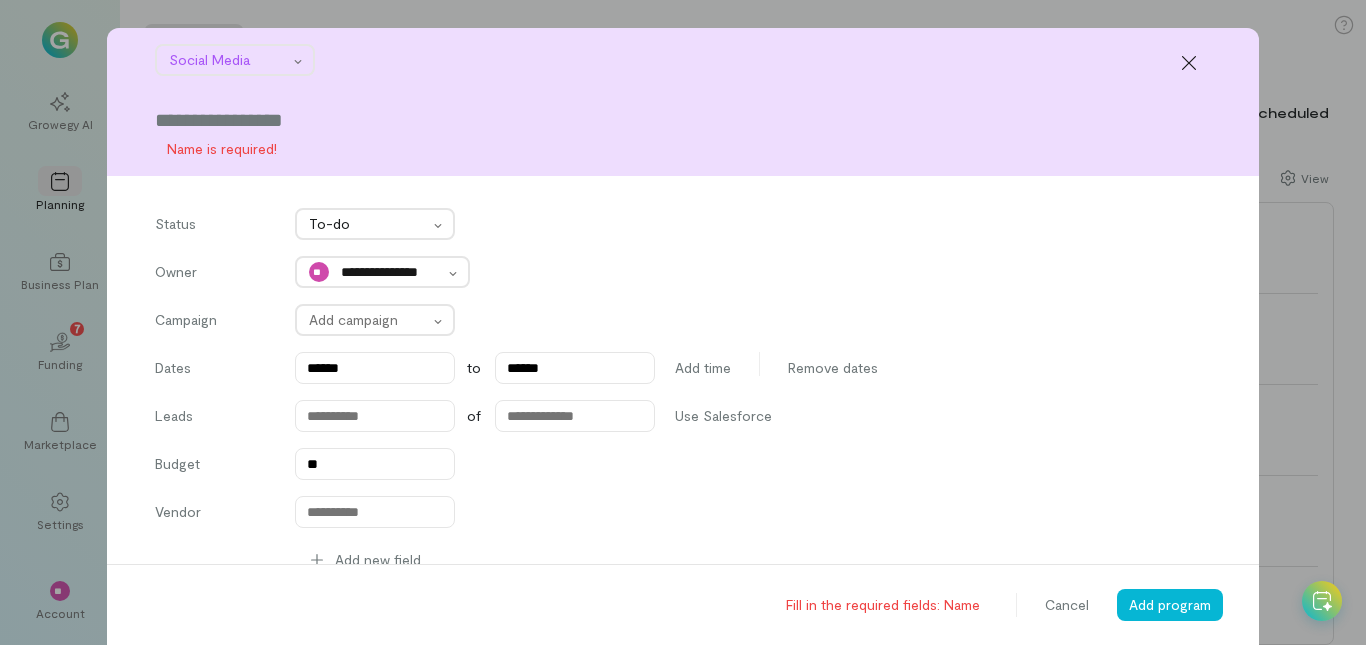 click on "Name is required!" at bounding box center (683, 148) 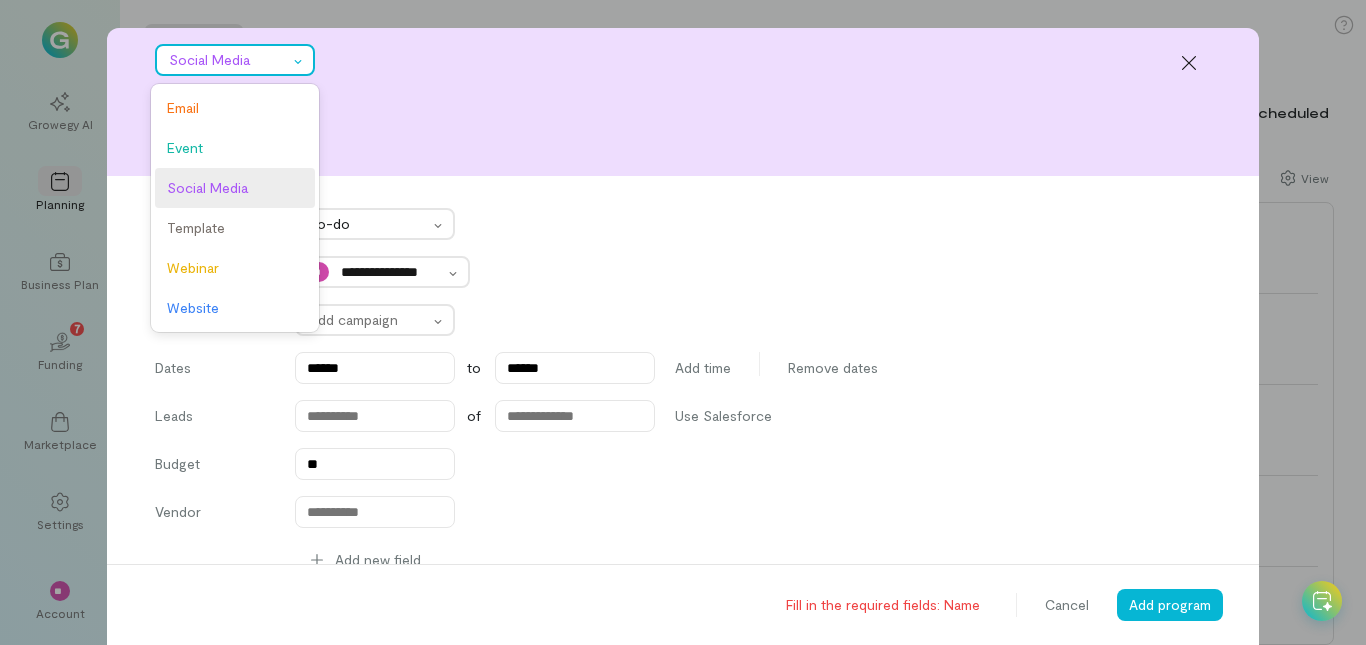 click 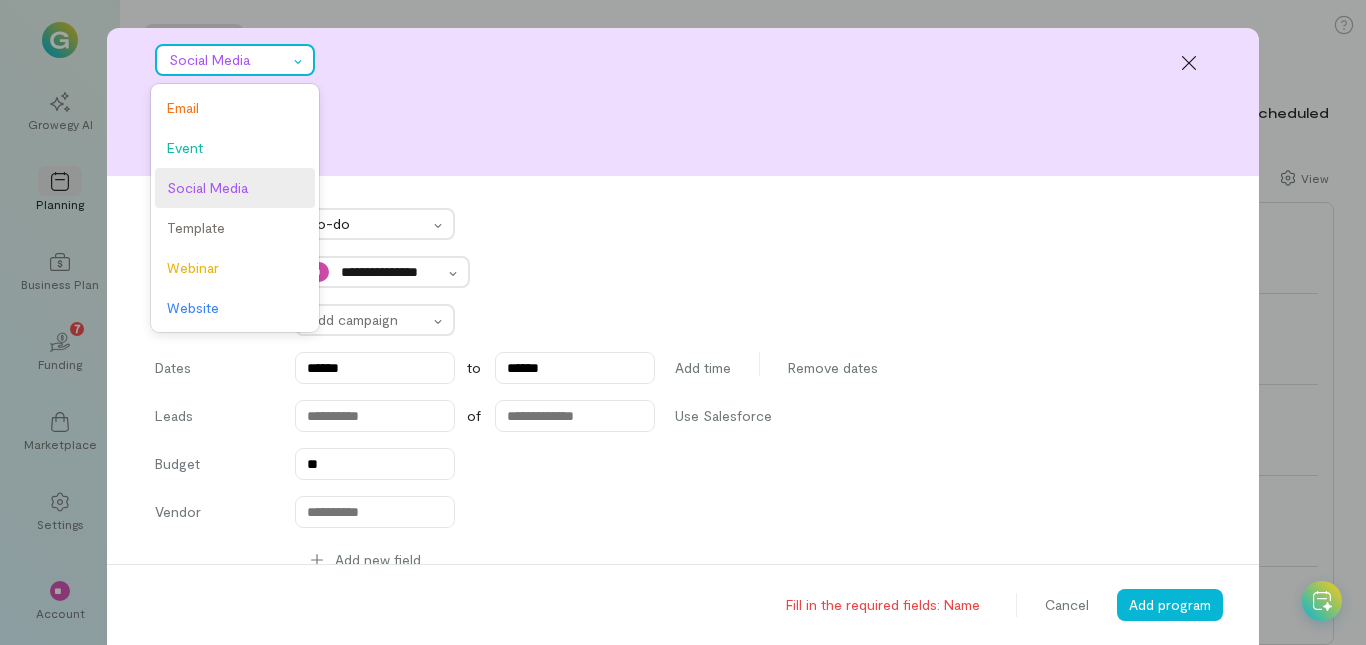 click 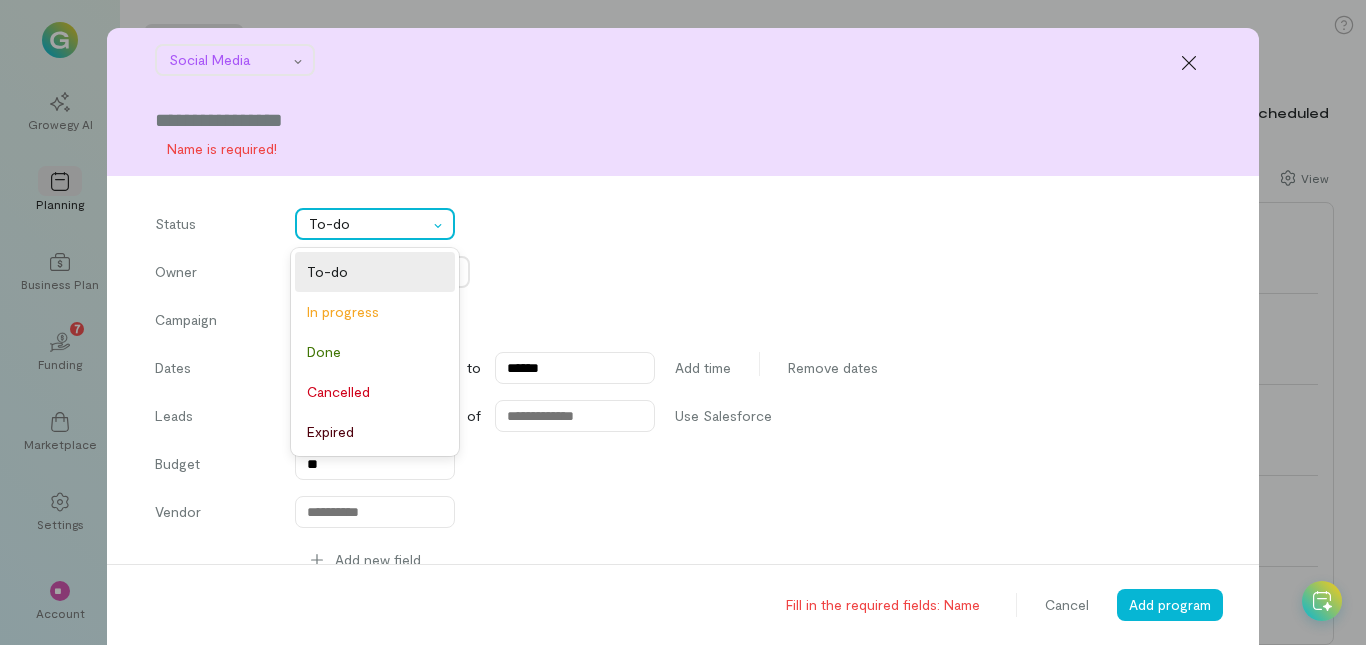 click at bounding box center (368, 224) 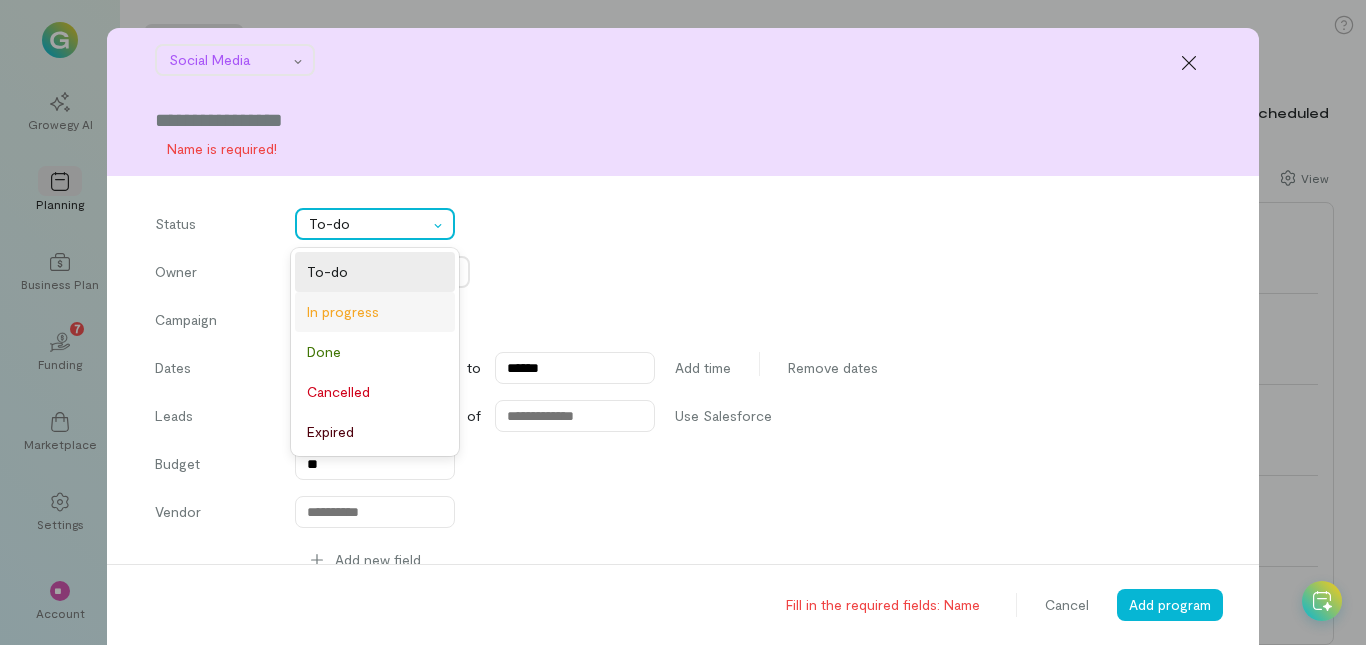 click on "In progress" at bounding box center (375, 312) 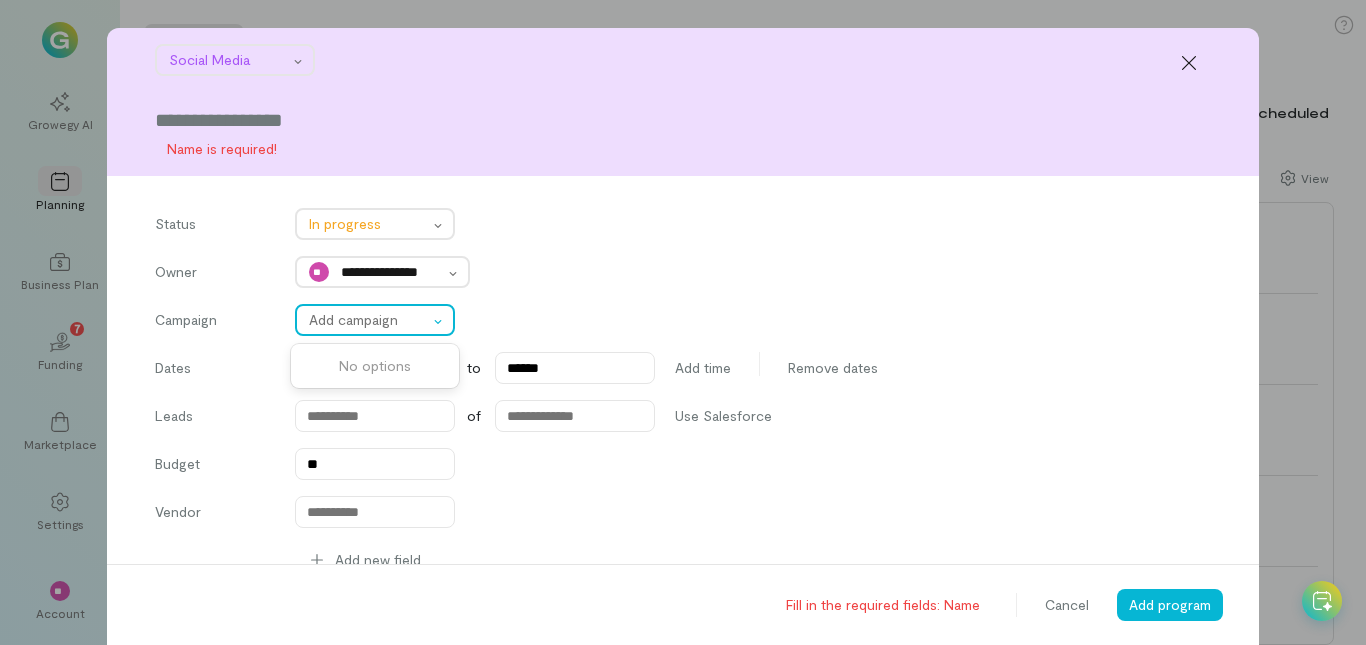 click at bounding box center (368, 320) 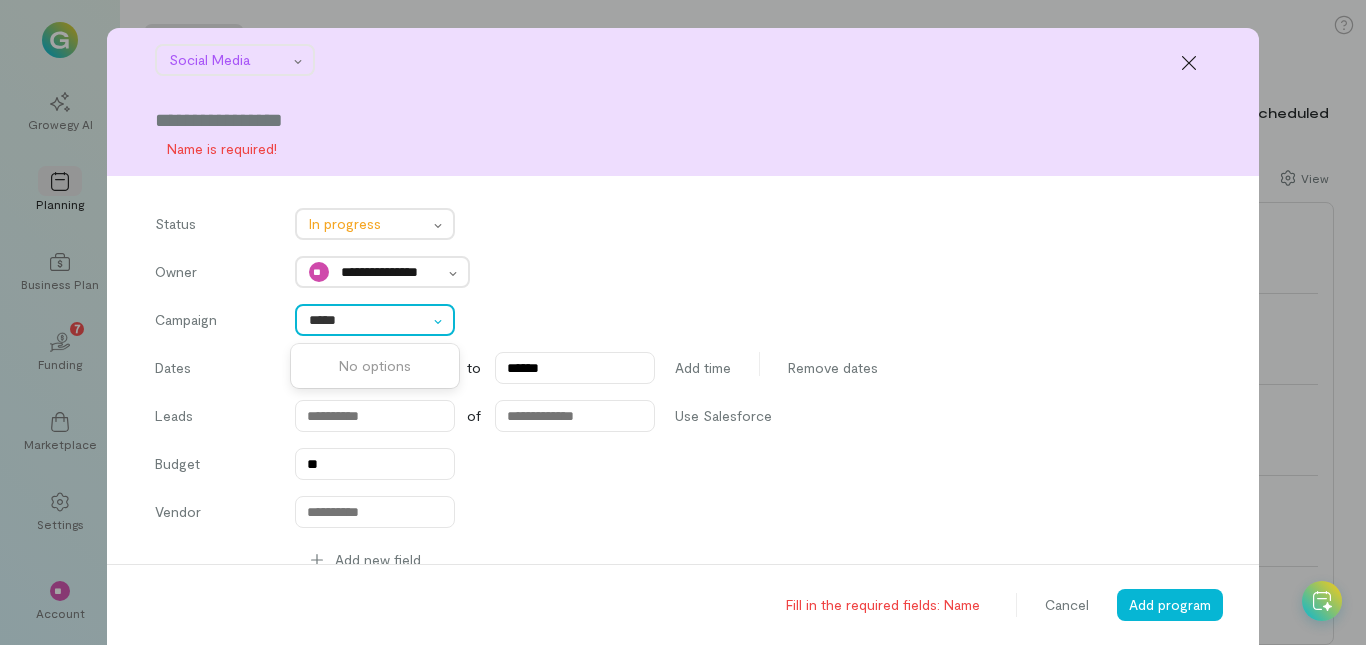 type on "****" 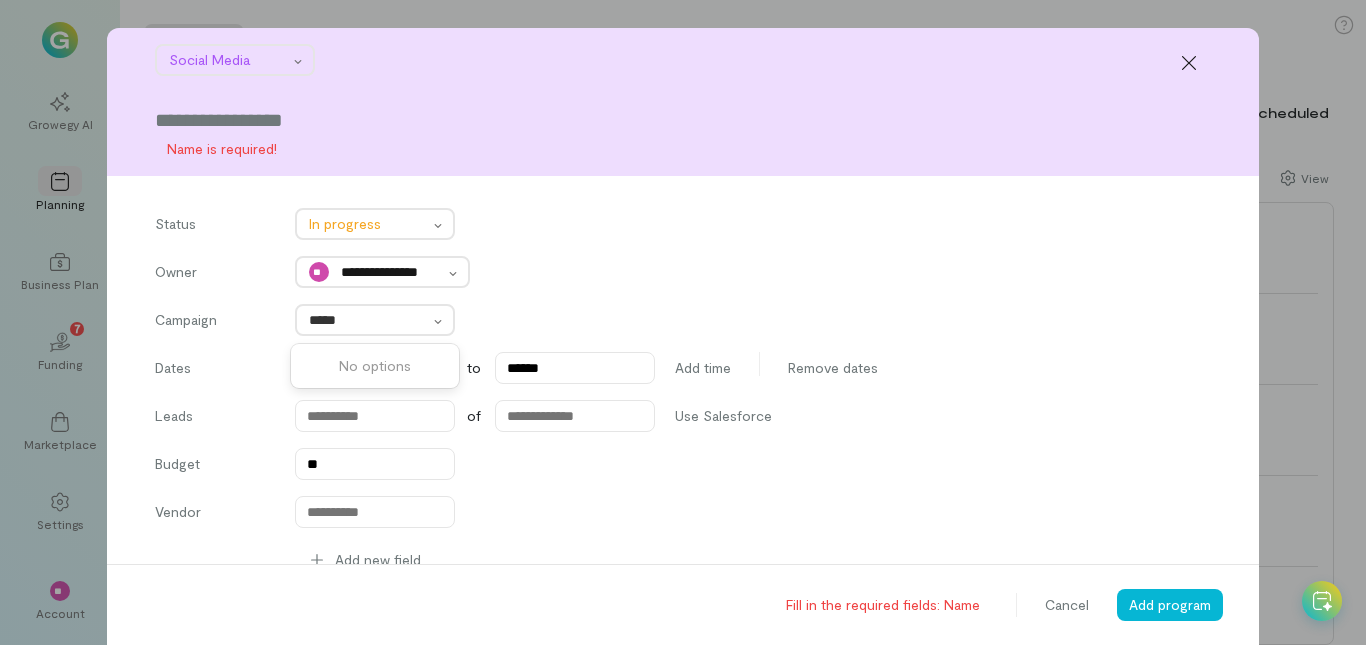 type 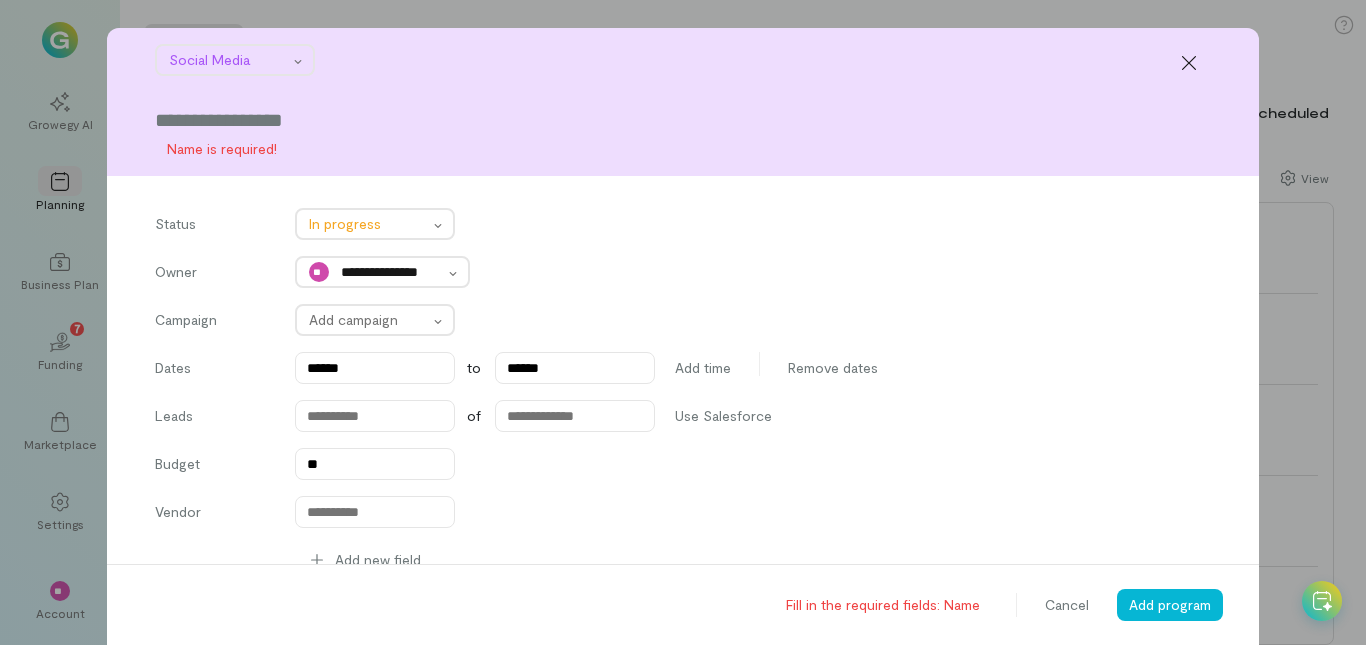 click on "Vendor" at bounding box center (683, 512) 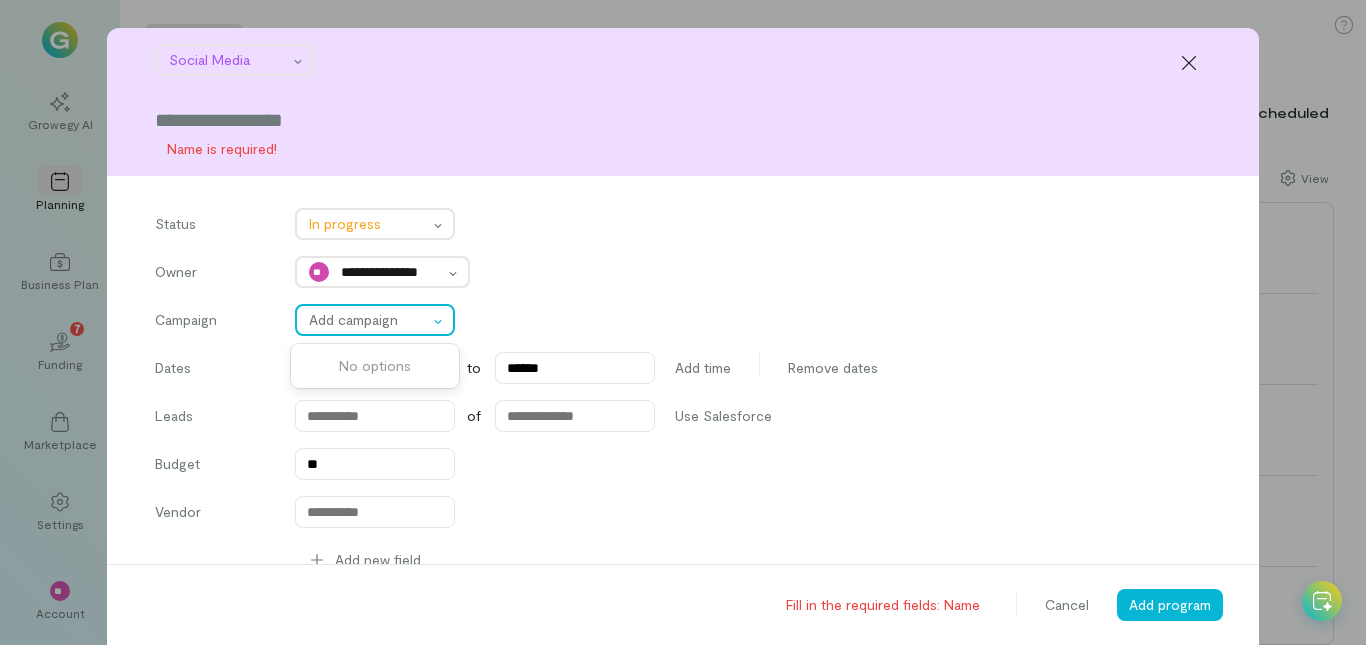 click on "Add campaign" at bounding box center [363, 320] 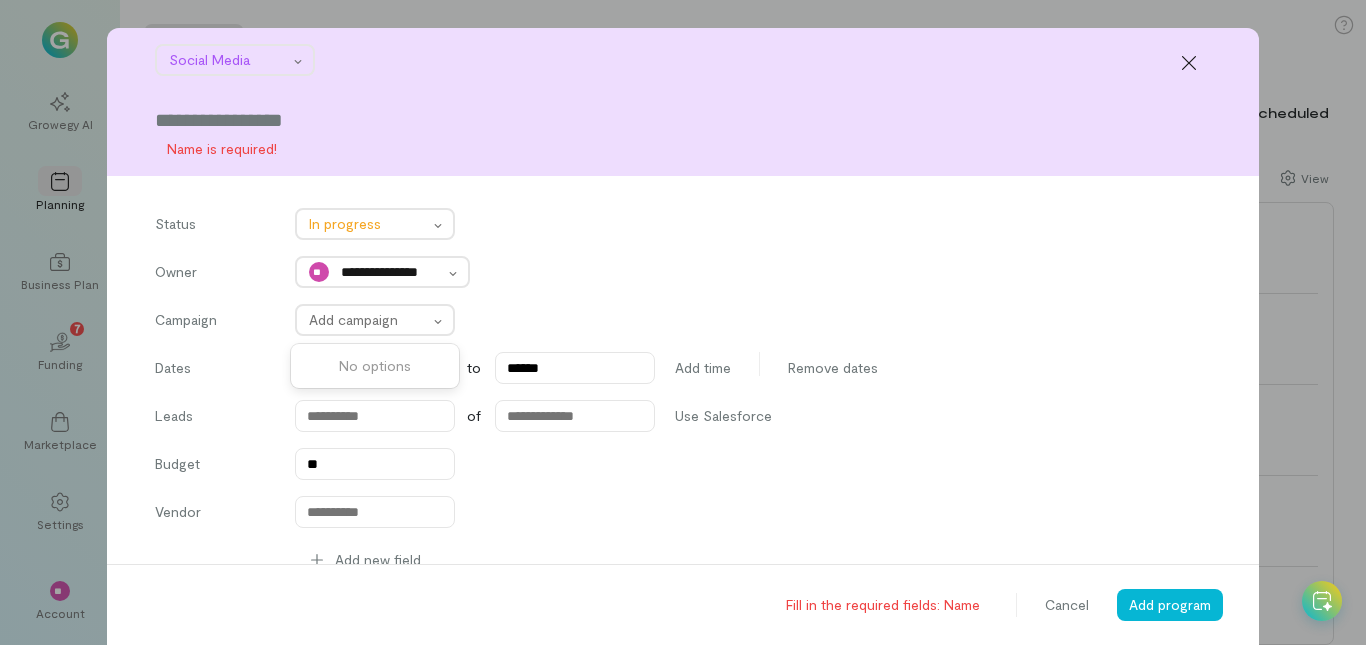 click on "Vendor" at bounding box center [683, 512] 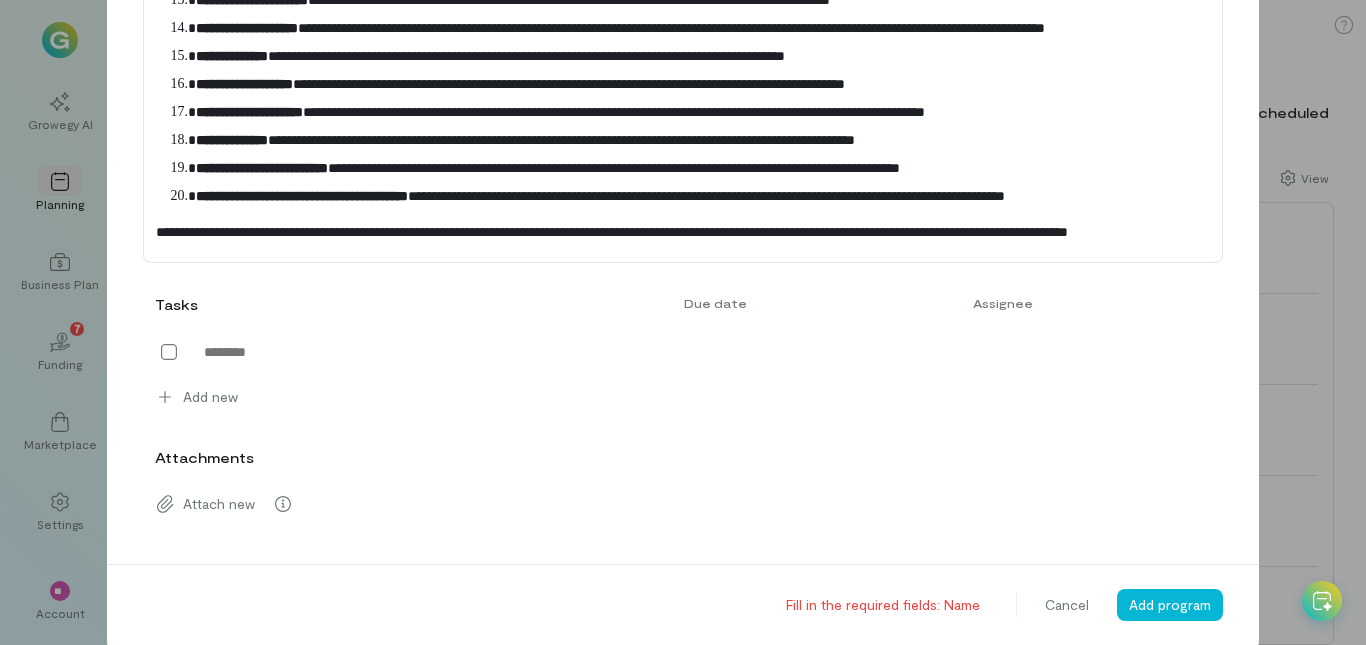 scroll, scrollTop: 1194, scrollLeft: 0, axis: vertical 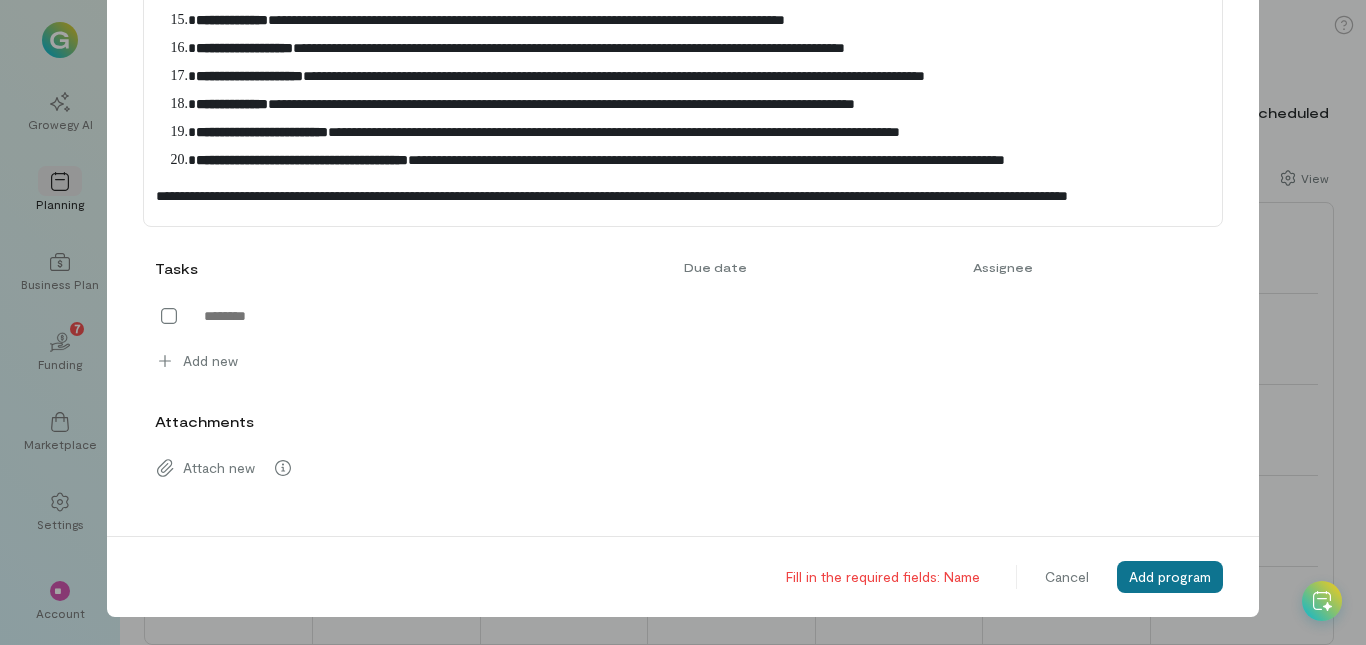 click on "Add program" at bounding box center [1170, 576] 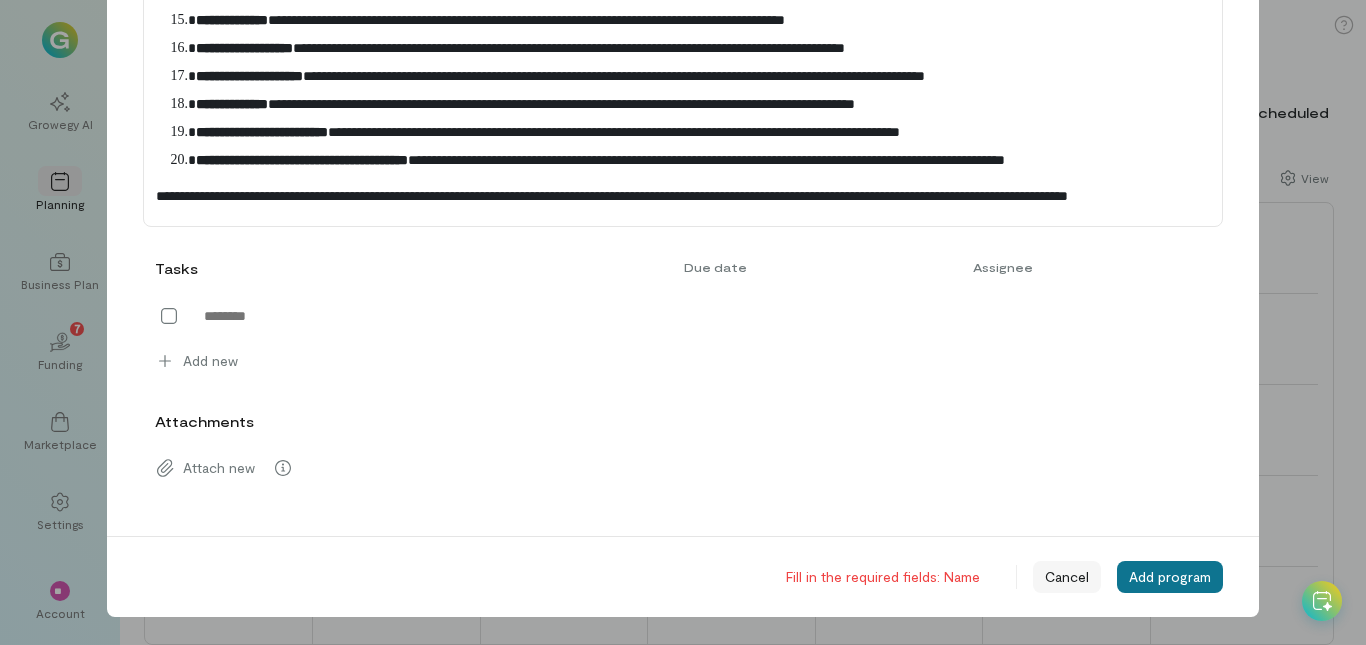 drag, startPoint x: 1146, startPoint y: 574, endPoint x: 1053, endPoint y: 575, distance: 93.00538 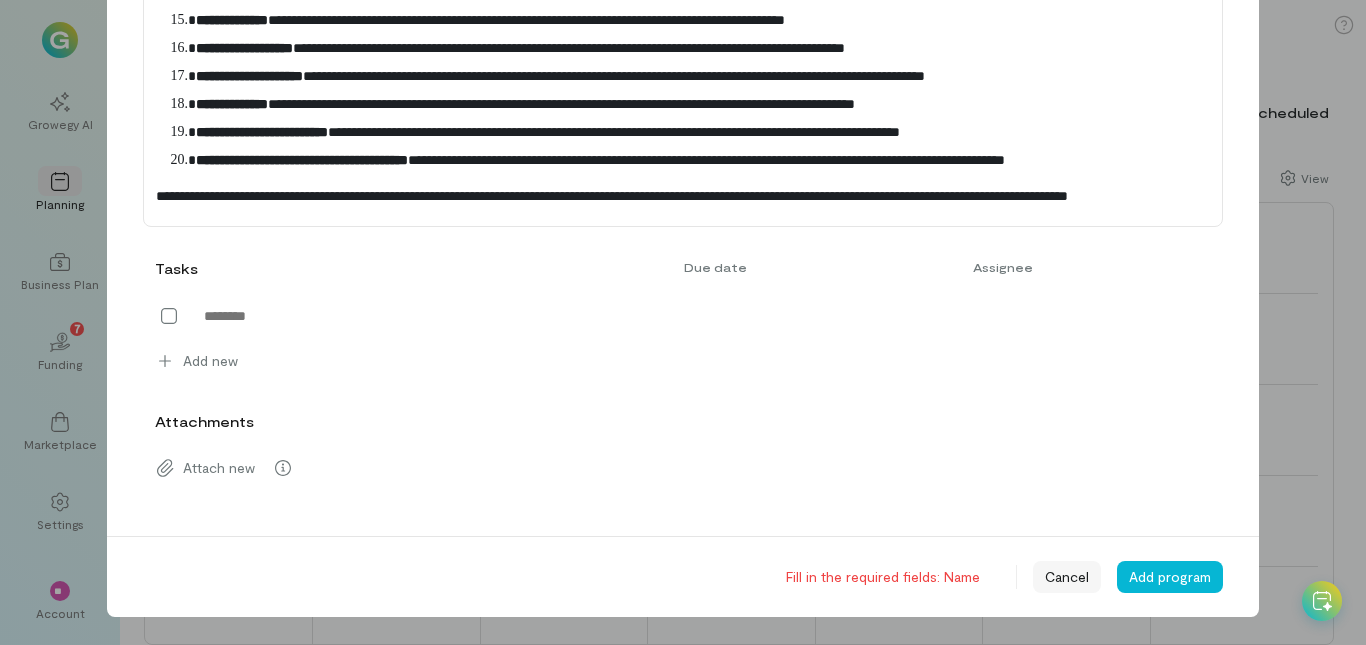 click on "Cancel" at bounding box center (1067, 577) 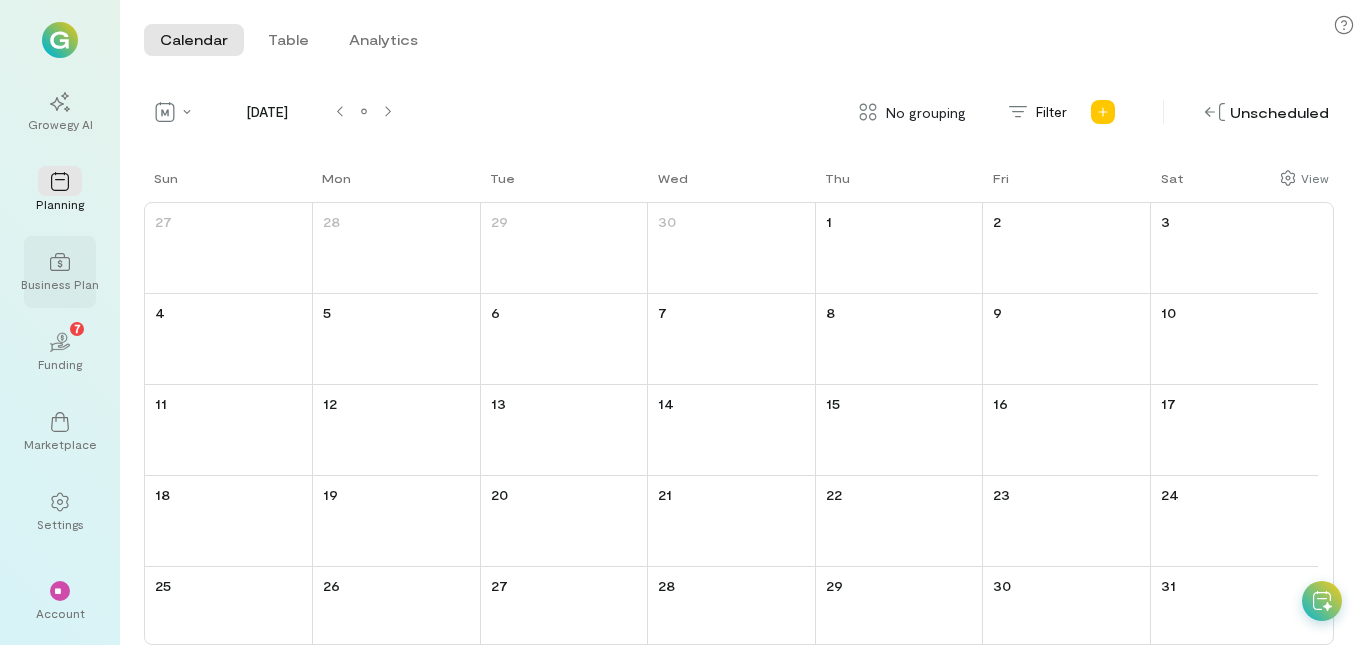 click 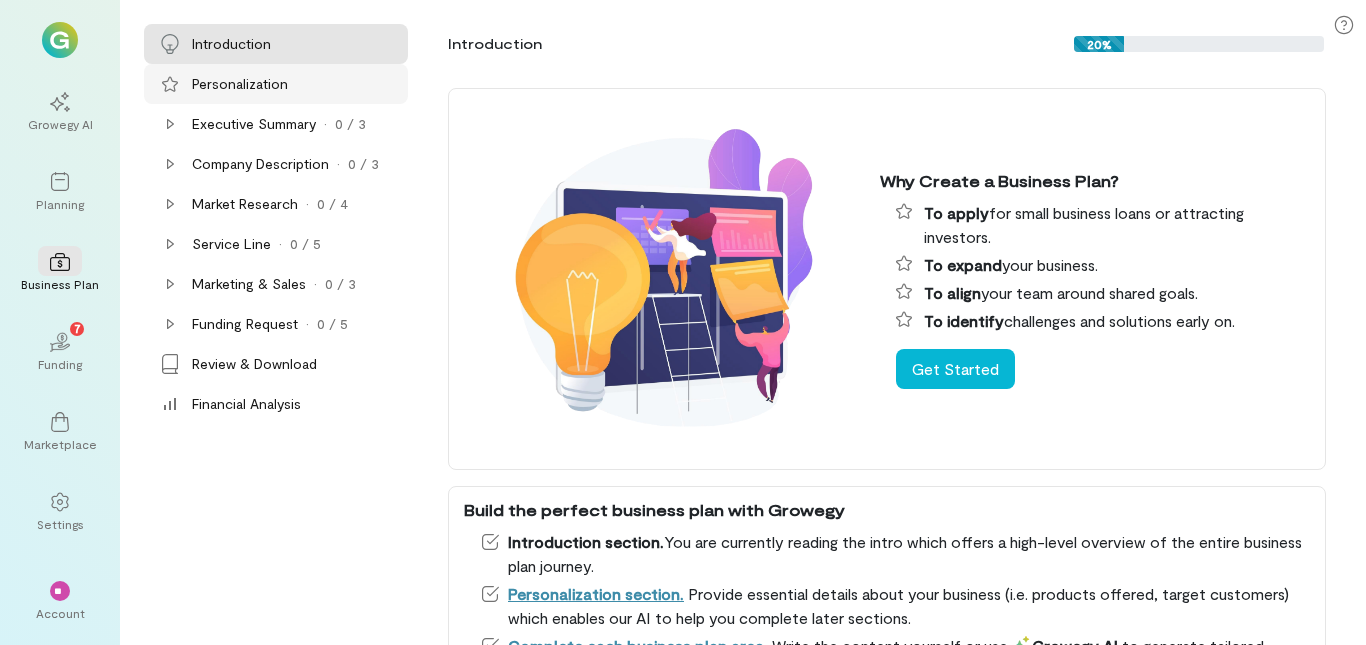 click on "Personalization" at bounding box center (240, 84) 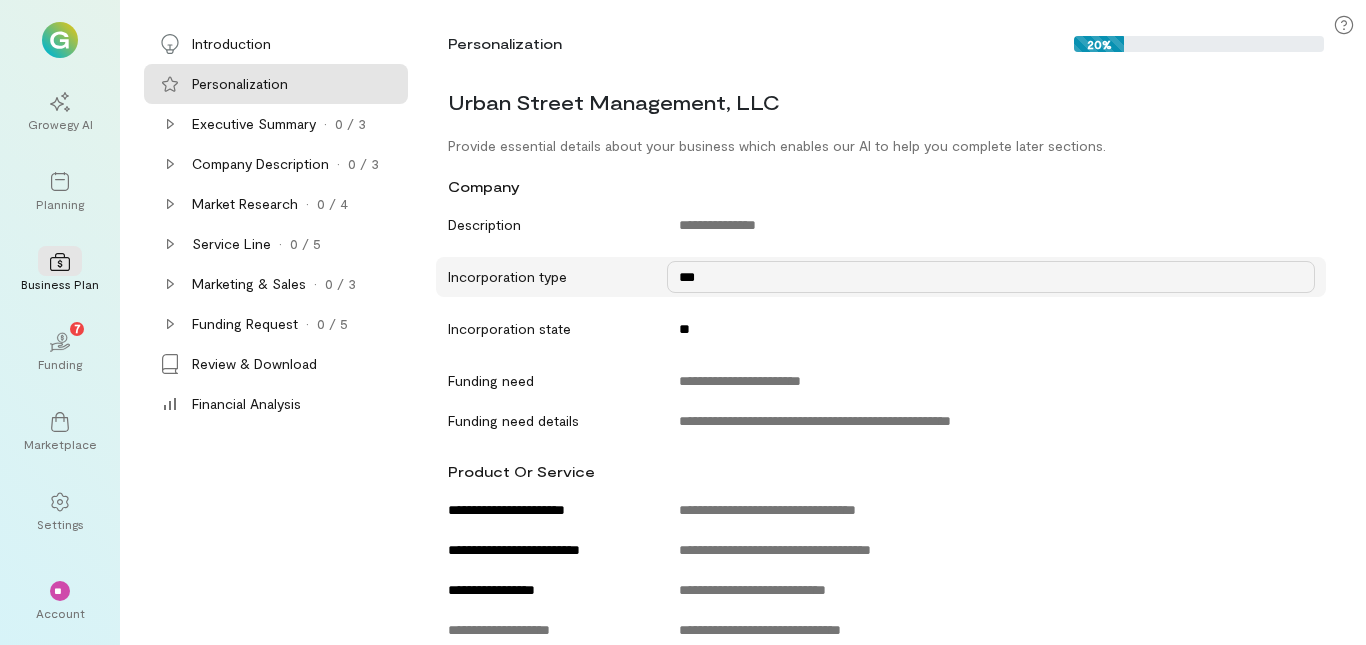 scroll, scrollTop: 303, scrollLeft: 0, axis: vertical 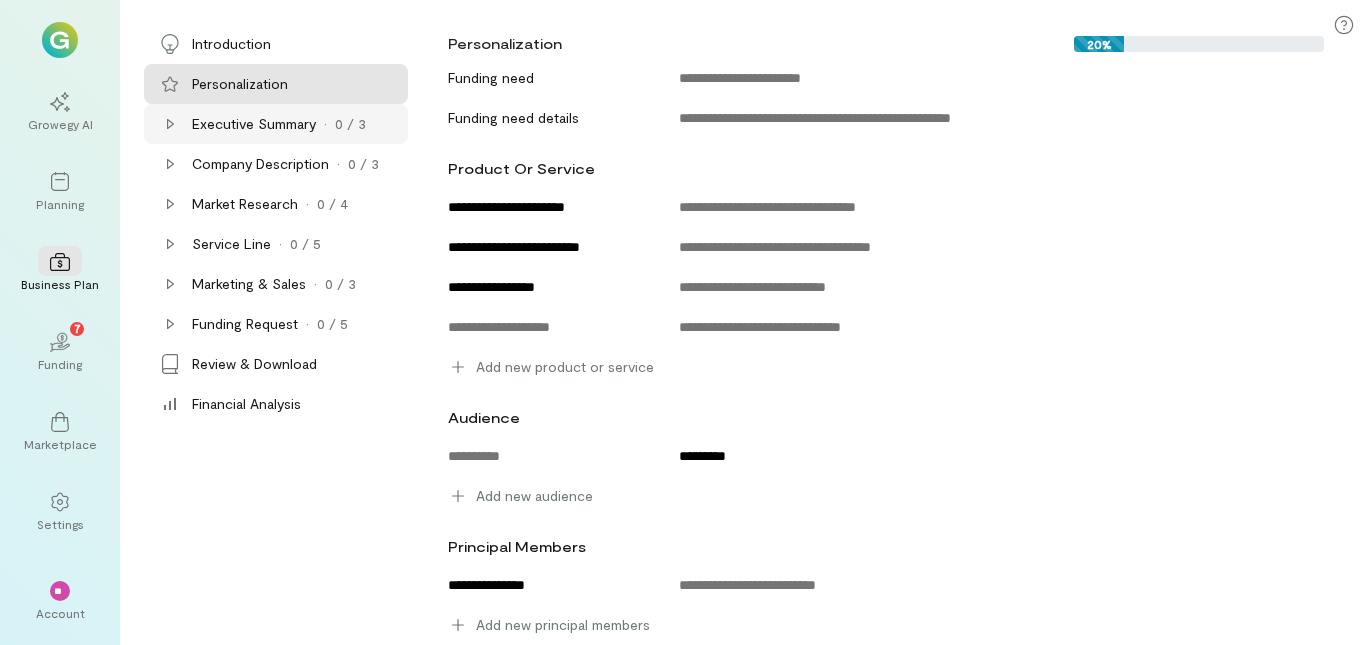 click on "0 / 3" at bounding box center [350, 124] 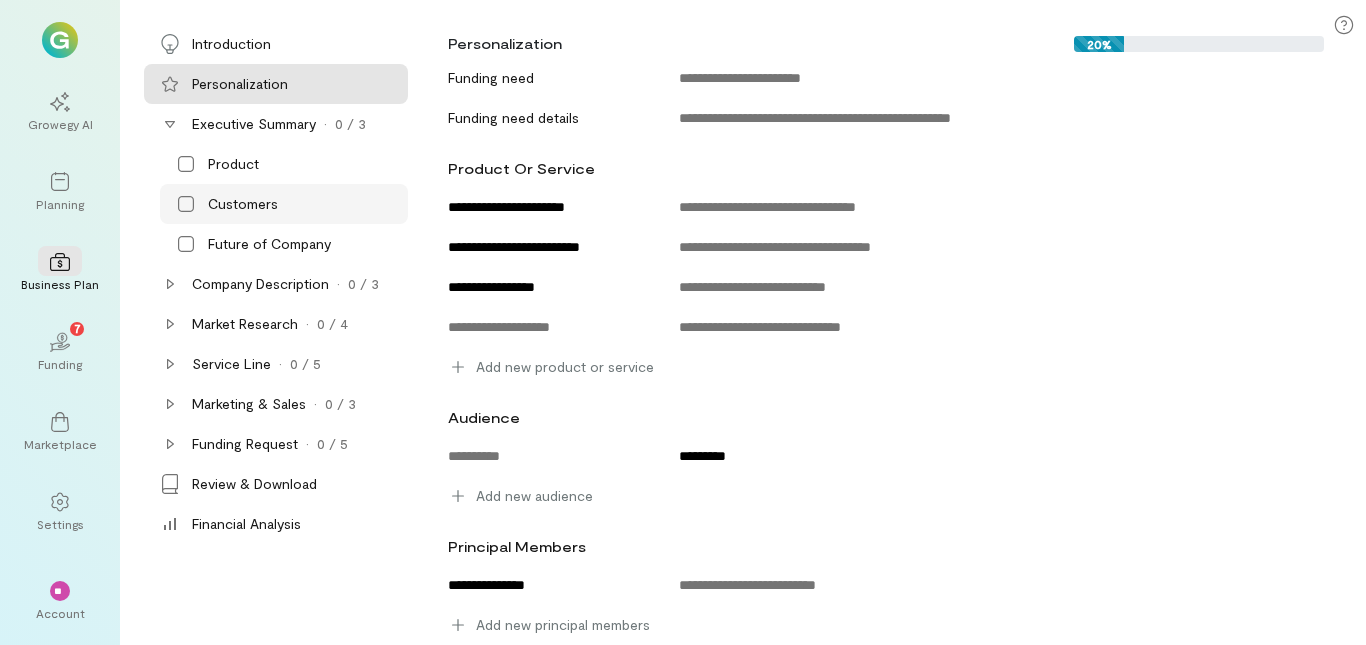 click 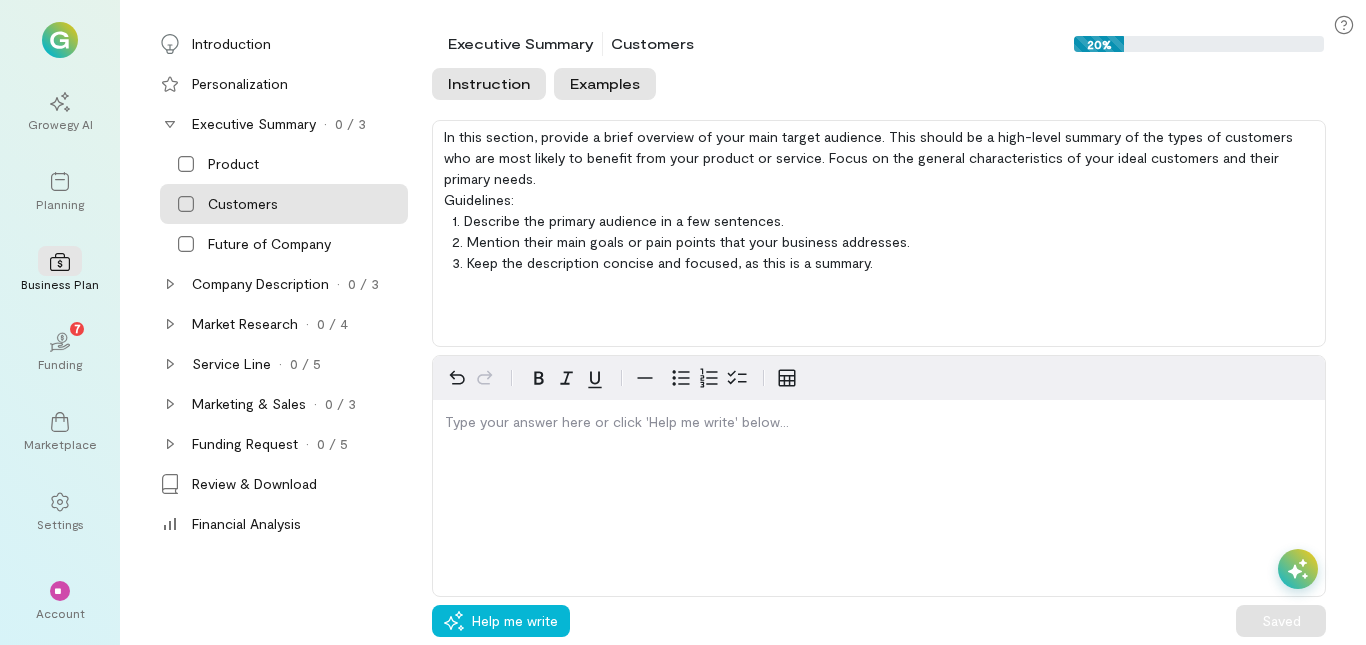click on "Examples" at bounding box center (605, 84) 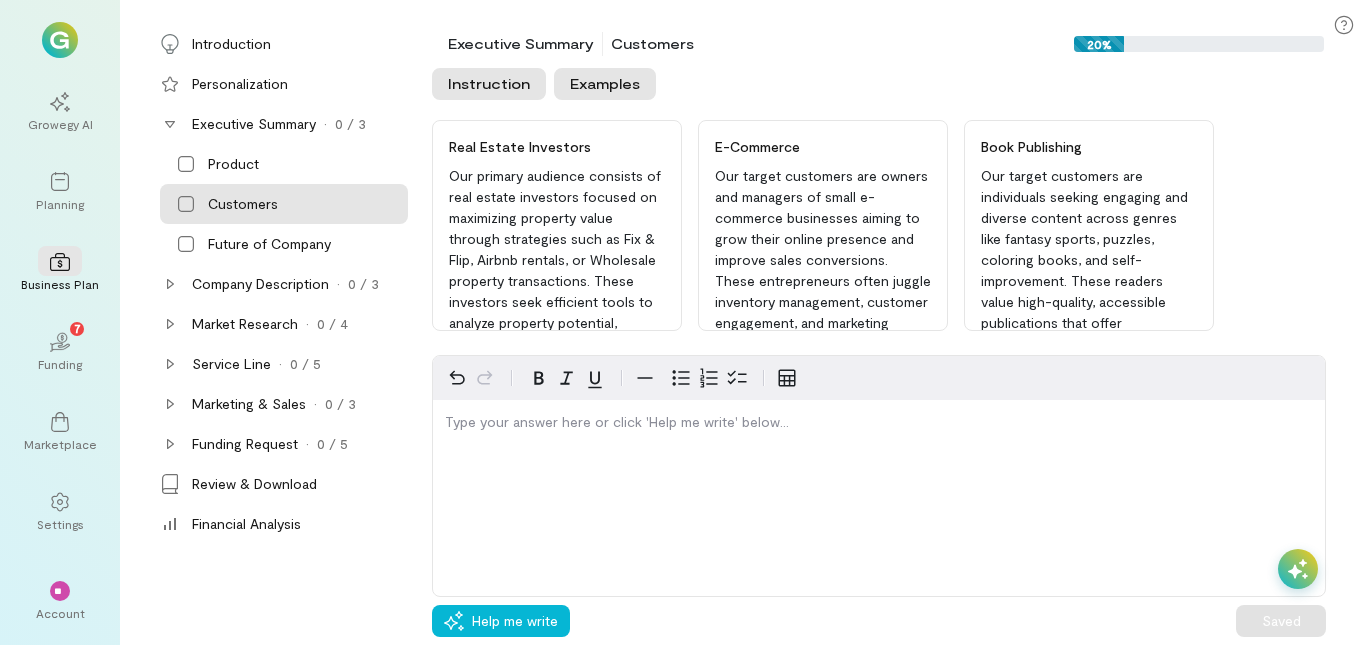 click on "Instruction" at bounding box center (489, 84) 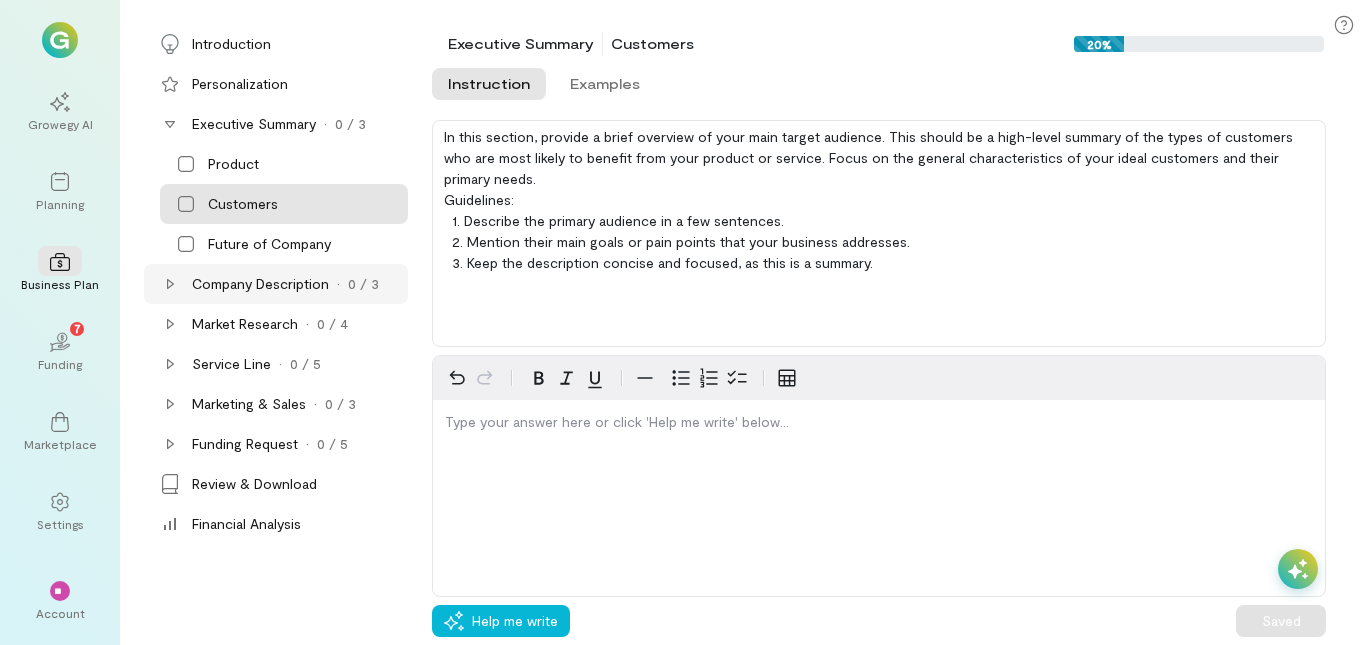 click on "Company Description · 0 / 3" at bounding box center (298, 284) 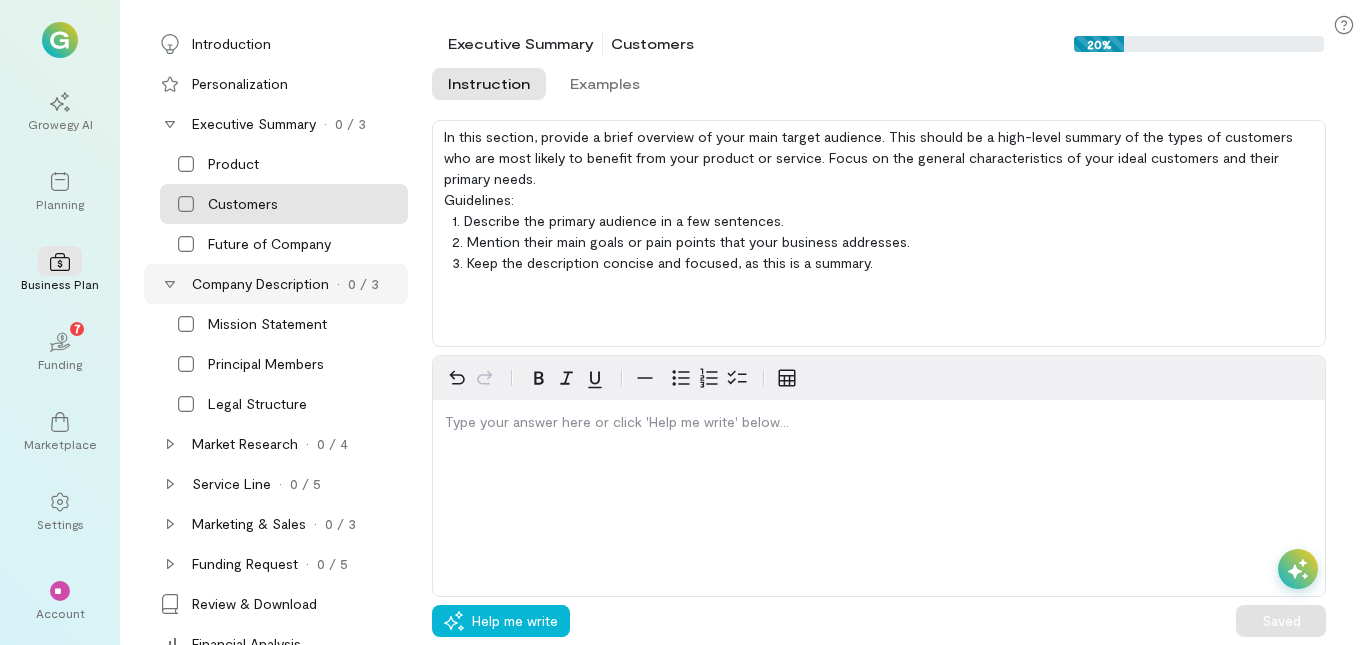 scroll, scrollTop: 35, scrollLeft: 0, axis: vertical 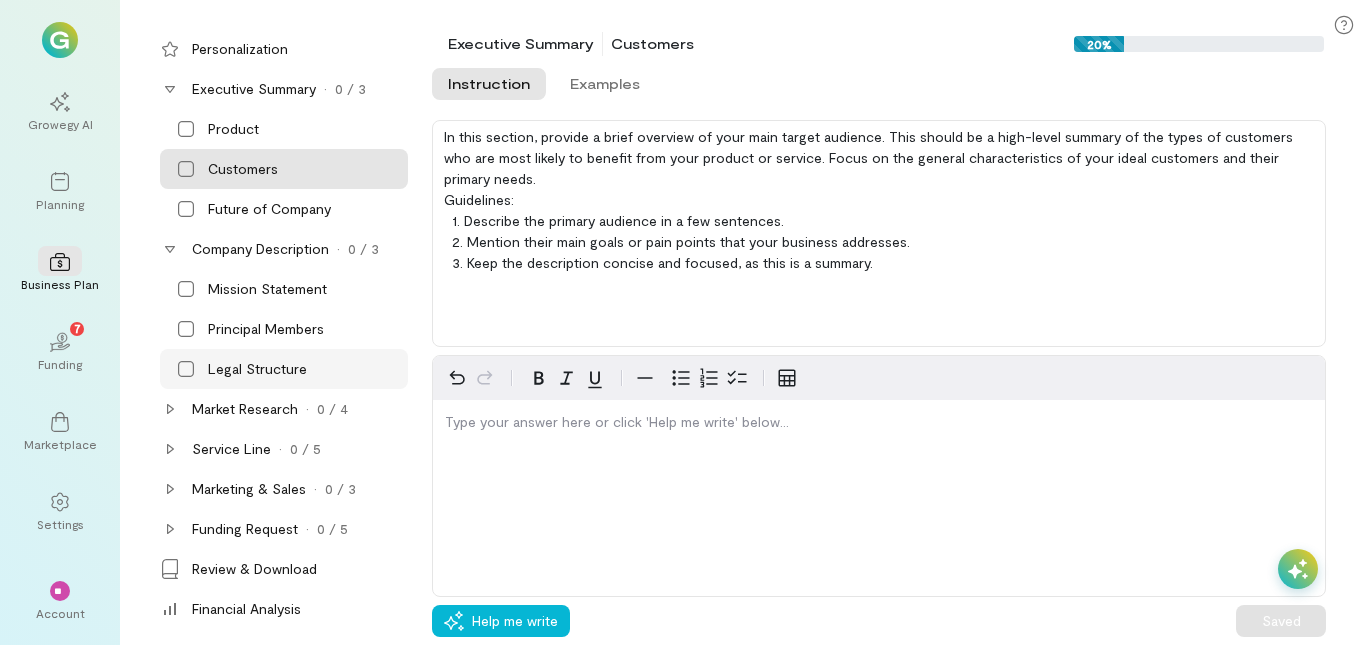click on "Legal Structure" at bounding box center (257, 369) 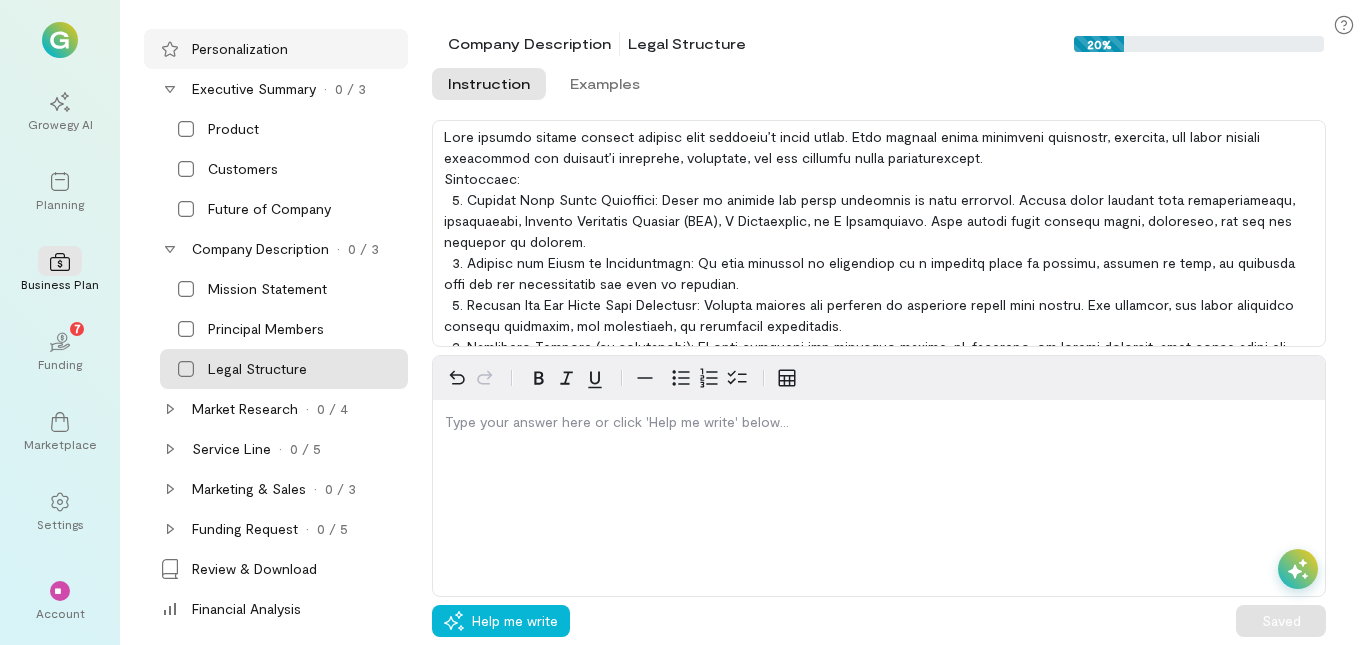 click on "Personalization" at bounding box center [240, 49] 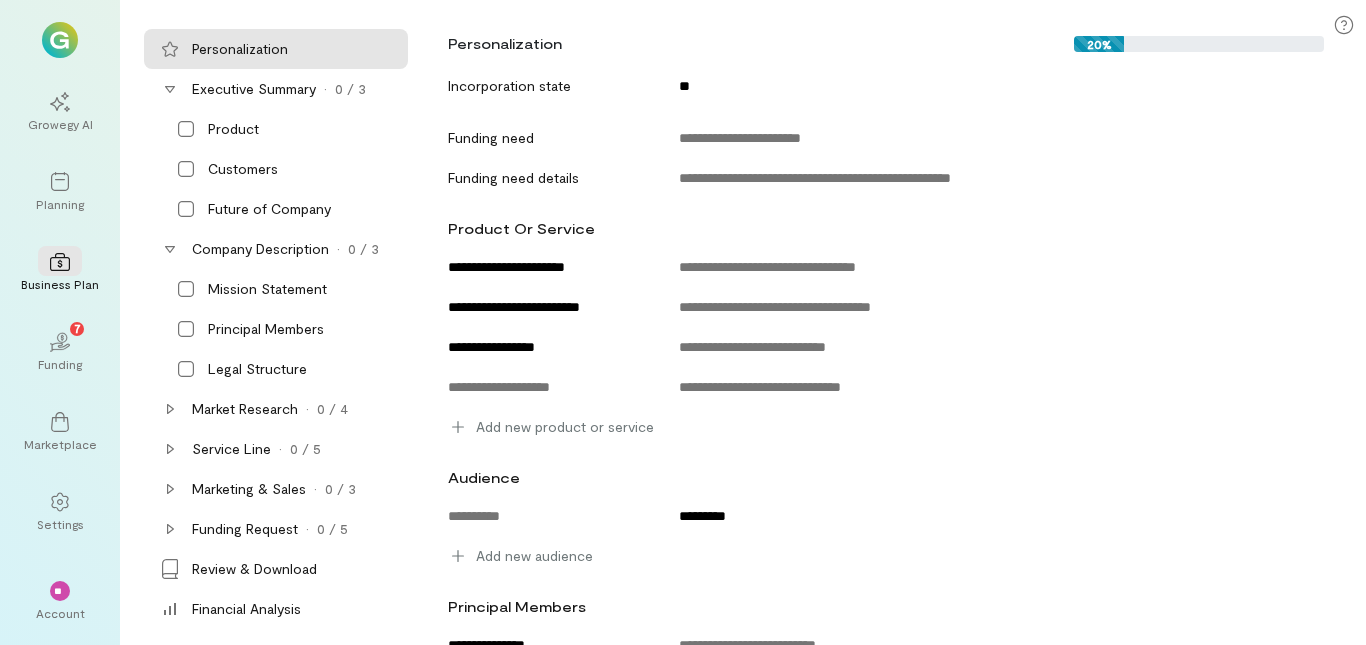 scroll, scrollTop: 303, scrollLeft: 0, axis: vertical 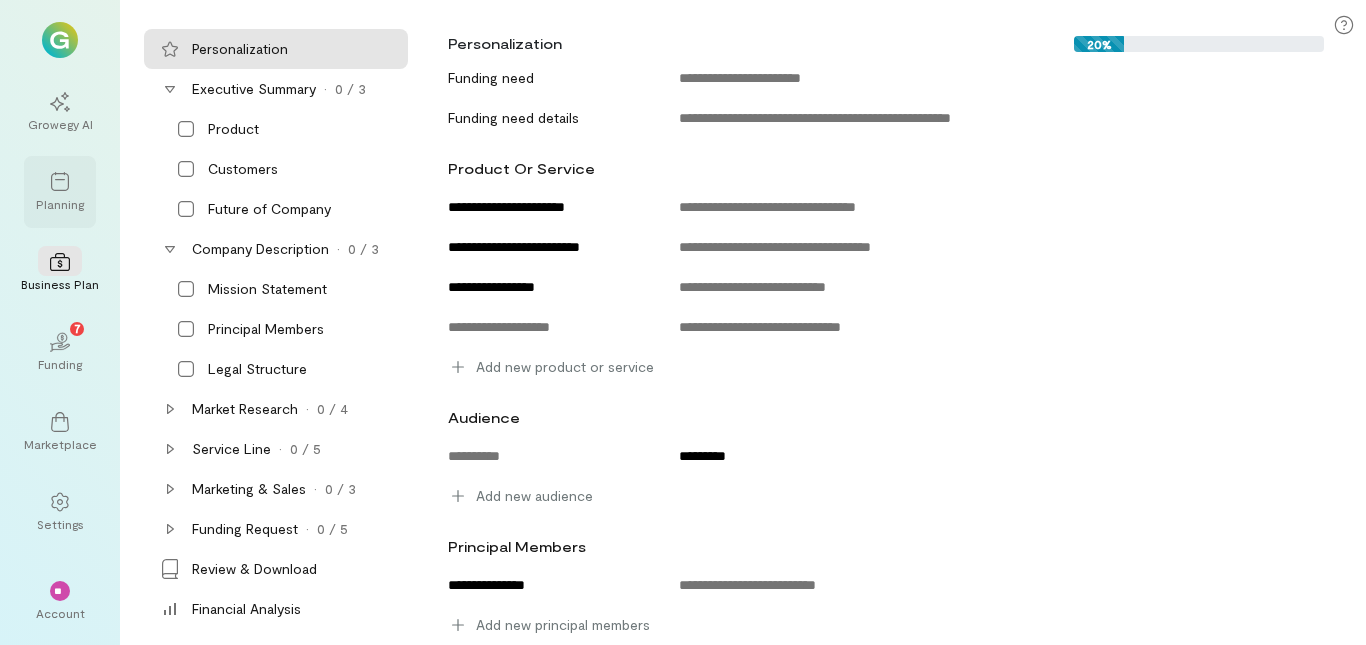 click on "Planning" at bounding box center (60, 204) 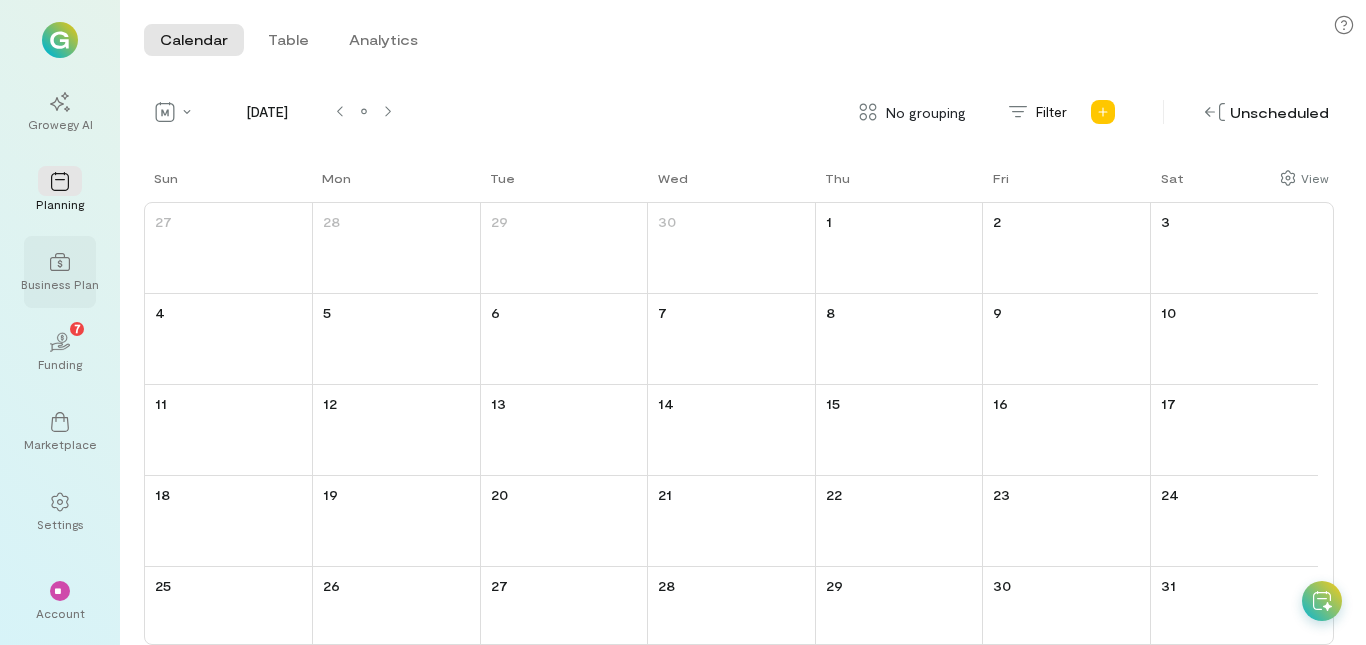 click at bounding box center (60, 261) 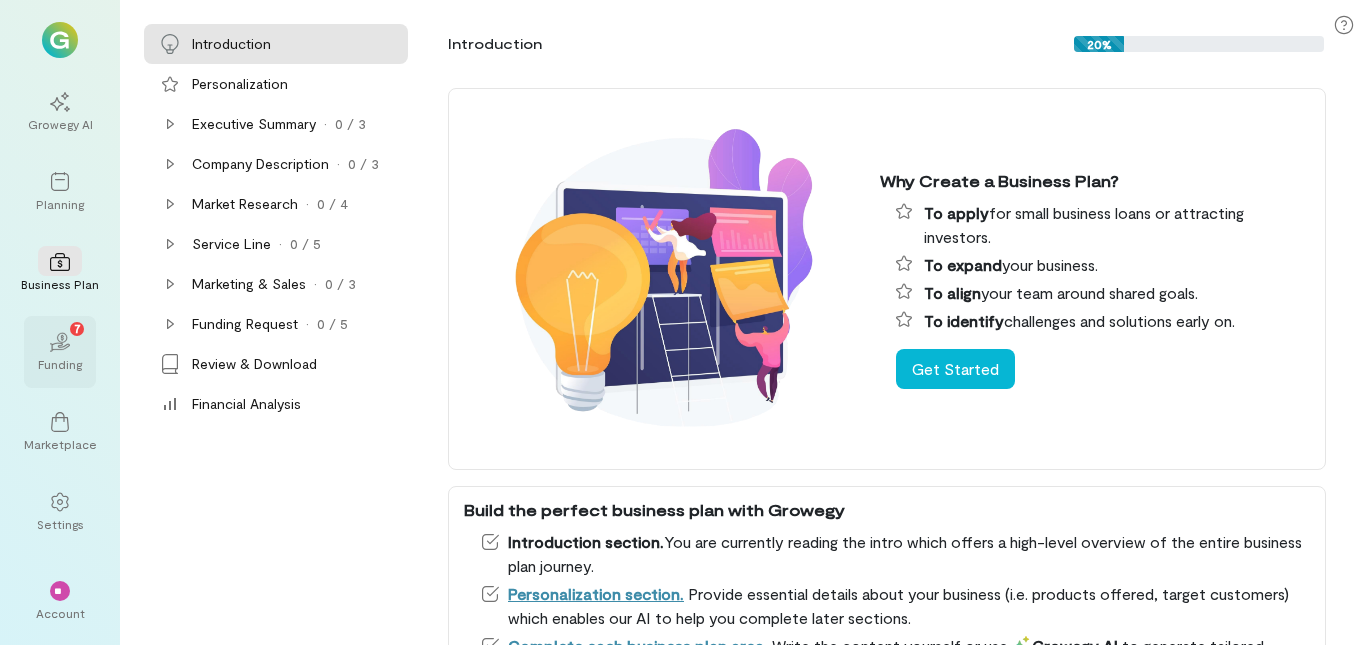 click on "02 7" at bounding box center [60, 341] 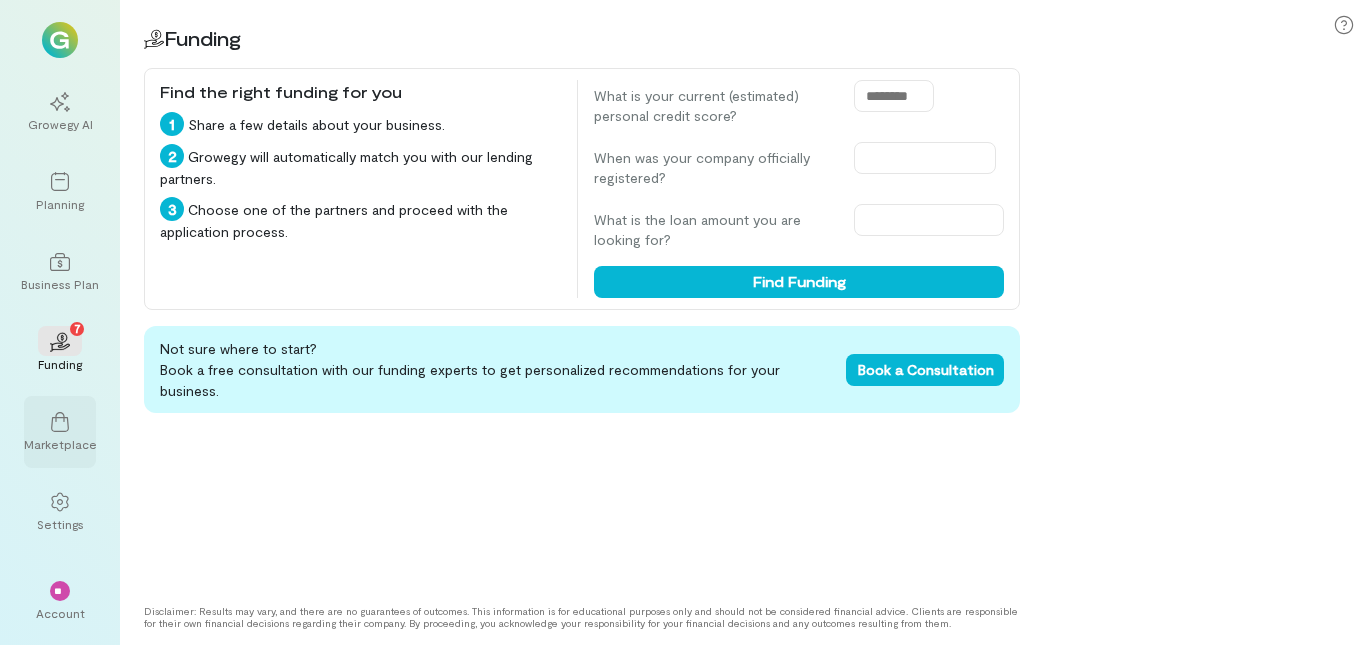 click at bounding box center (60, 421) 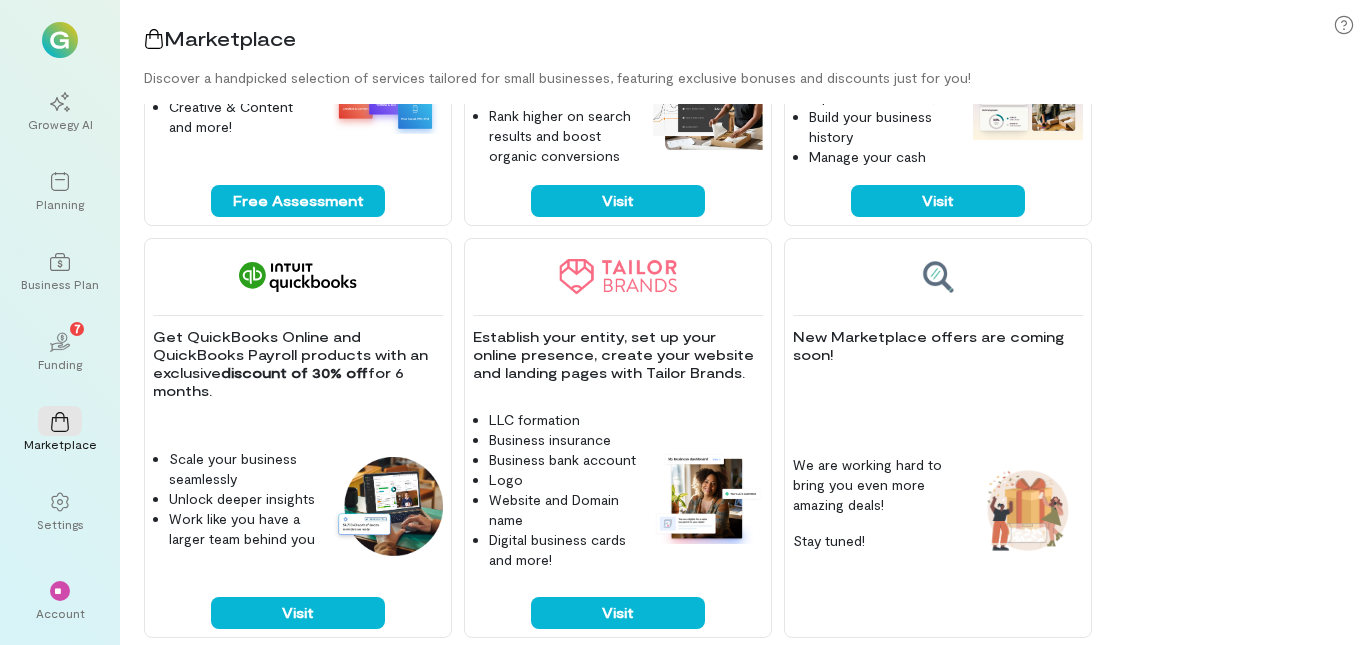 scroll, scrollTop: 1119, scrollLeft: 0, axis: vertical 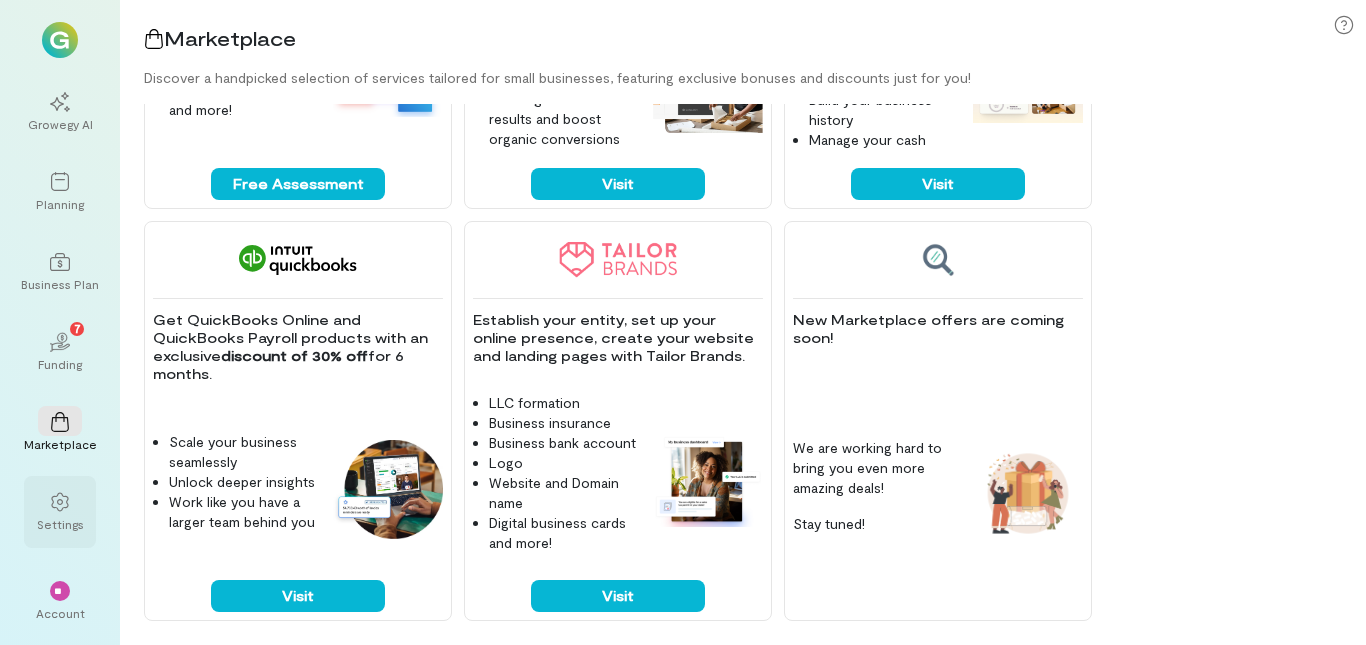 click on "Settings" at bounding box center [60, 512] 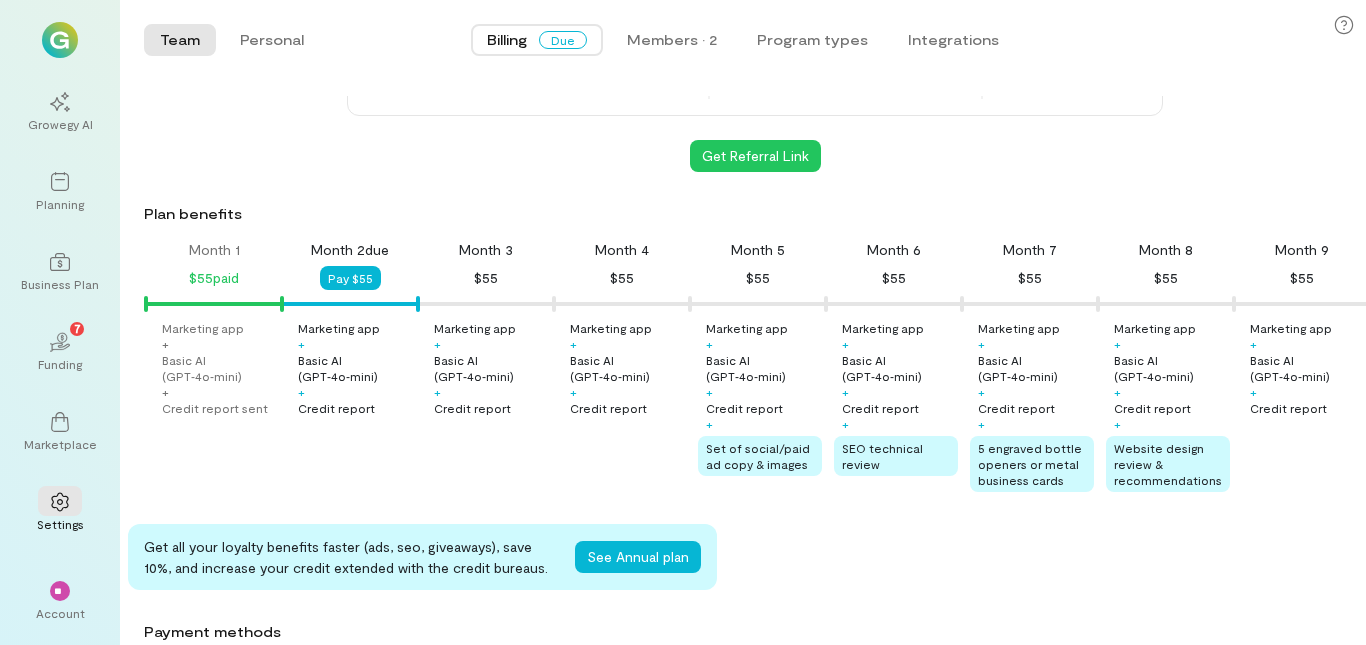 scroll, scrollTop: 0, scrollLeft: 0, axis: both 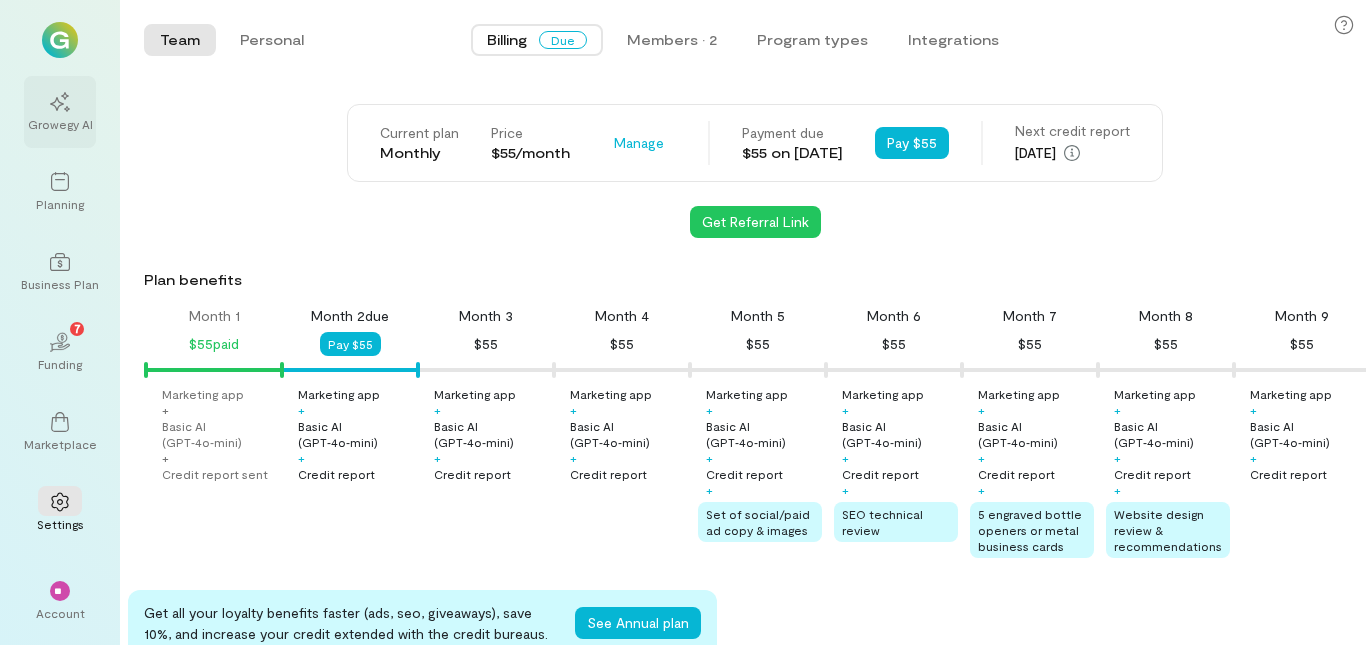 click at bounding box center (60, 101) 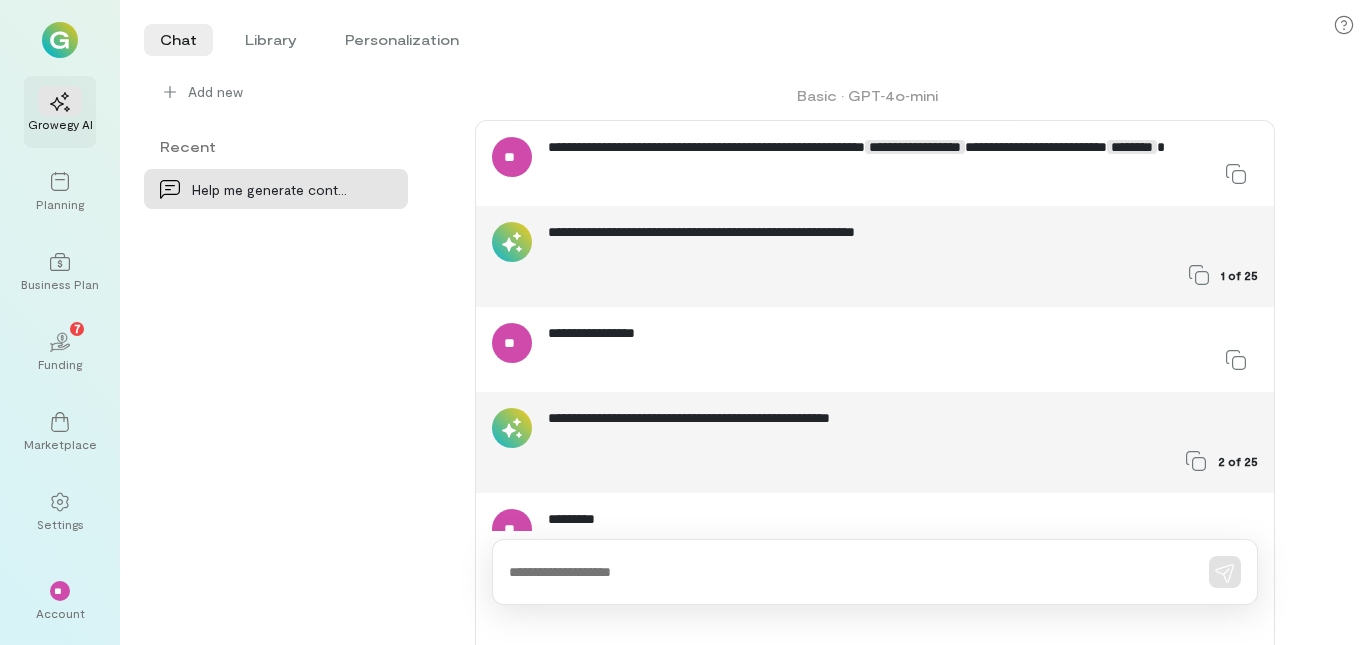 scroll, scrollTop: 685, scrollLeft: 0, axis: vertical 